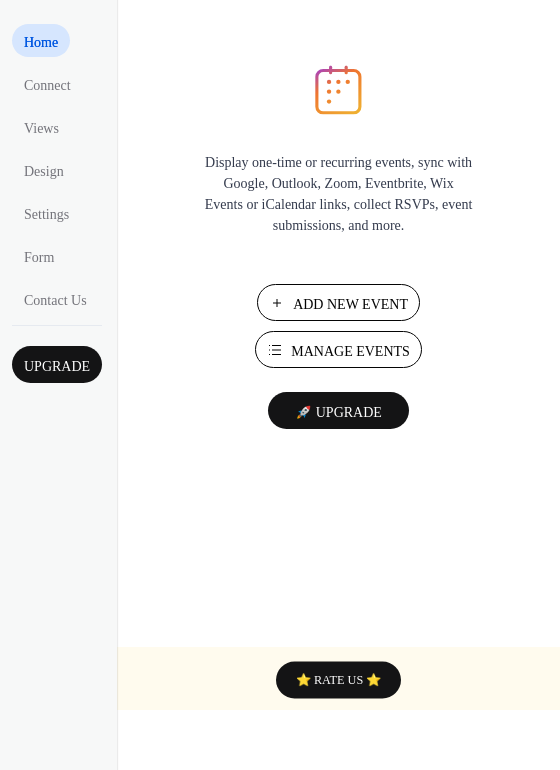scroll, scrollTop: 0, scrollLeft: 0, axis: both 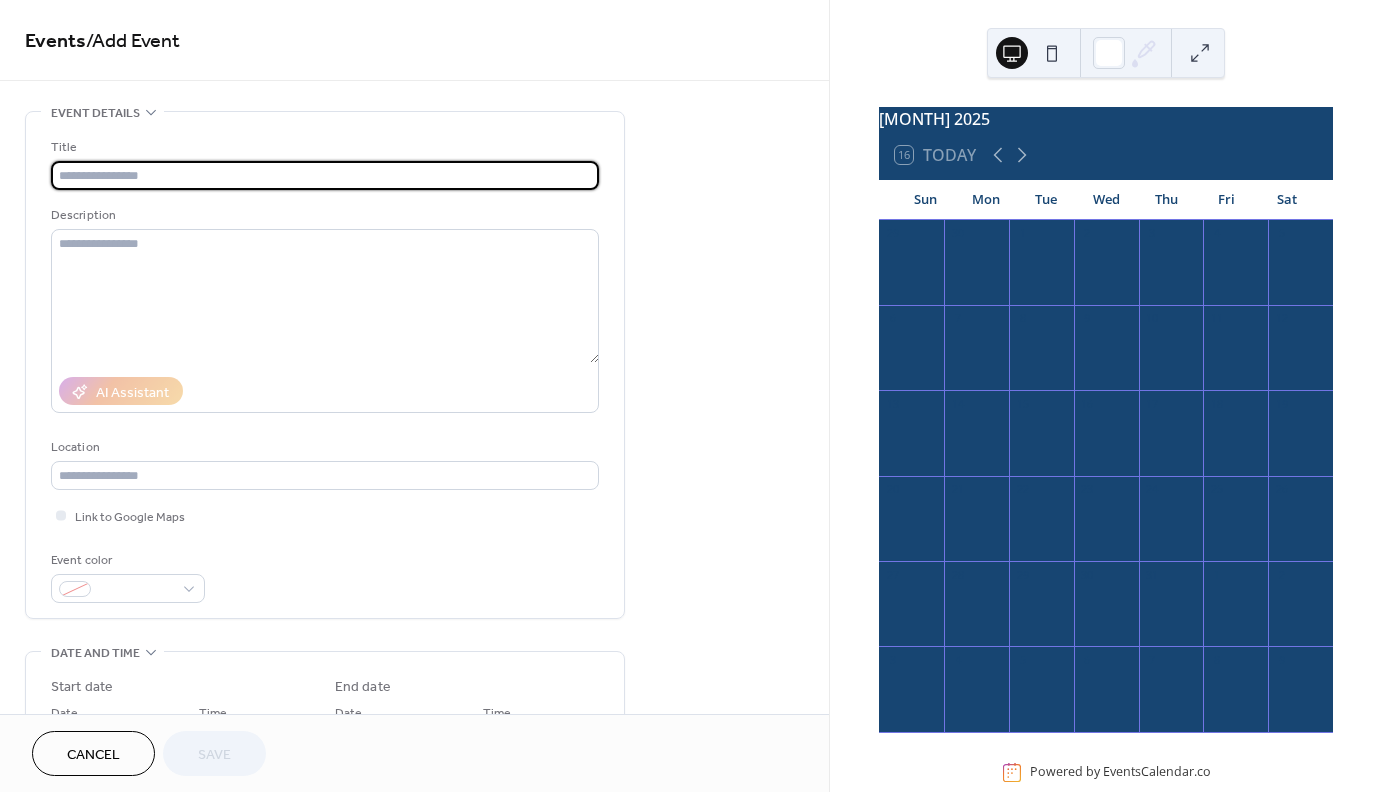 type on "*" 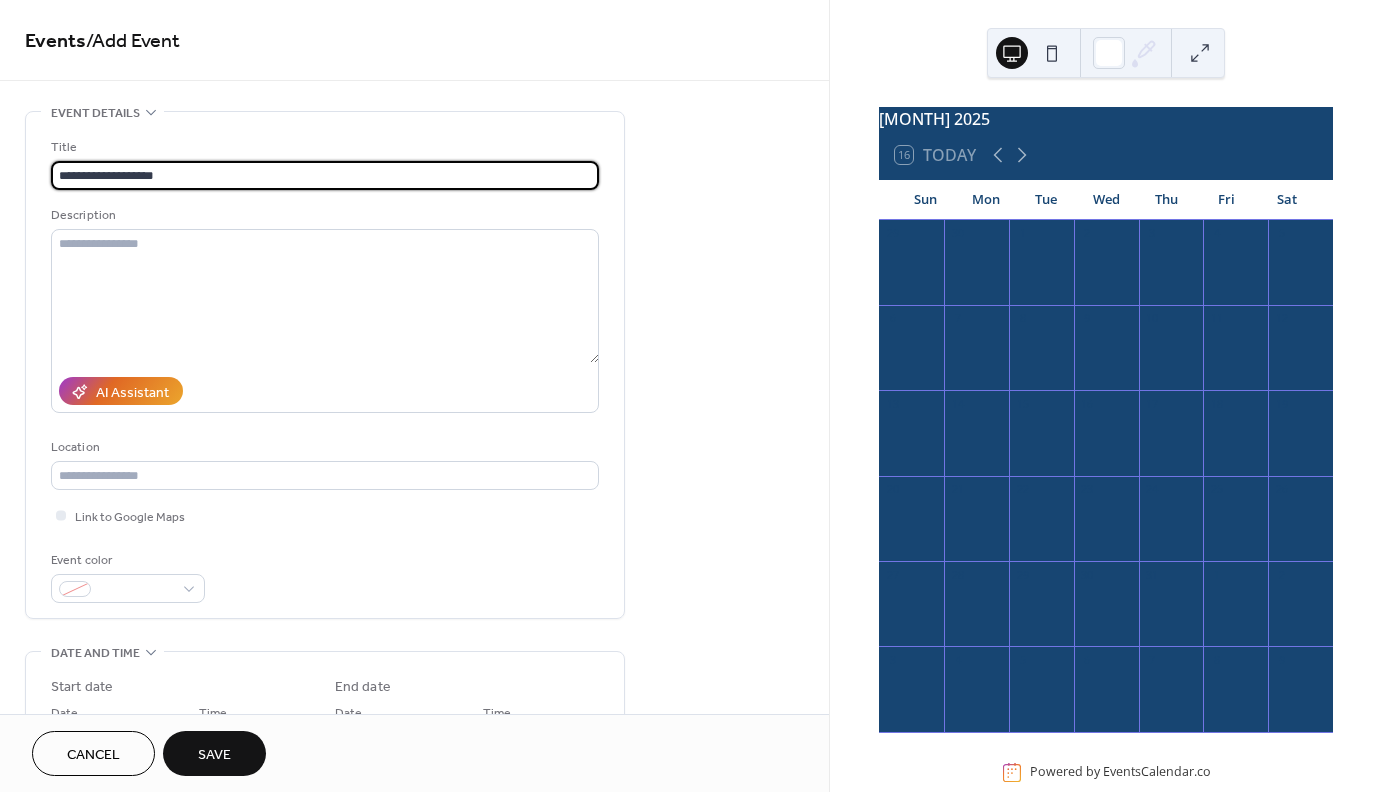 click on "**********" at bounding box center [325, 175] 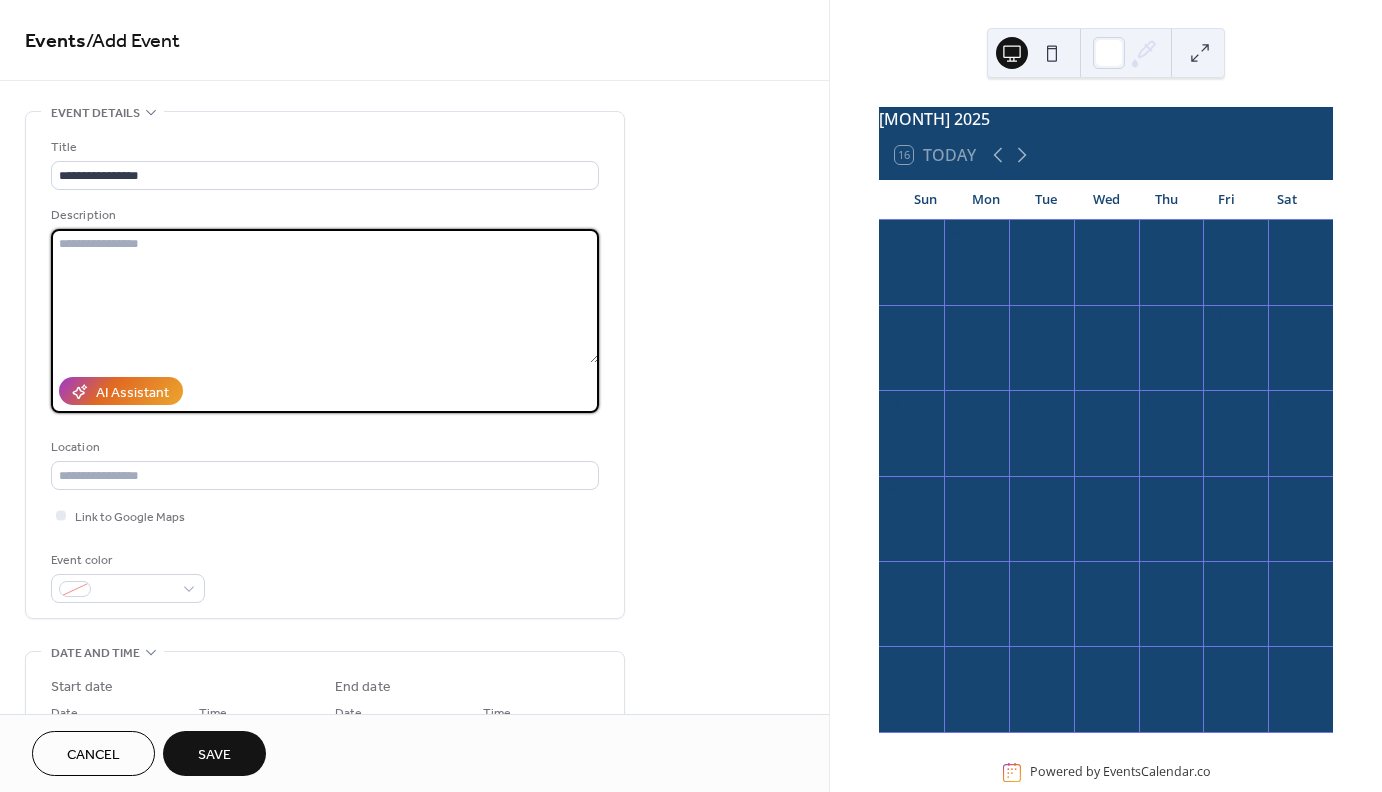 drag, startPoint x: 106, startPoint y: 277, endPoint x: 111, endPoint y: 175, distance: 102.122475 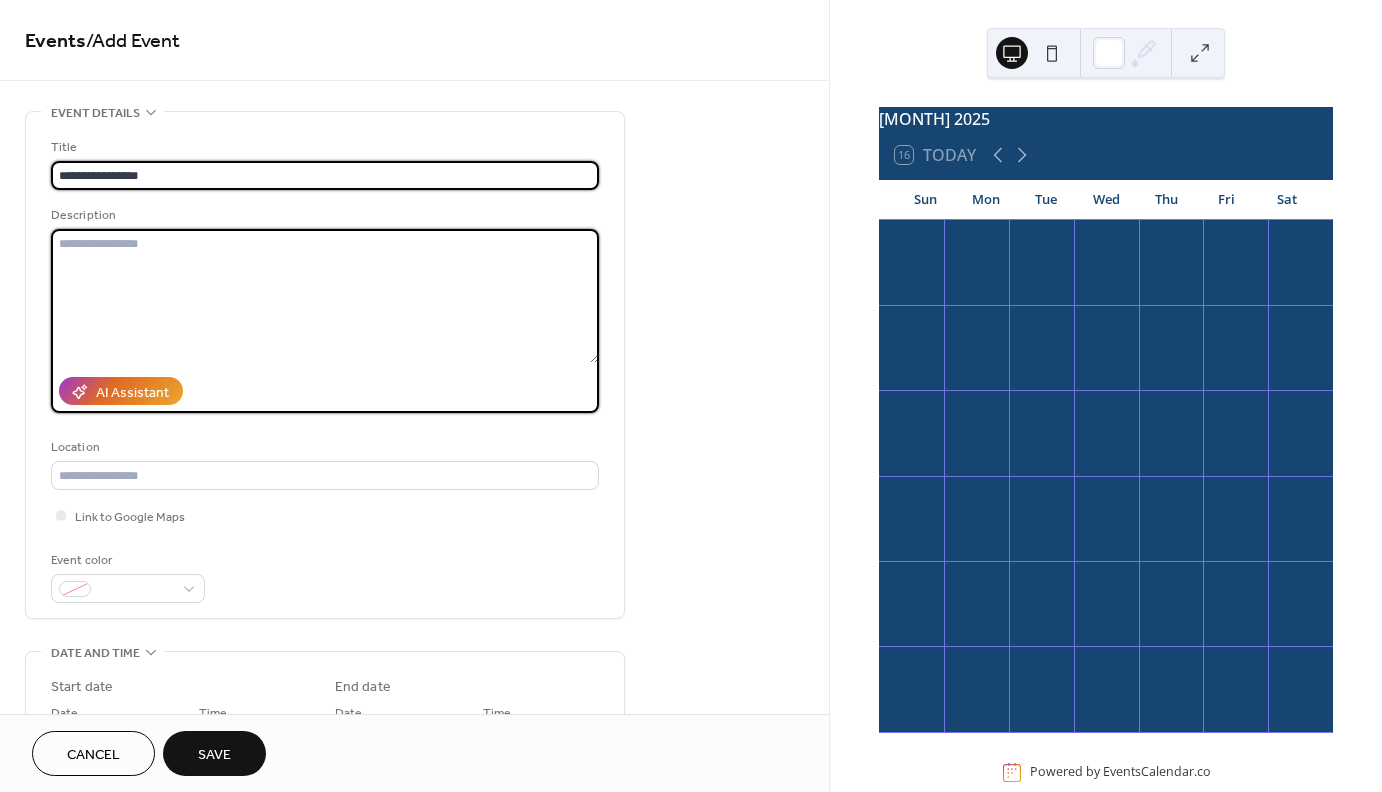 click on "**********" at bounding box center (325, 175) 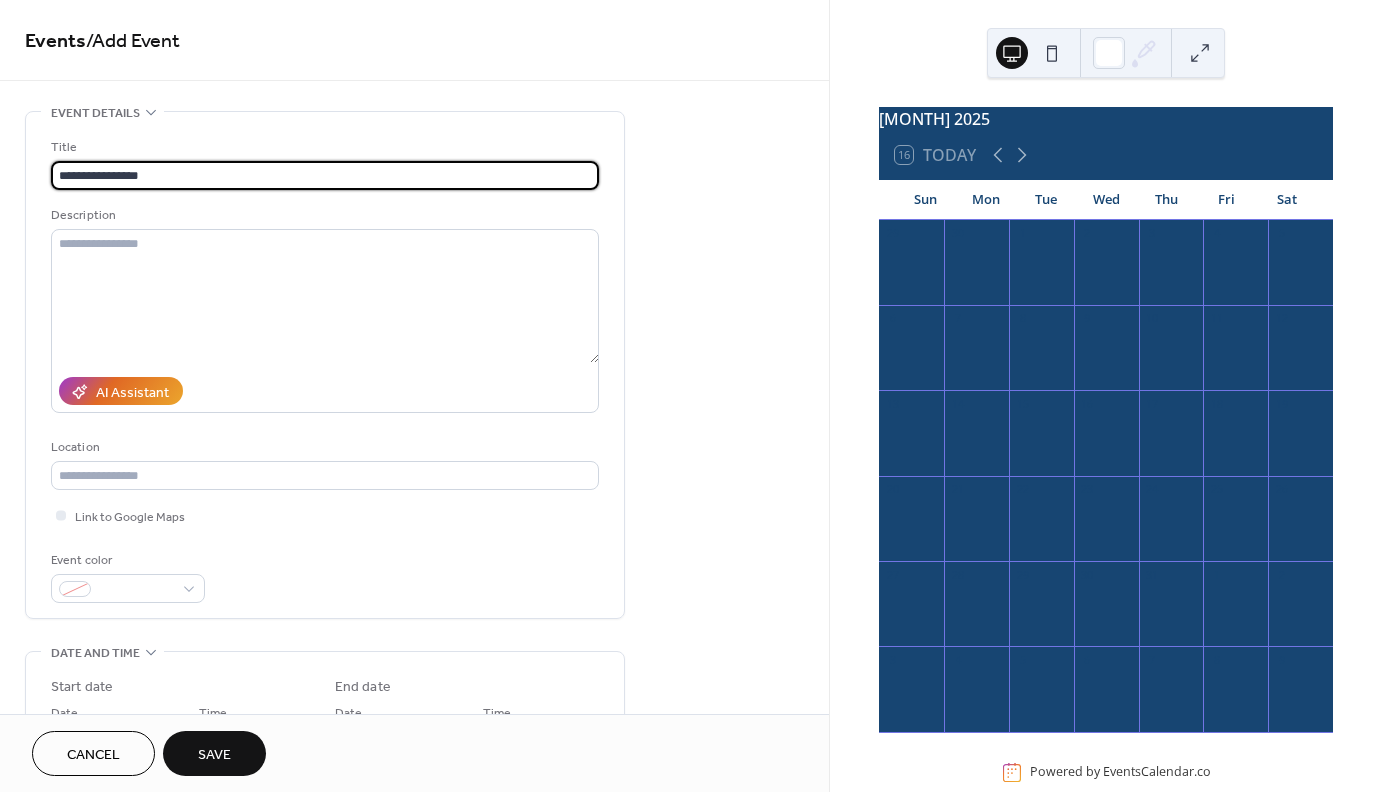 click on "**********" at bounding box center (325, 175) 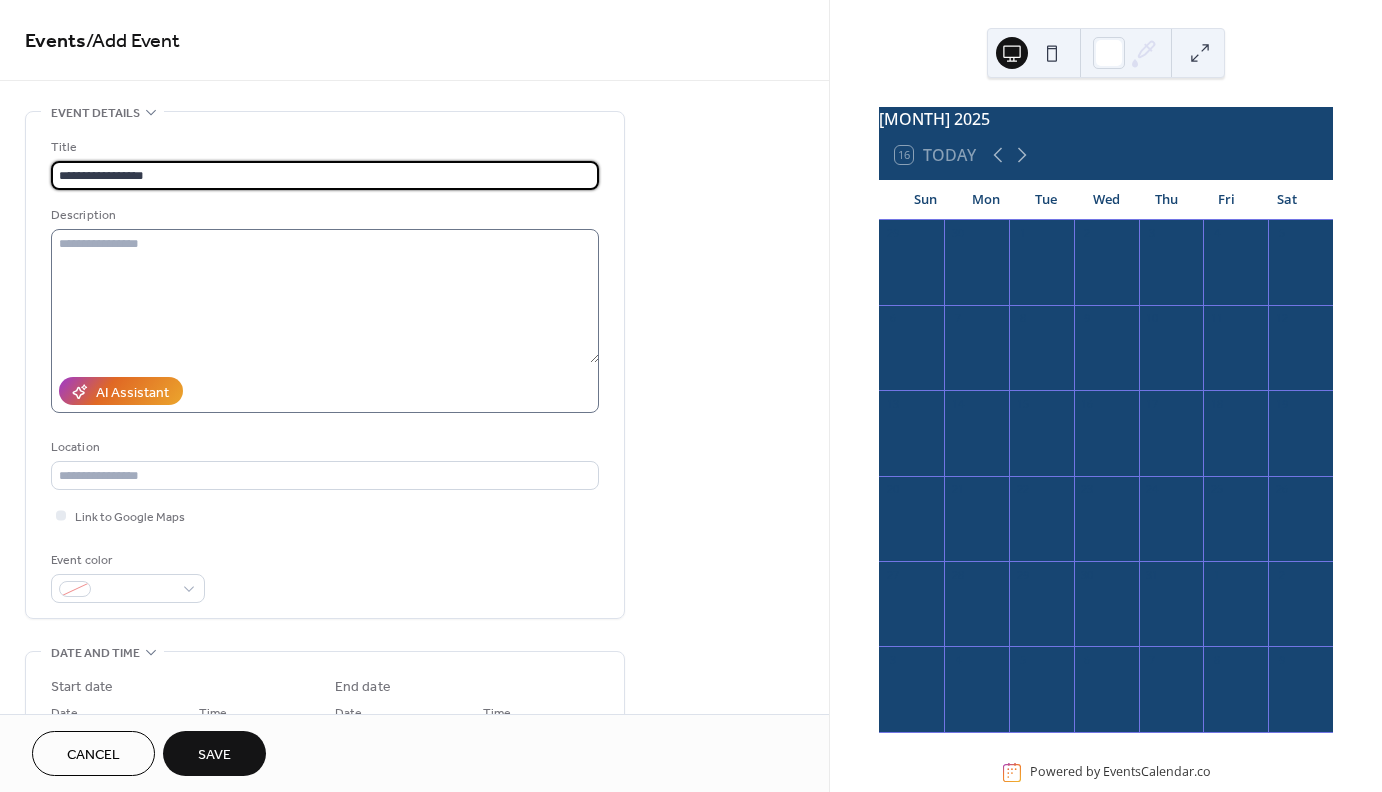 type on "**********" 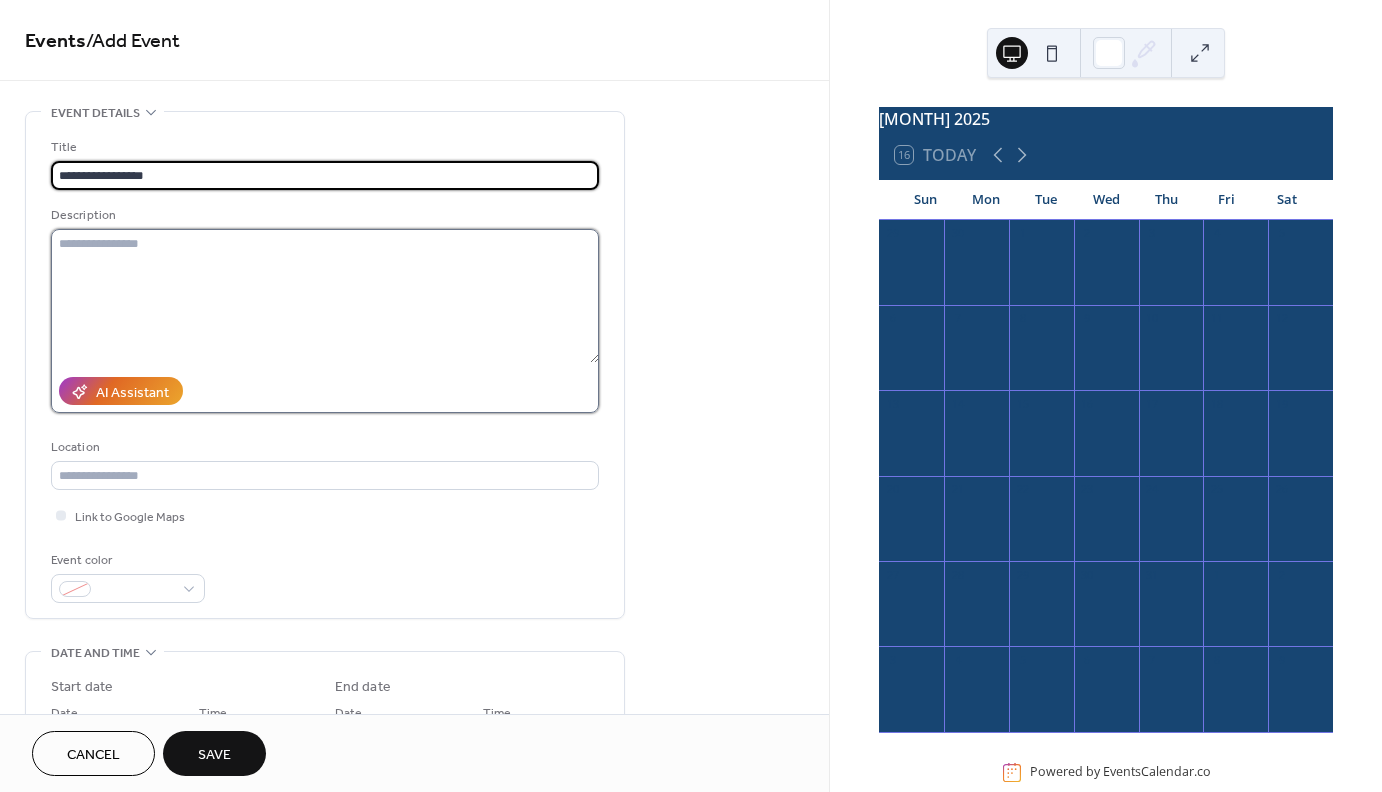 click at bounding box center (325, 296) 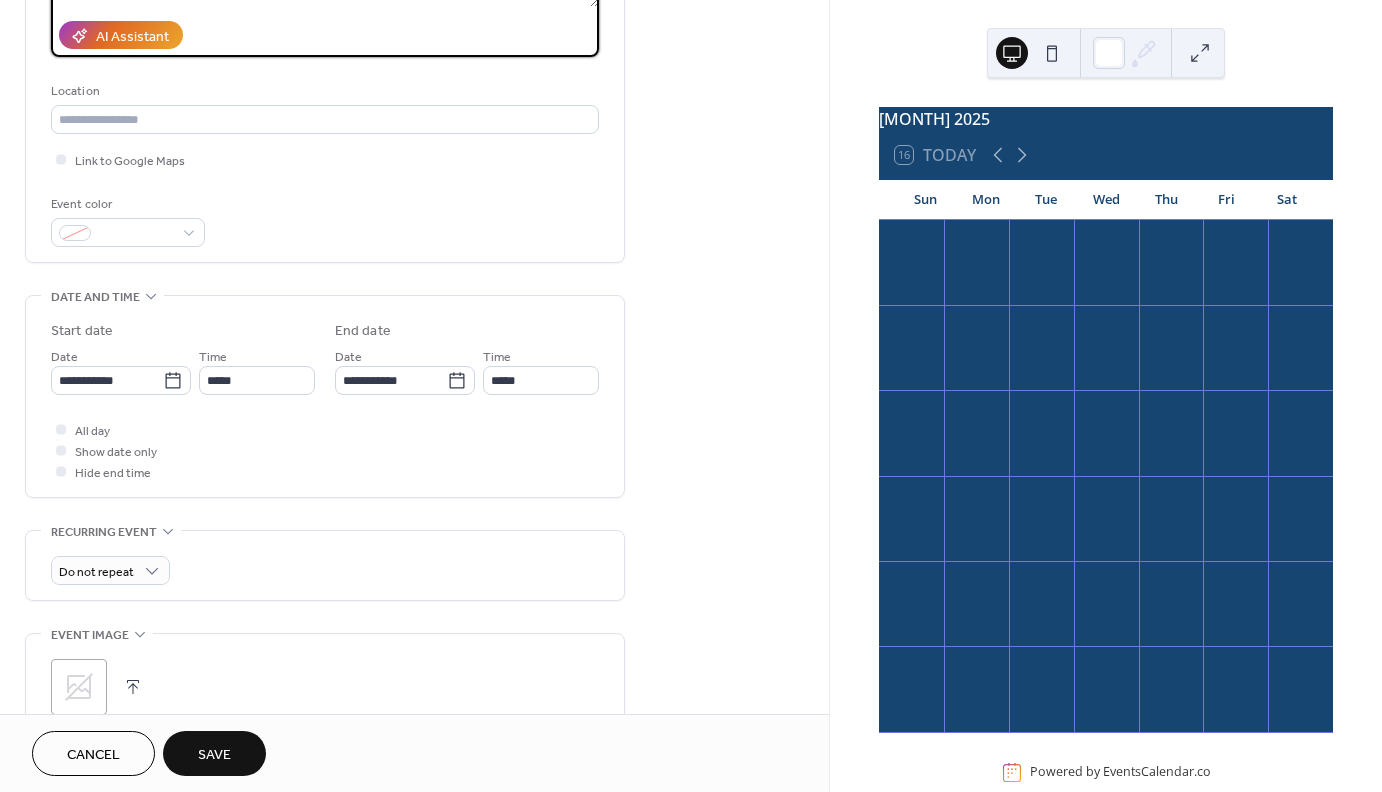 scroll, scrollTop: 364, scrollLeft: 0, axis: vertical 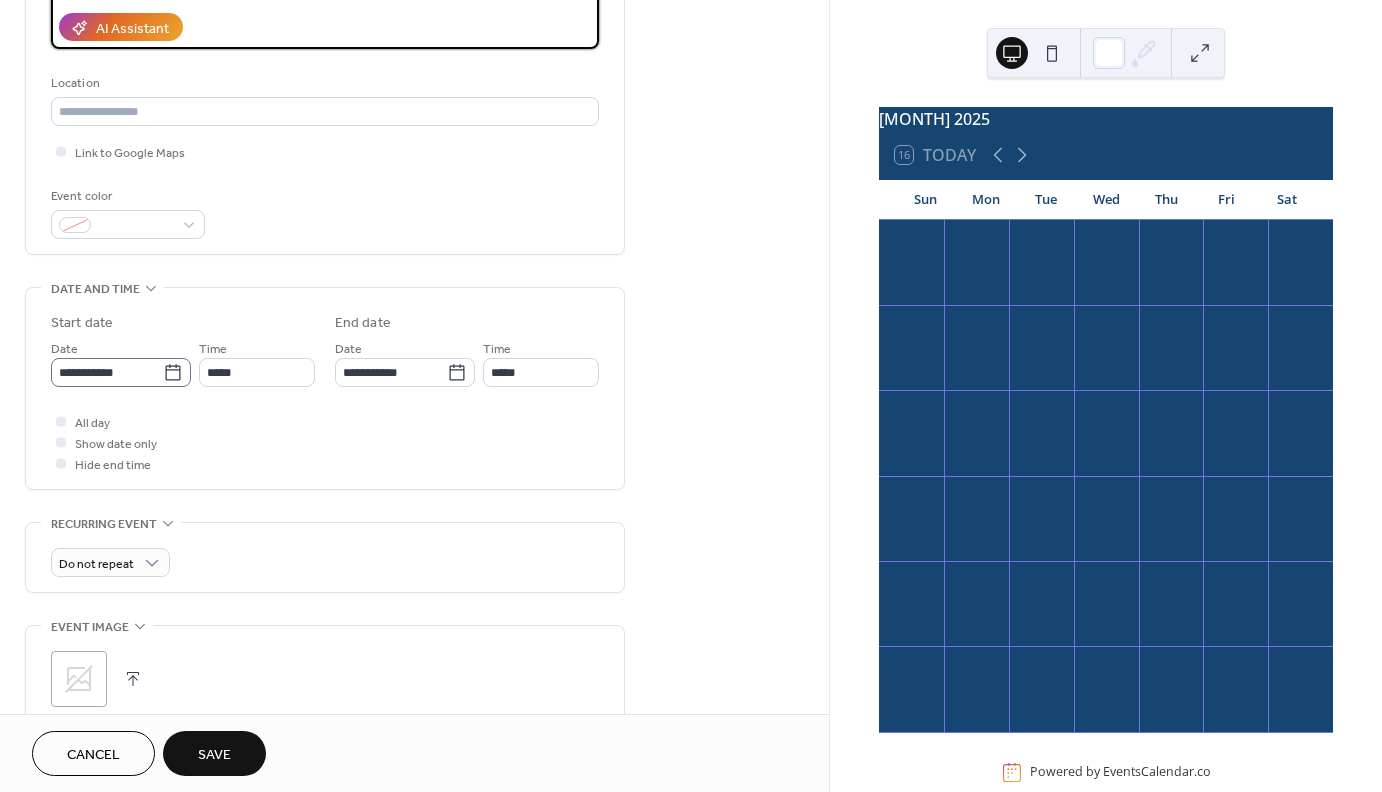 type on "**********" 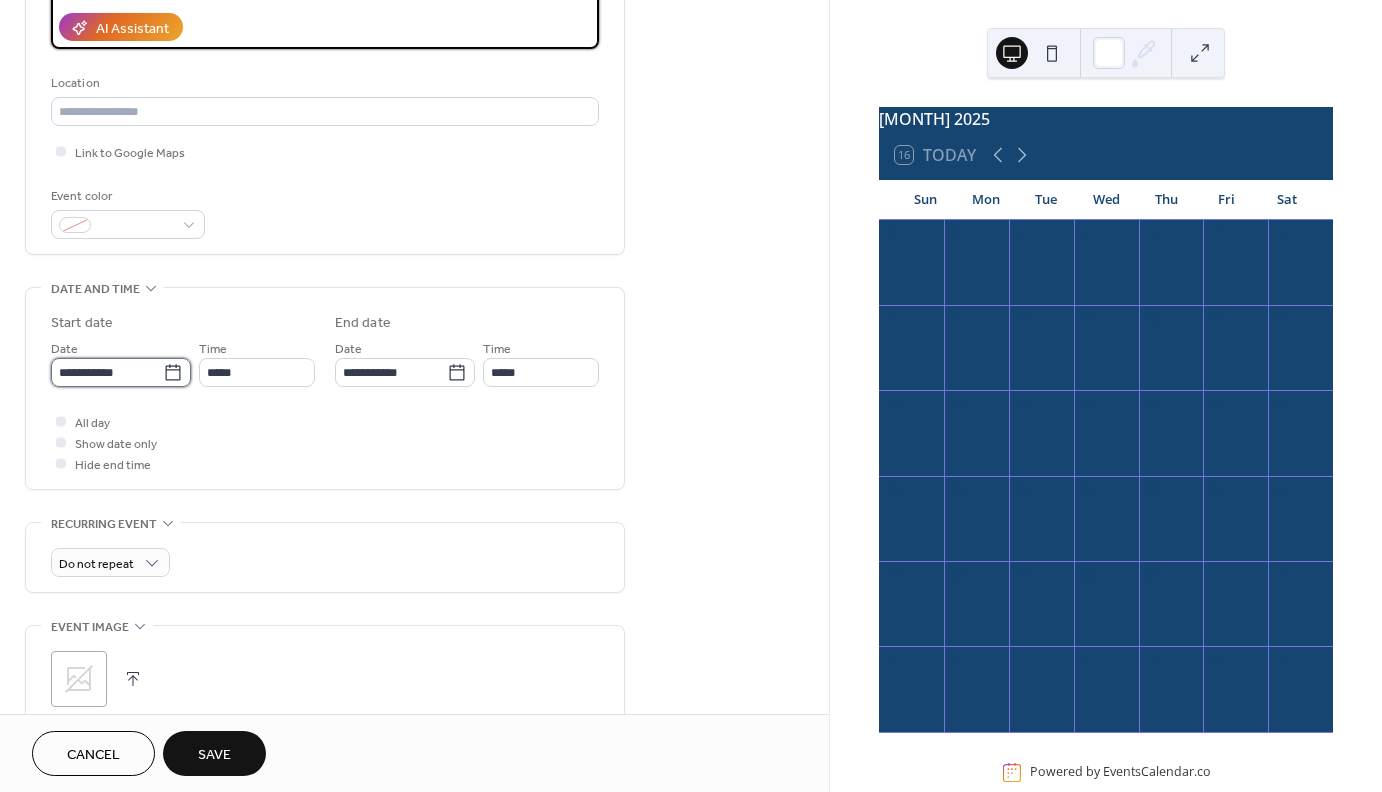 click on "**********" at bounding box center [107, 372] 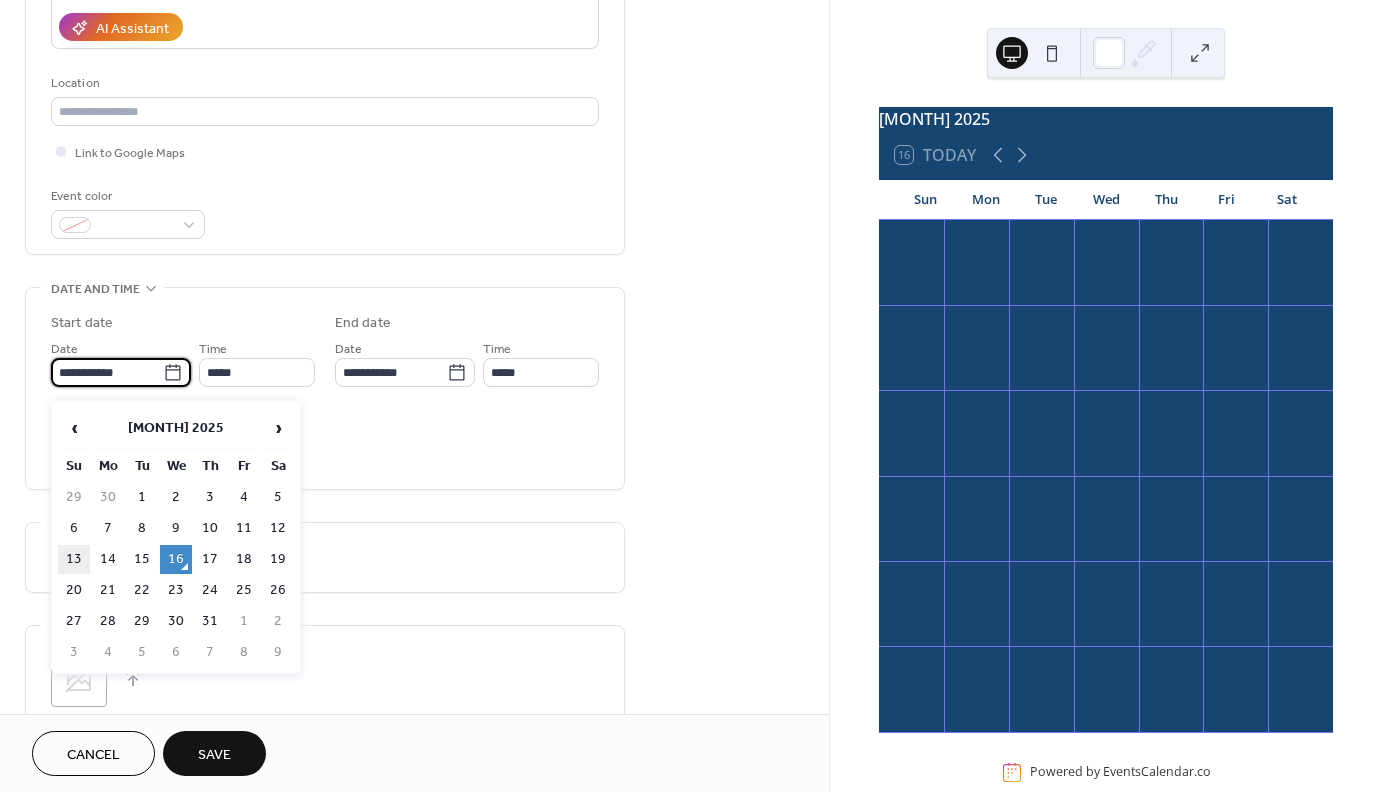 click on "13" at bounding box center [74, 559] 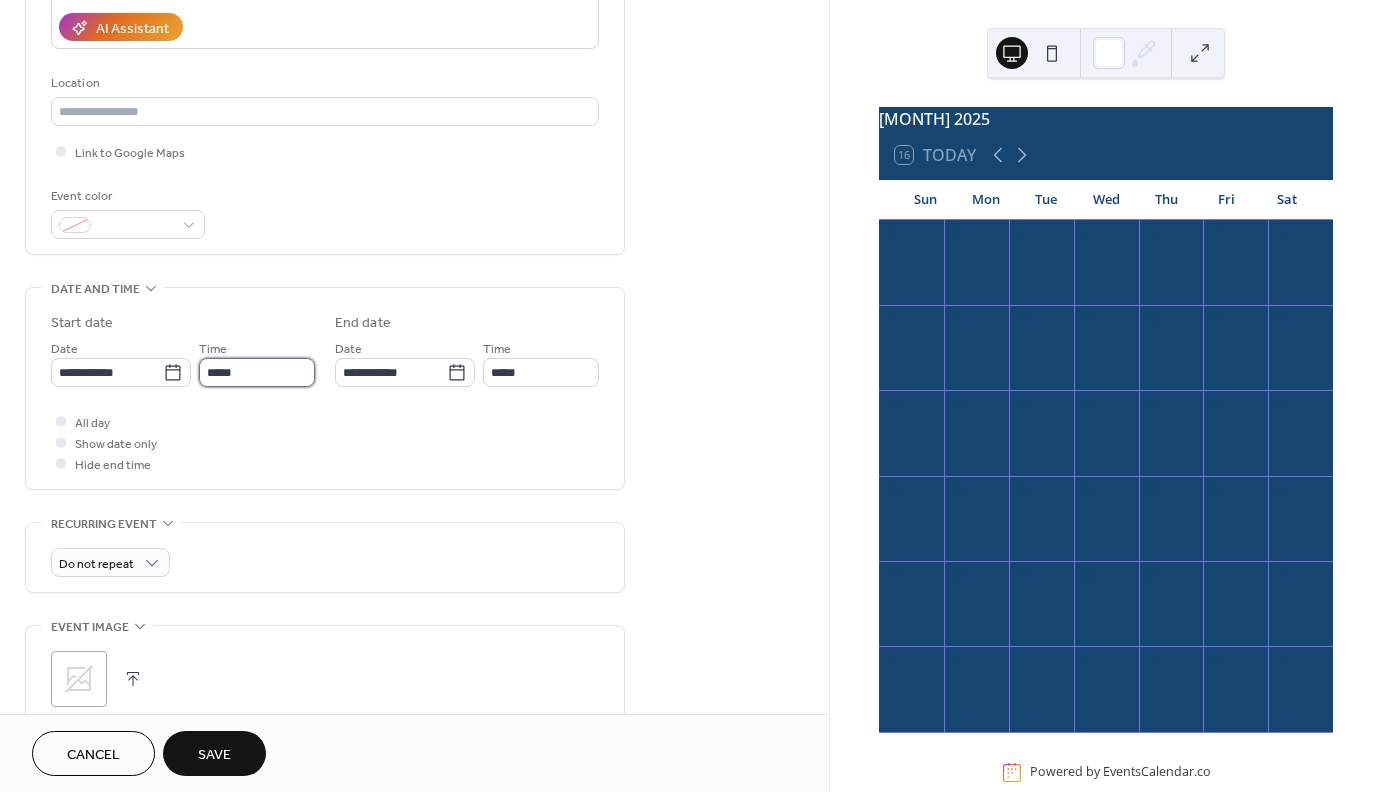 click on "*****" at bounding box center (257, 372) 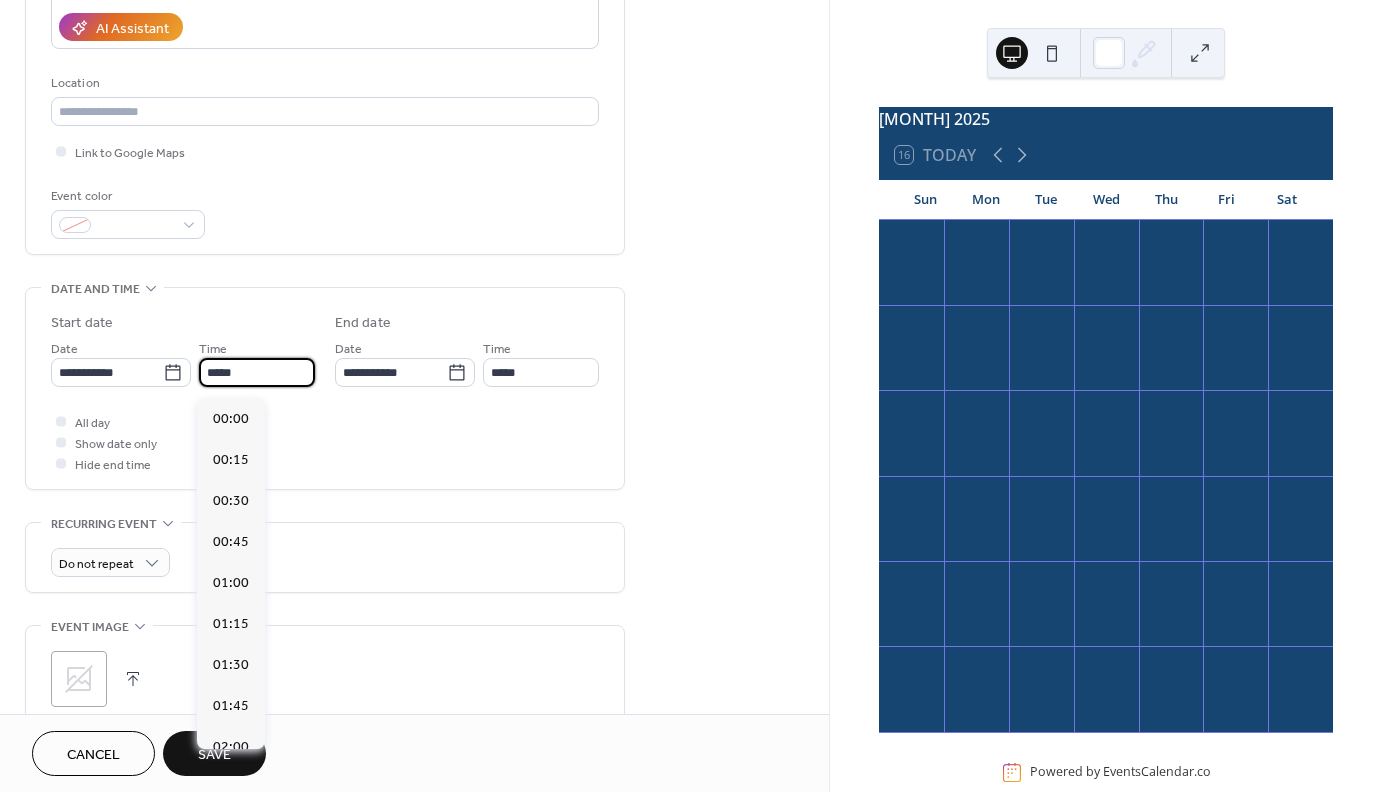 scroll, scrollTop: 1944, scrollLeft: 0, axis: vertical 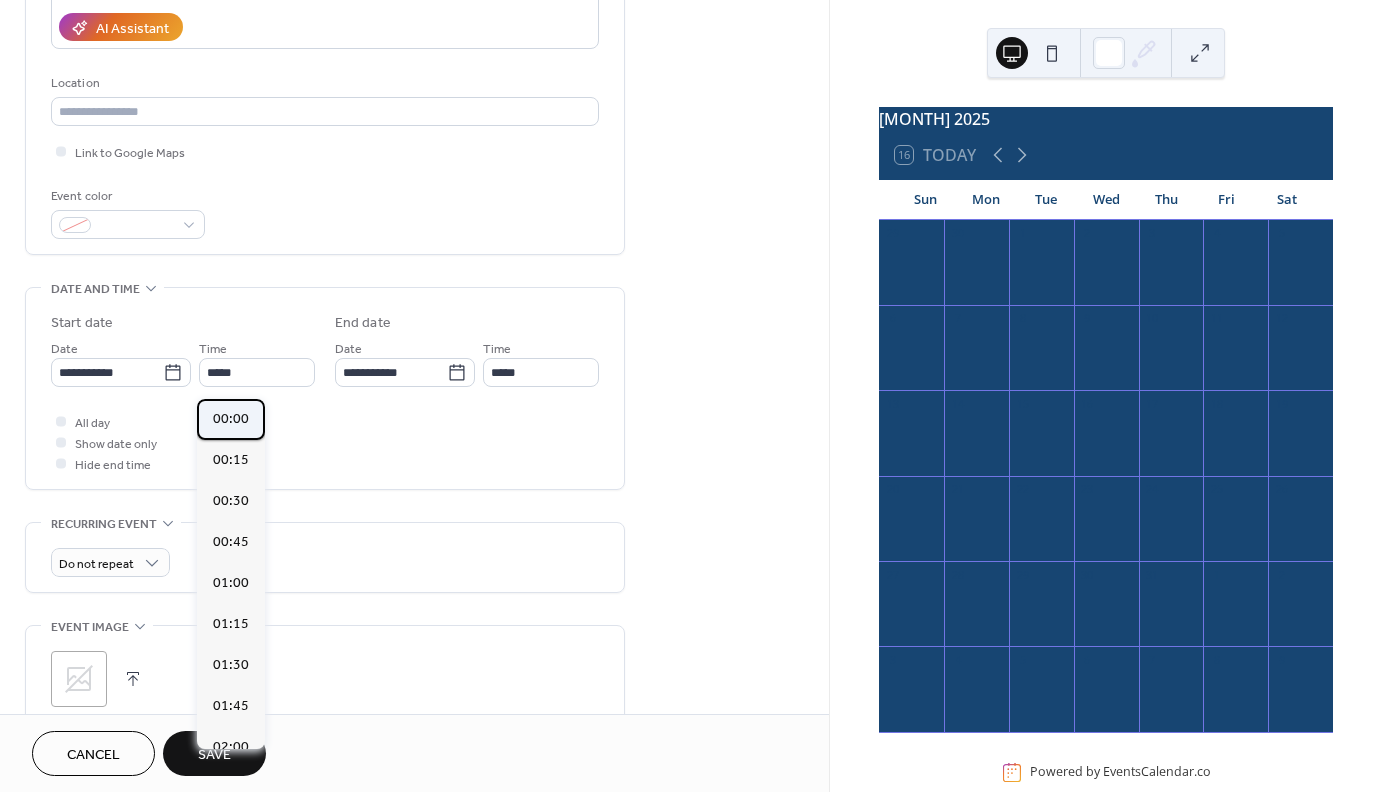 click on "00:00" at bounding box center (231, 419) 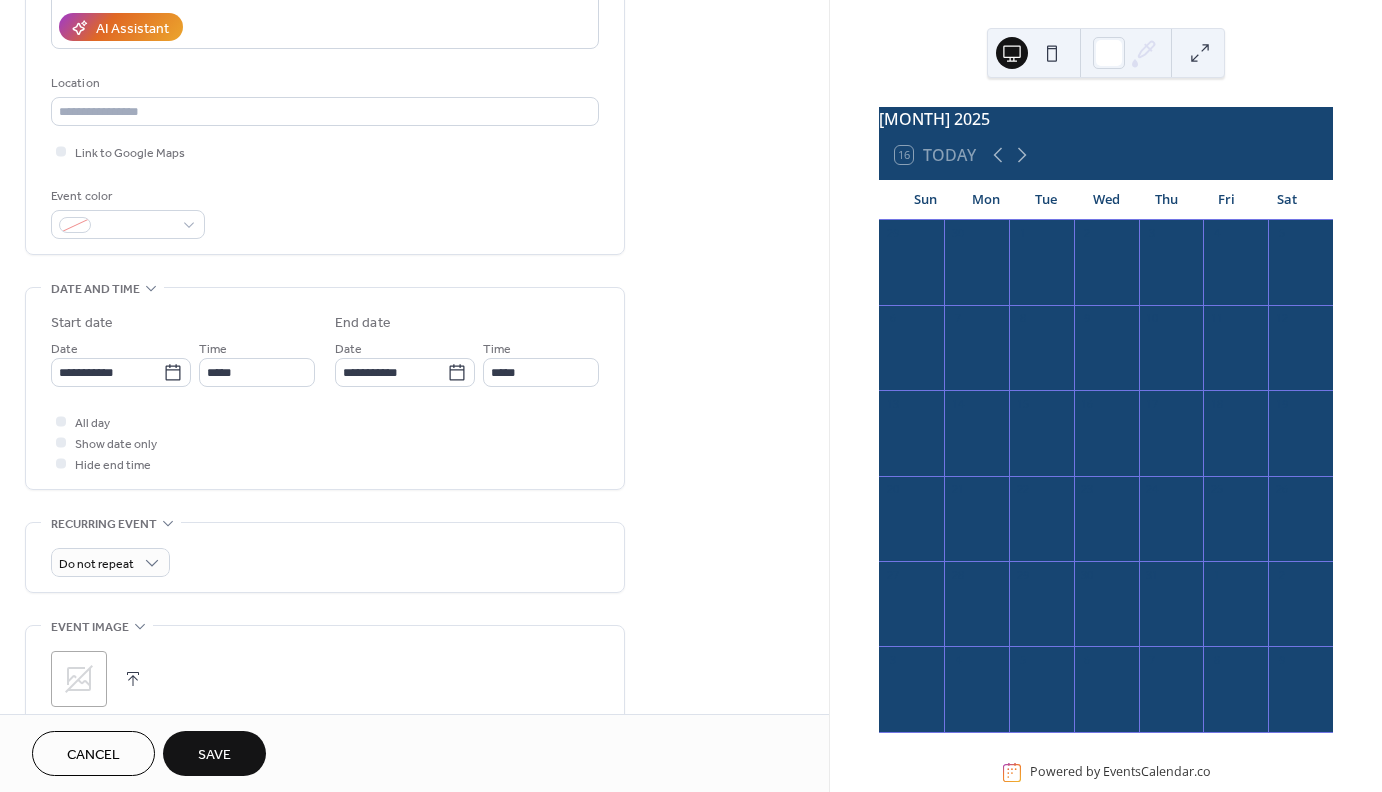 type on "*****" 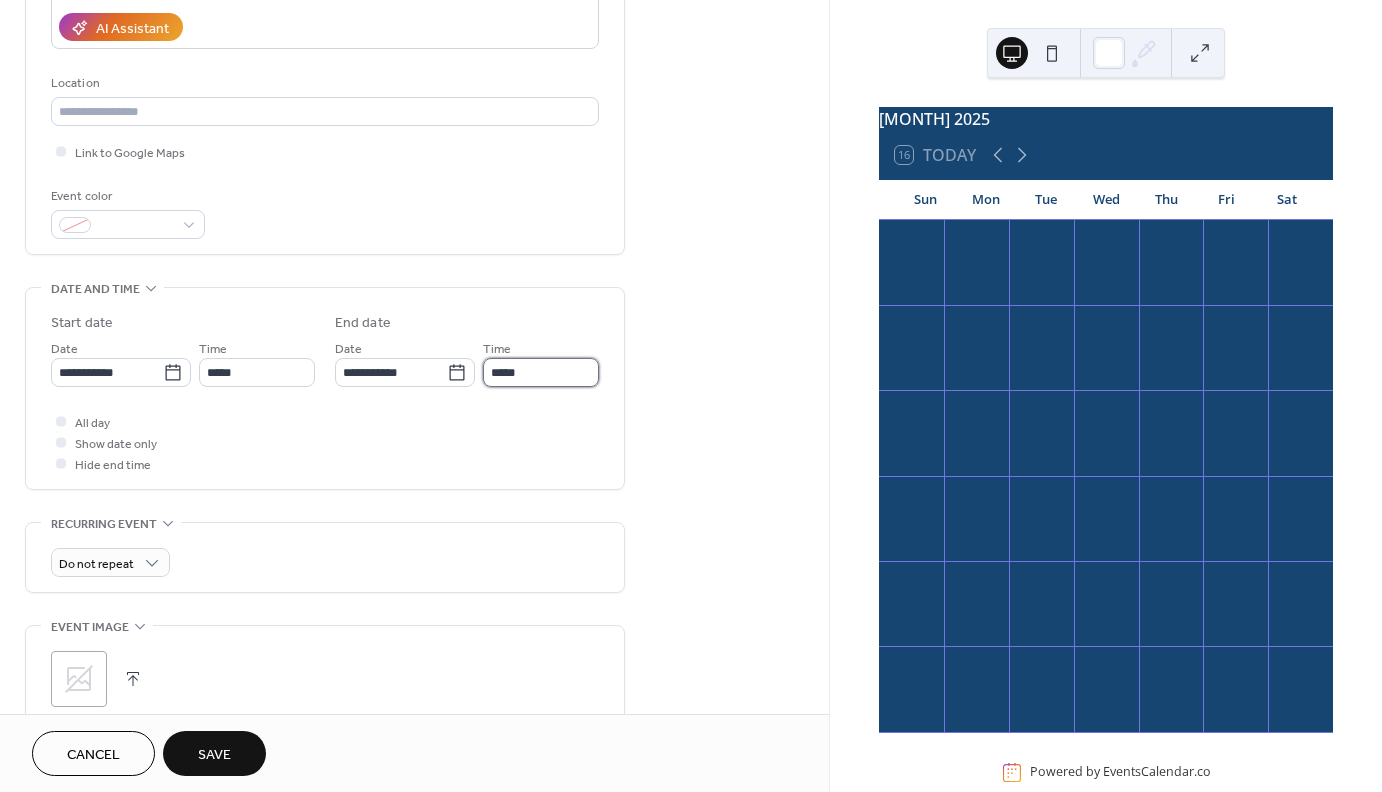 click on "*****" at bounding box center (541, 372) 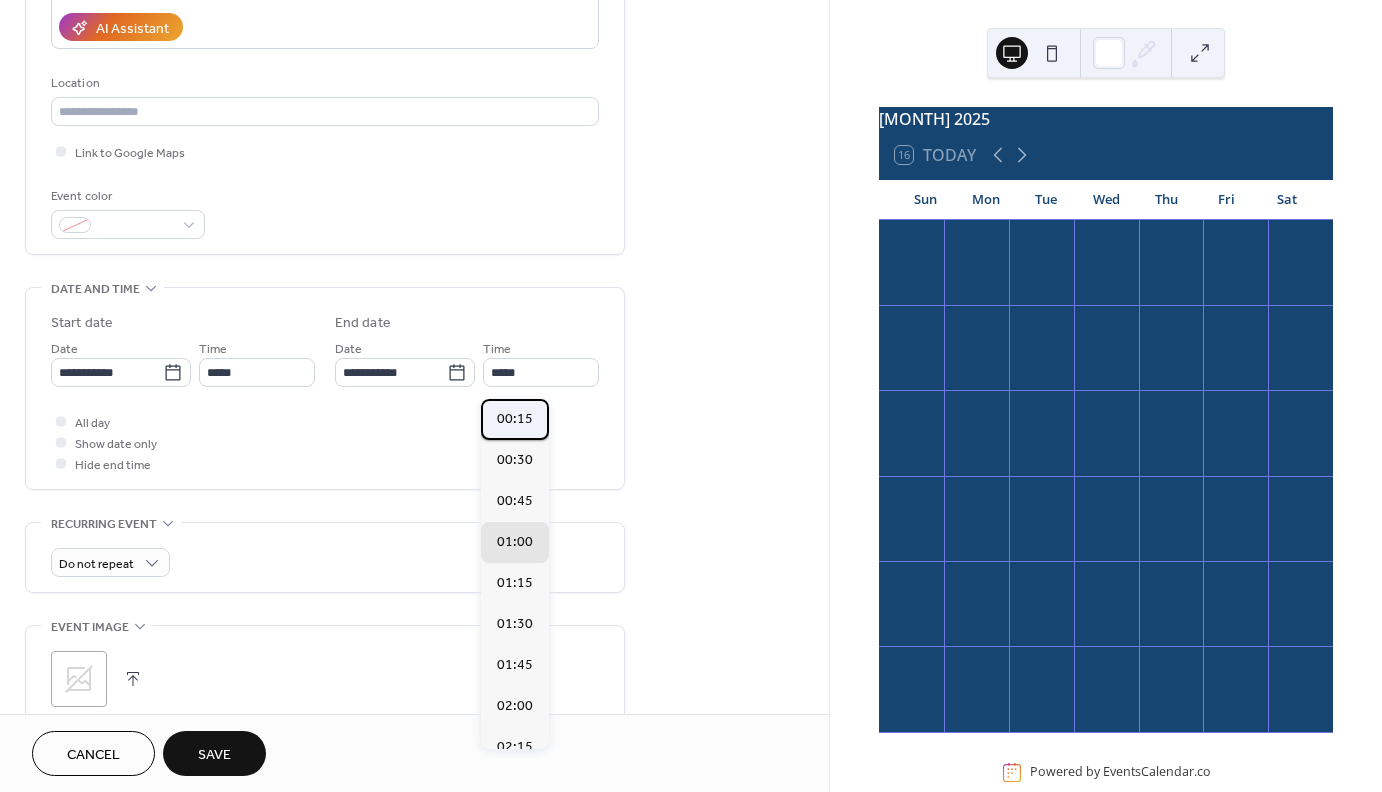 click on "00:15" at bounding box center (515, 419) 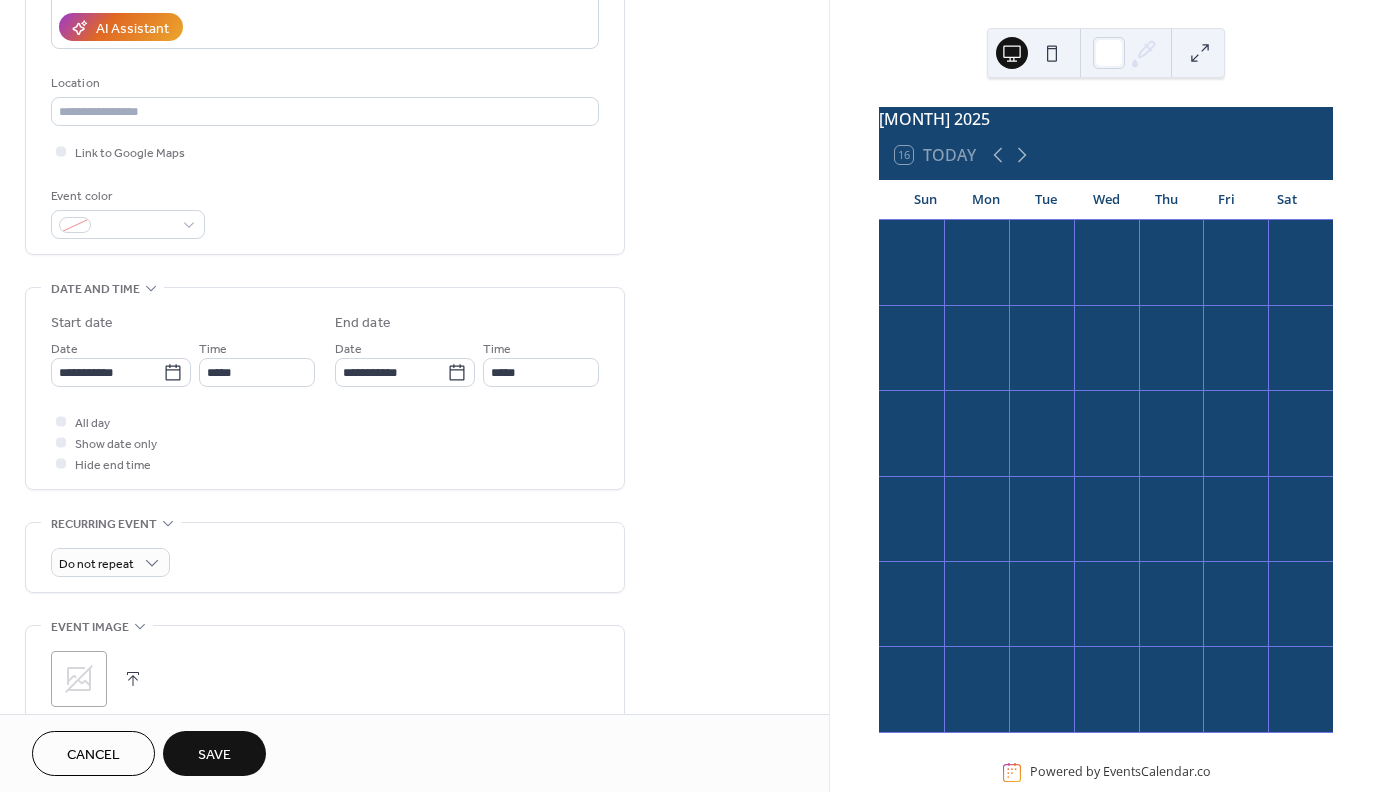 click on "All day Show date only Hide end time" at bounding box center (325, 442) 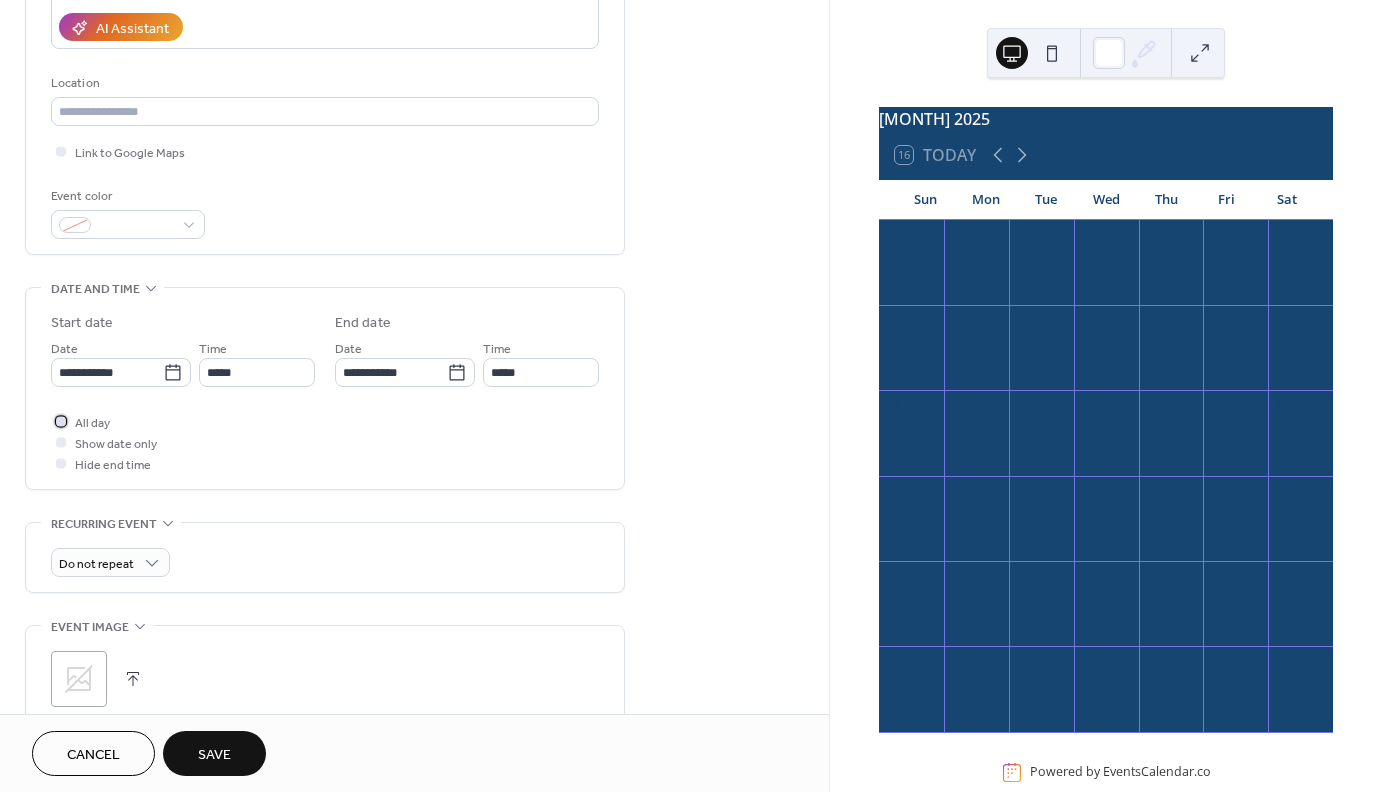 click at bounding box center [61, 421] 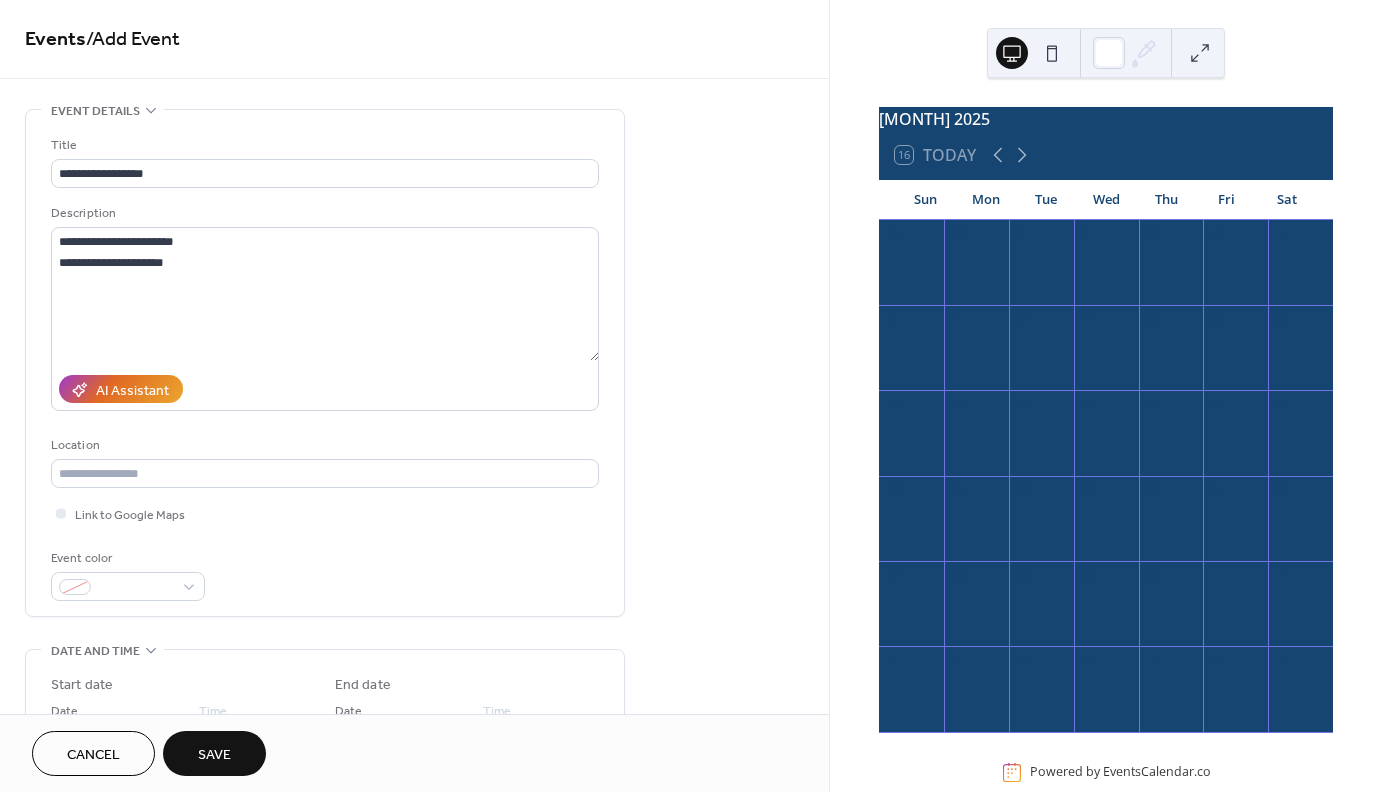 scroll, scrollTop: 0, scrollLeft: 0, axis: both 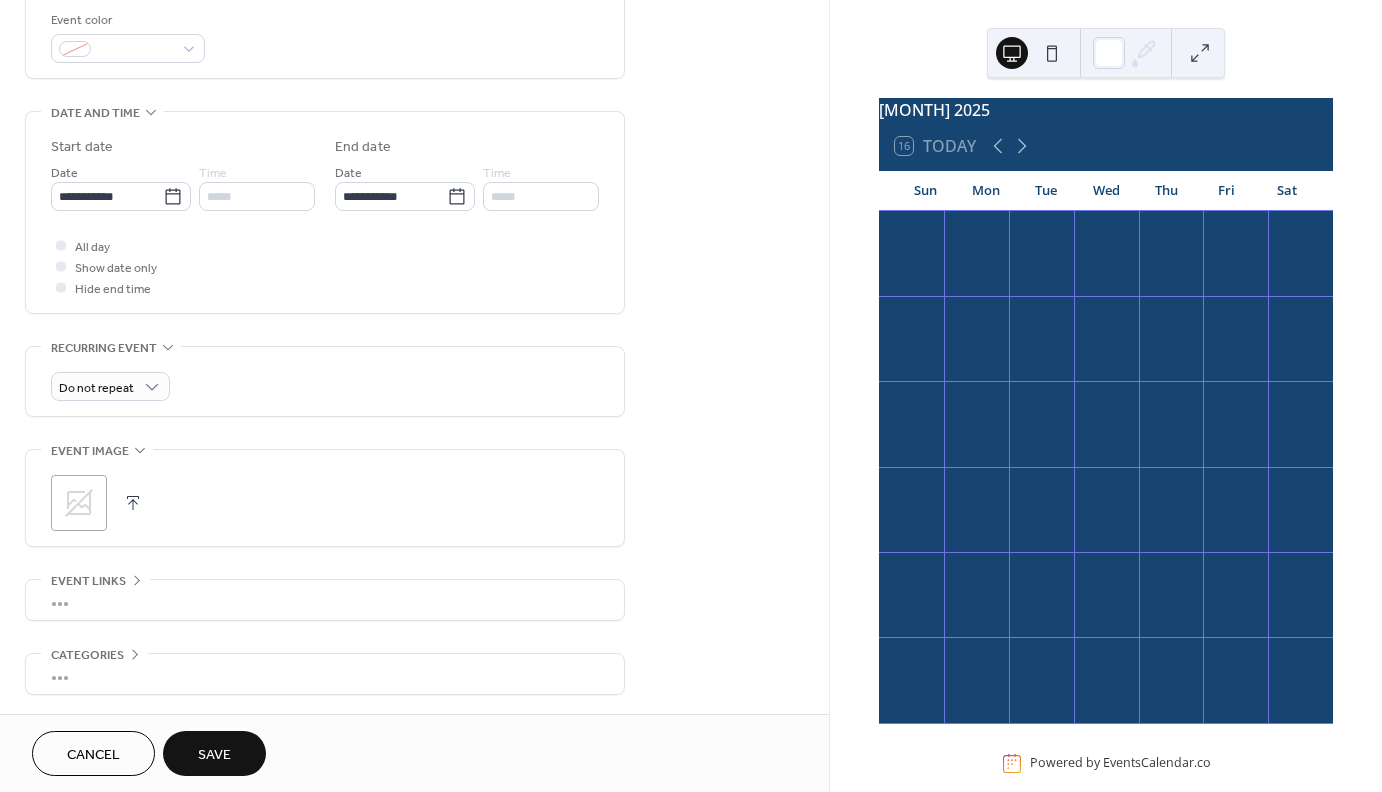 click 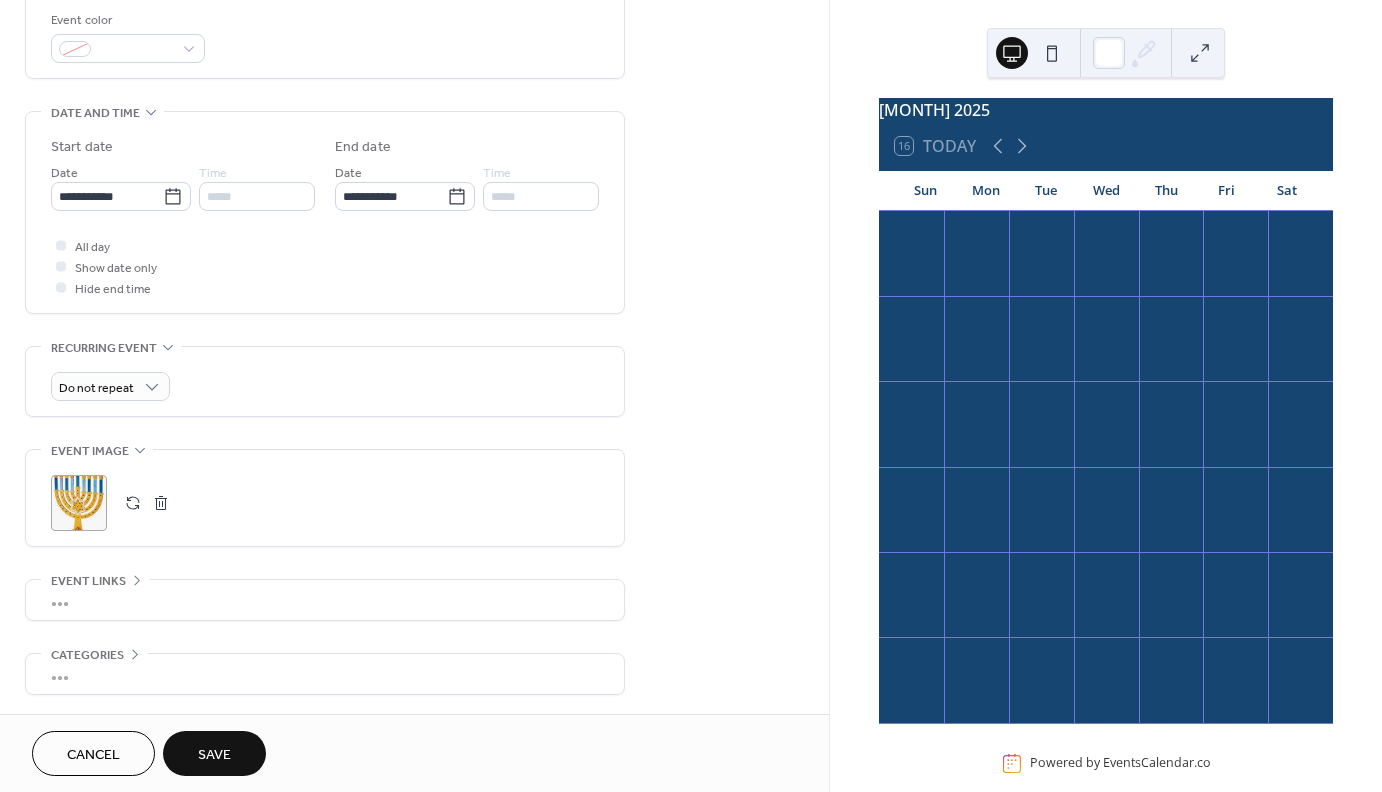 scroll, scrollTop: 623, scrollLeft: 0, axis: vertical 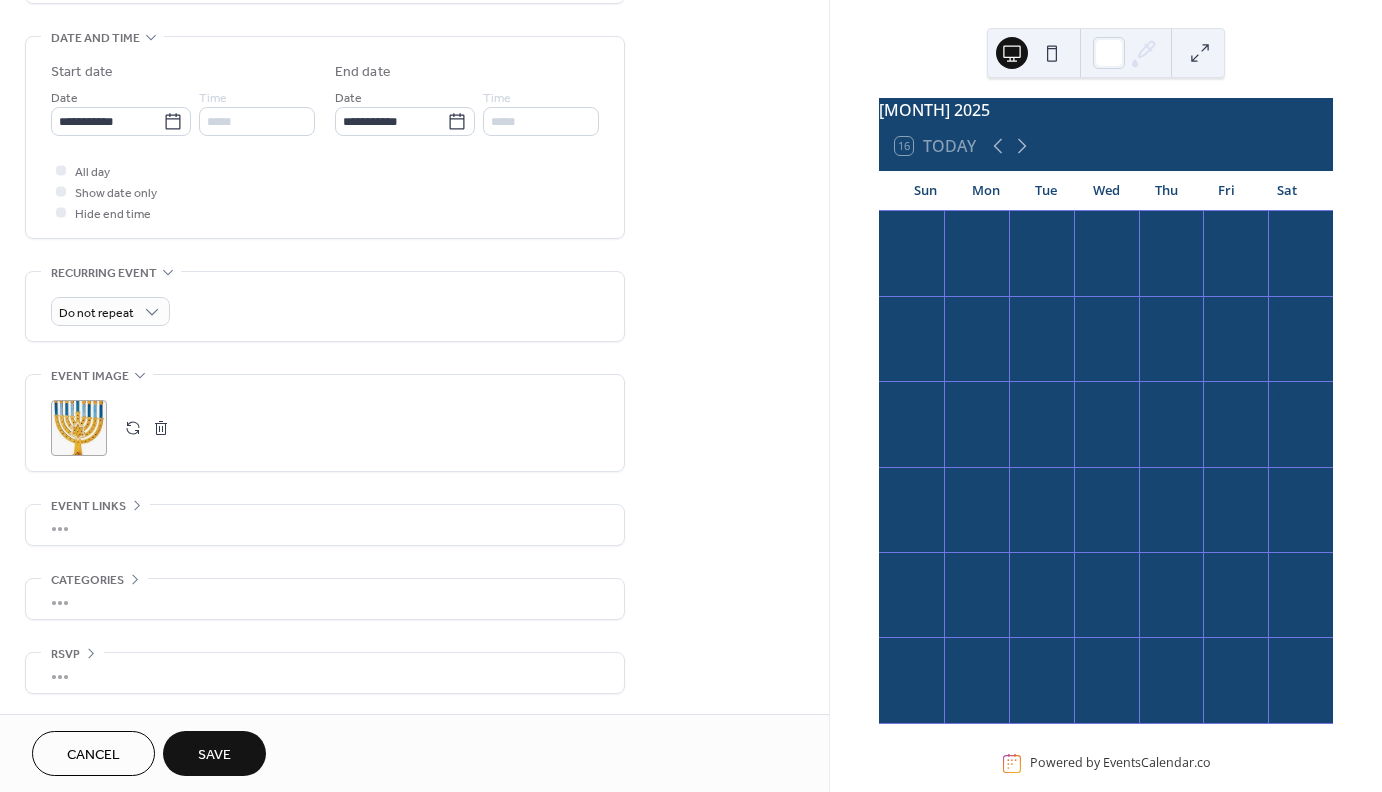 click on "•••" at bounding box center [325, 599] 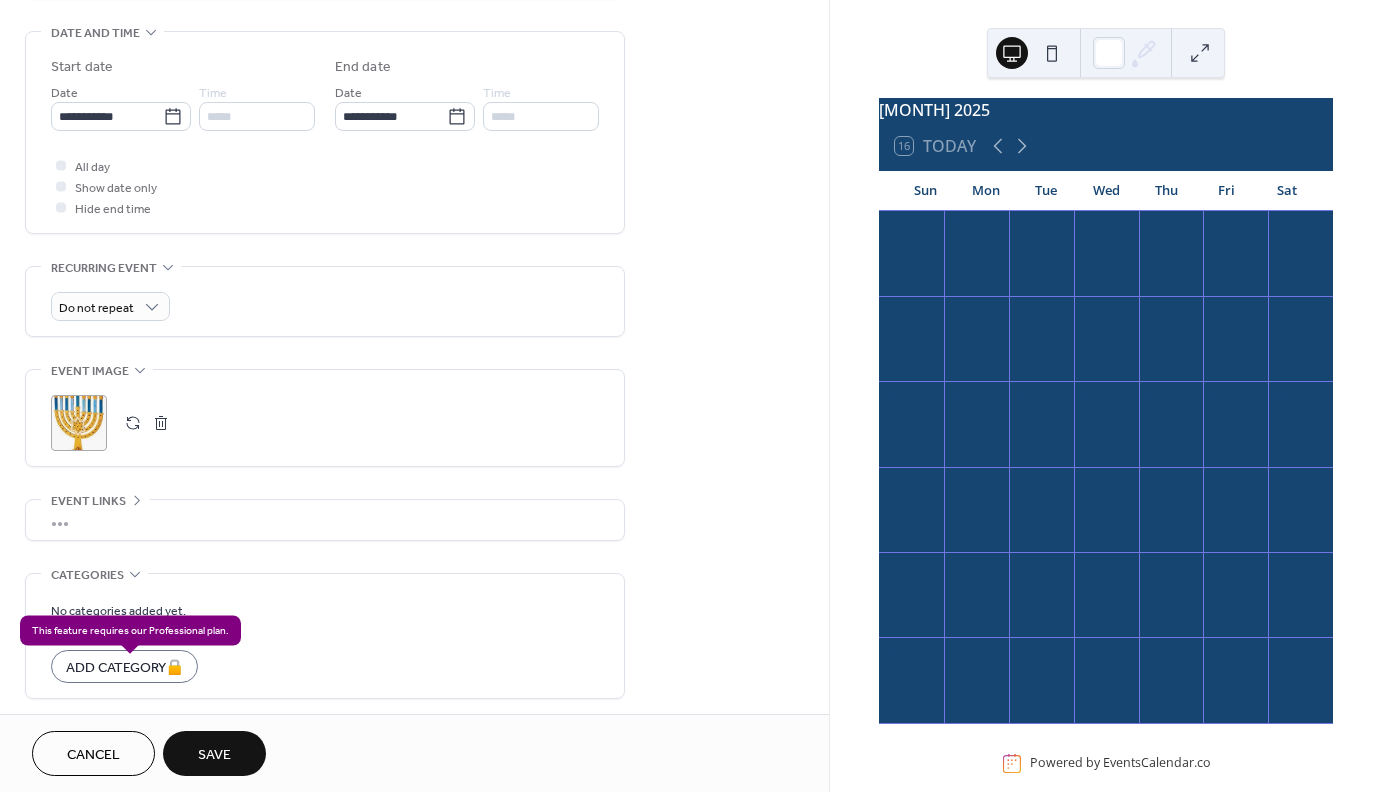 click on "Add Category  🔒" at bounding box center [124, 666] 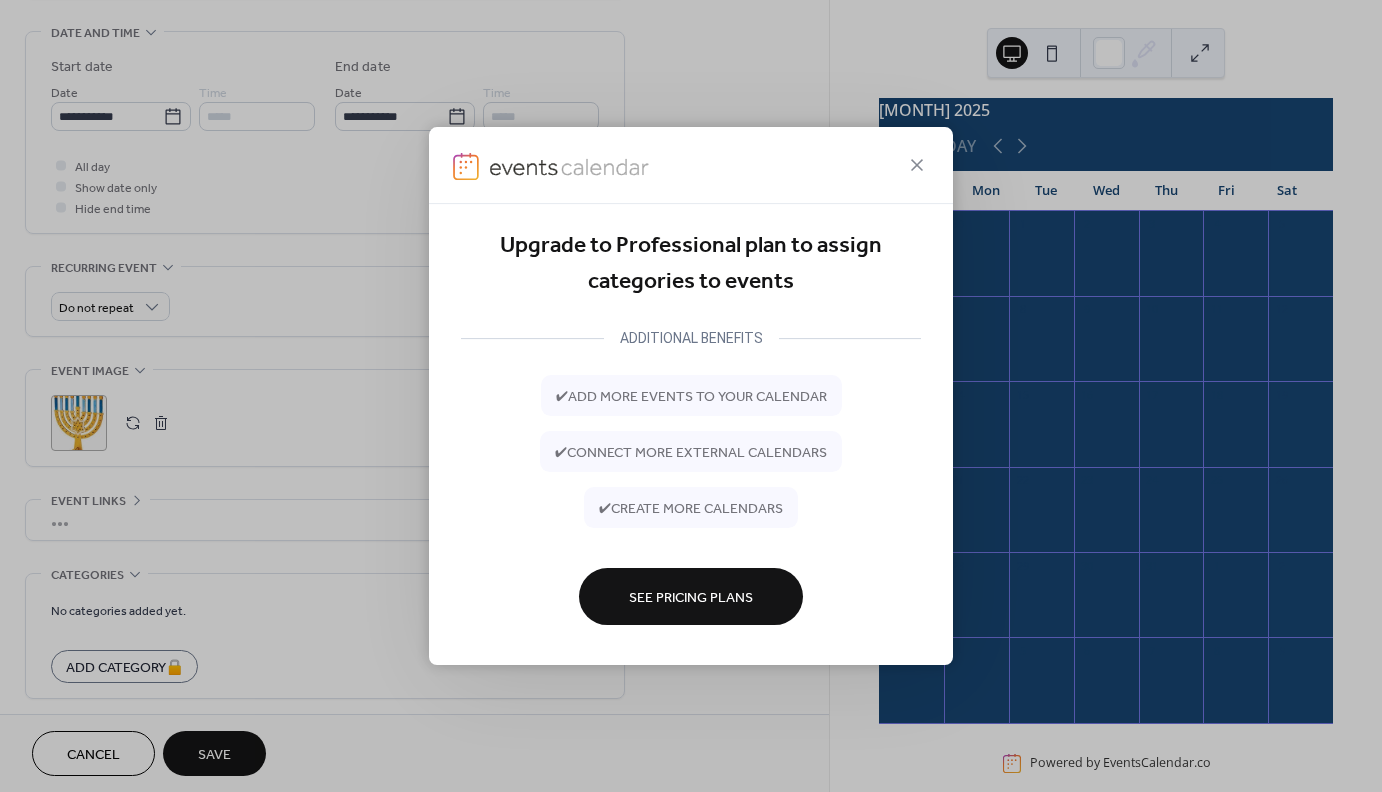 click on "See Pricing Plans" at bounding box center [691, 597] 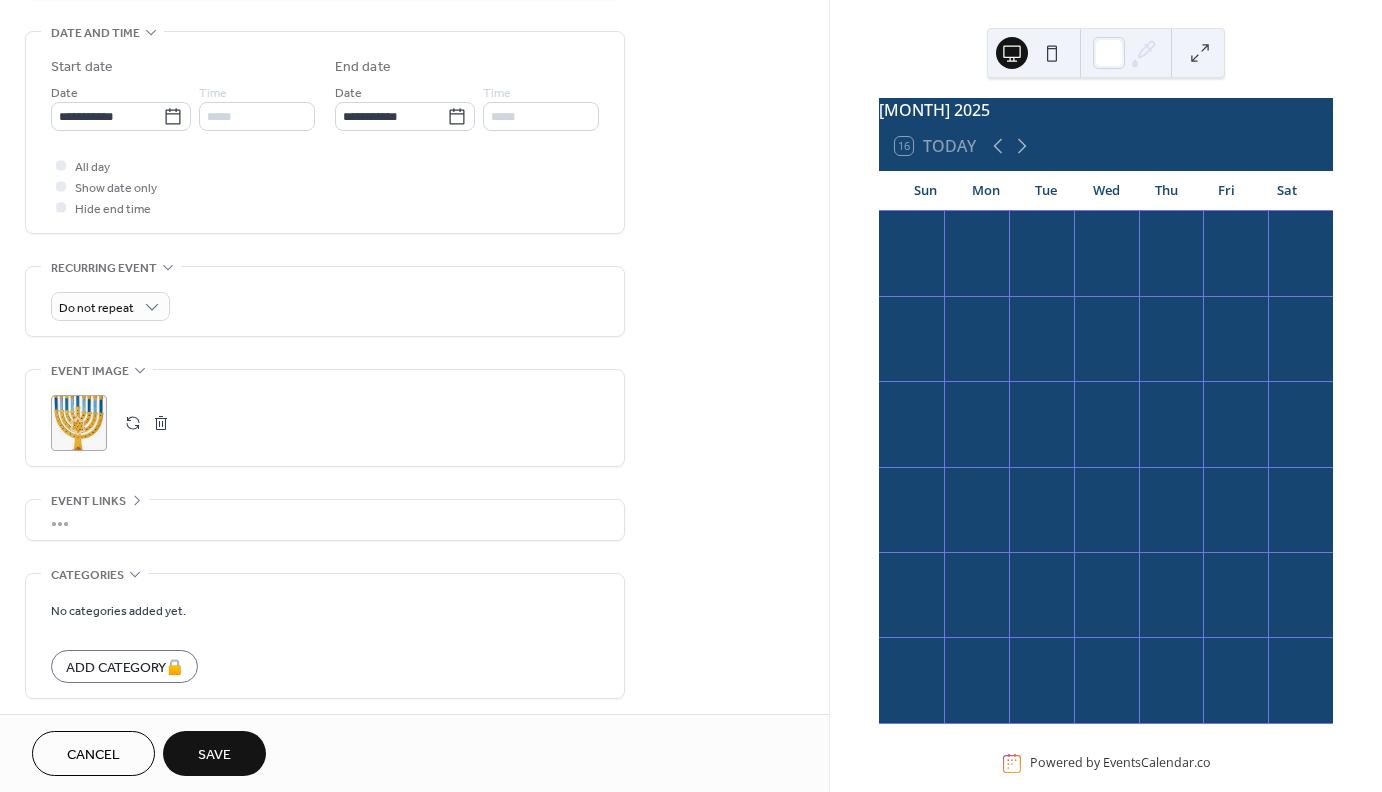 scroll, scrollTop: 707, scrollLeft: 0, axis: vertical 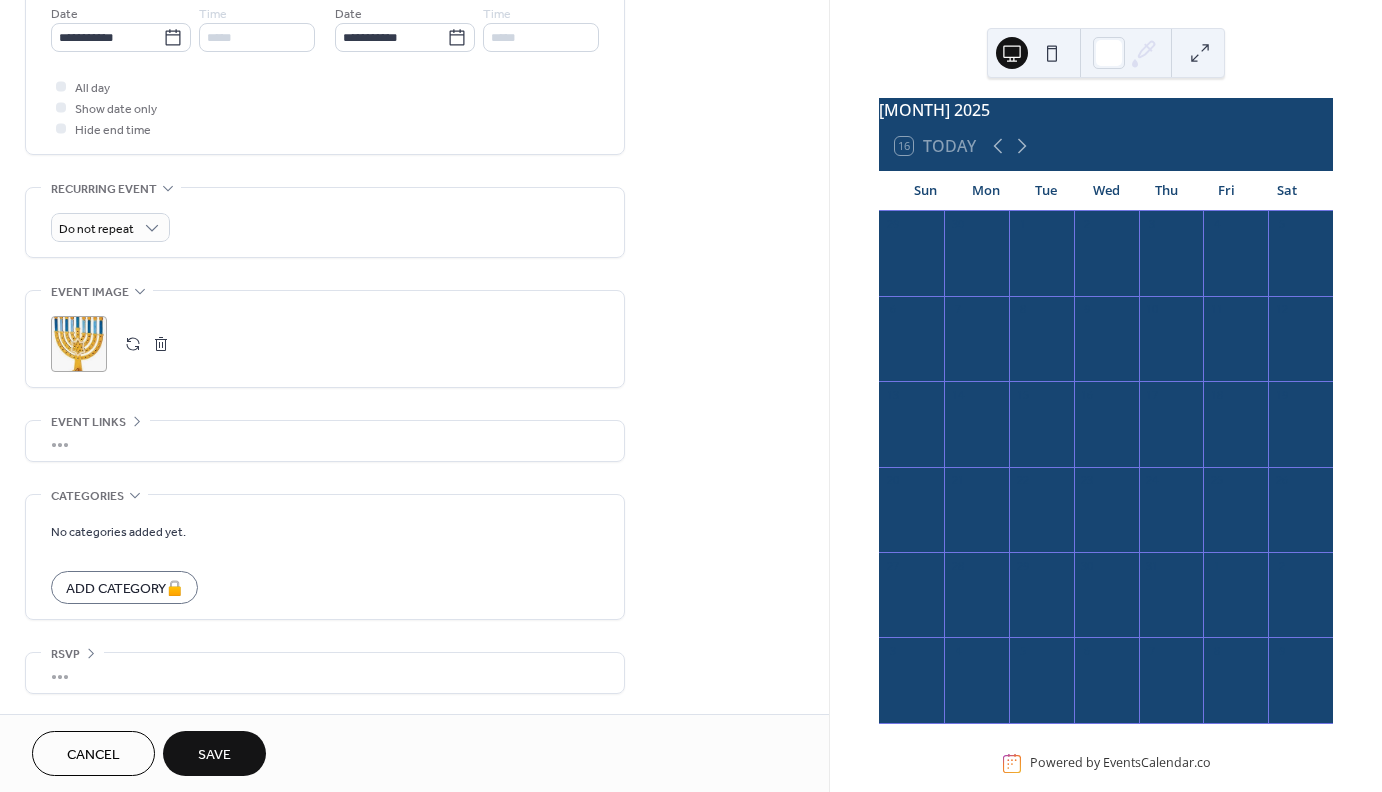 click on "Save" at bounding box center [214, 755] 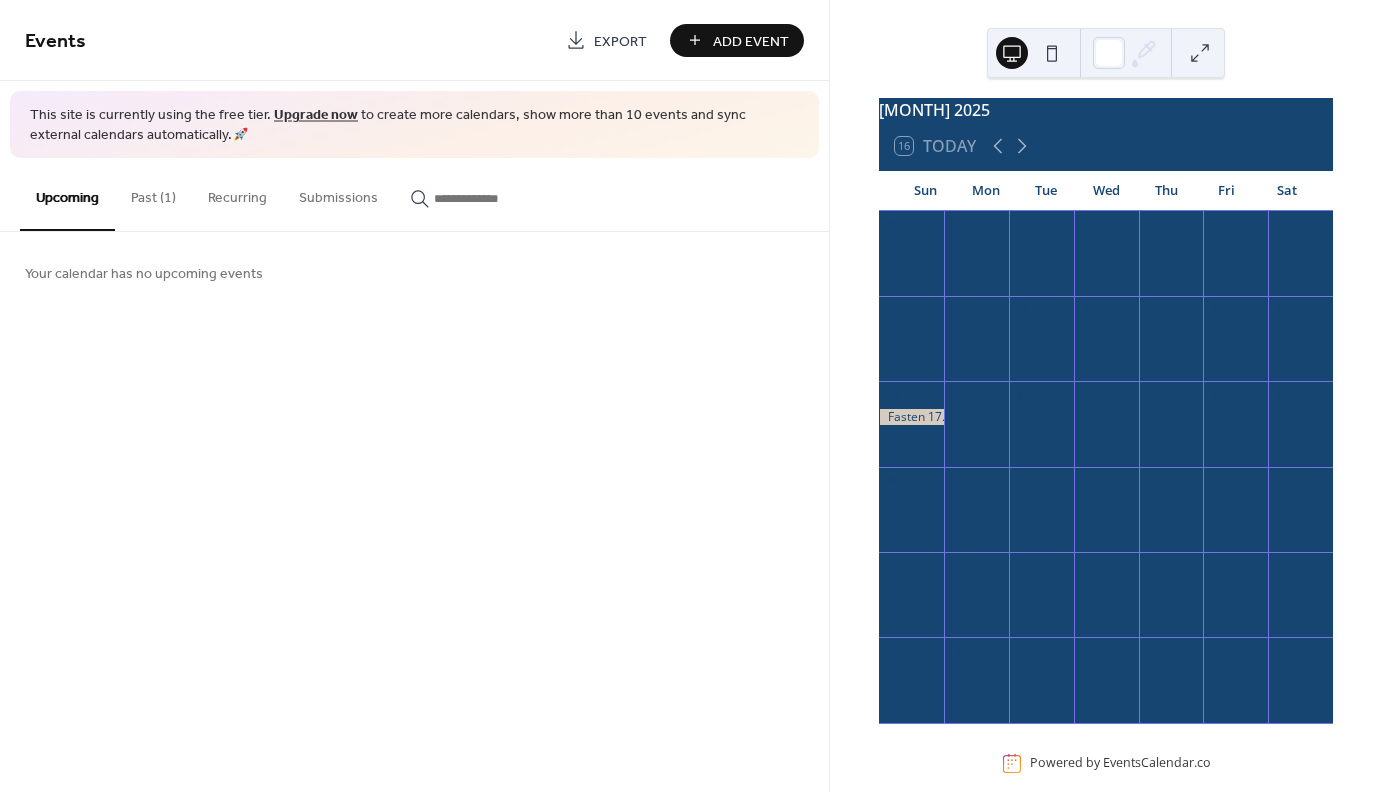 click at bounding box center [911, 417] 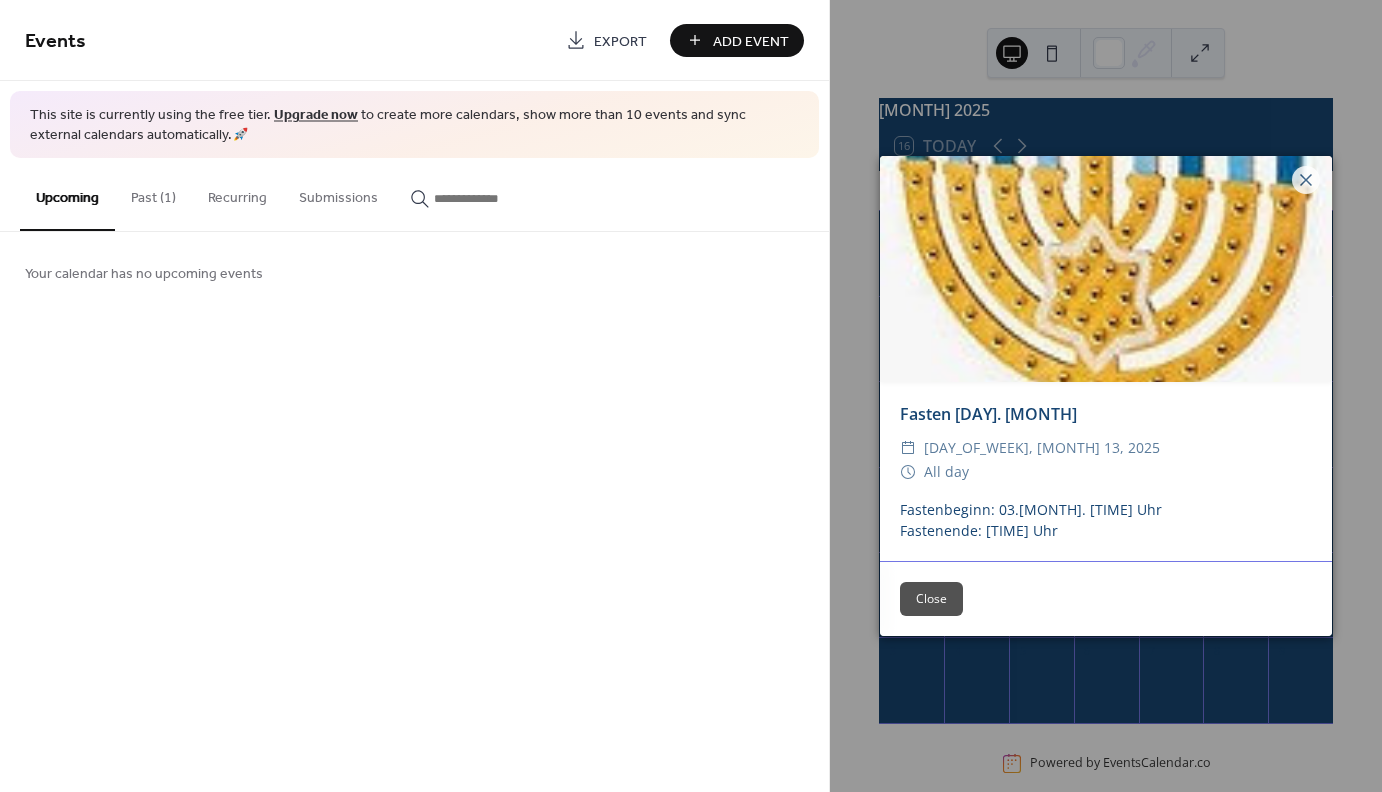 click on "Close" at bounding box center [931, 599] 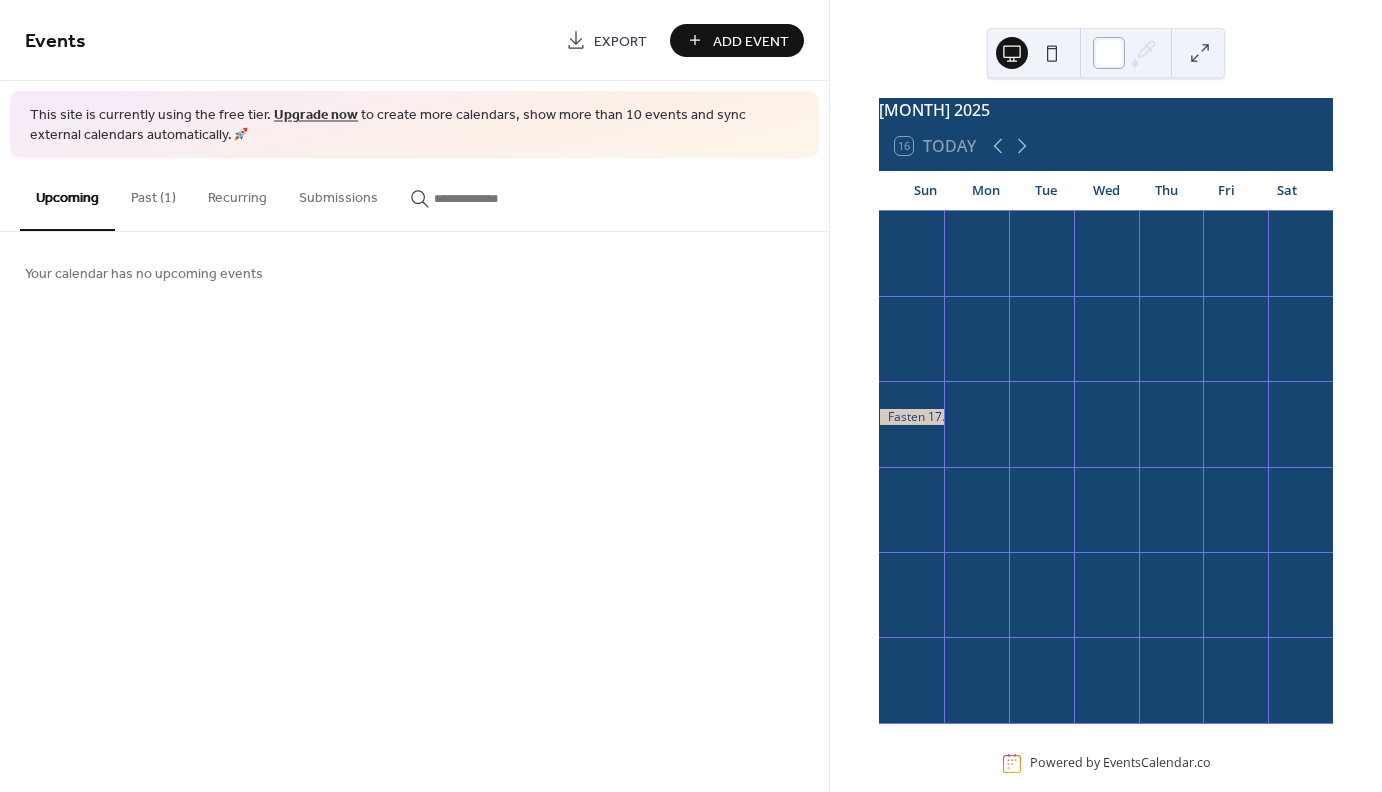 click at bounding box center [1109, 53] 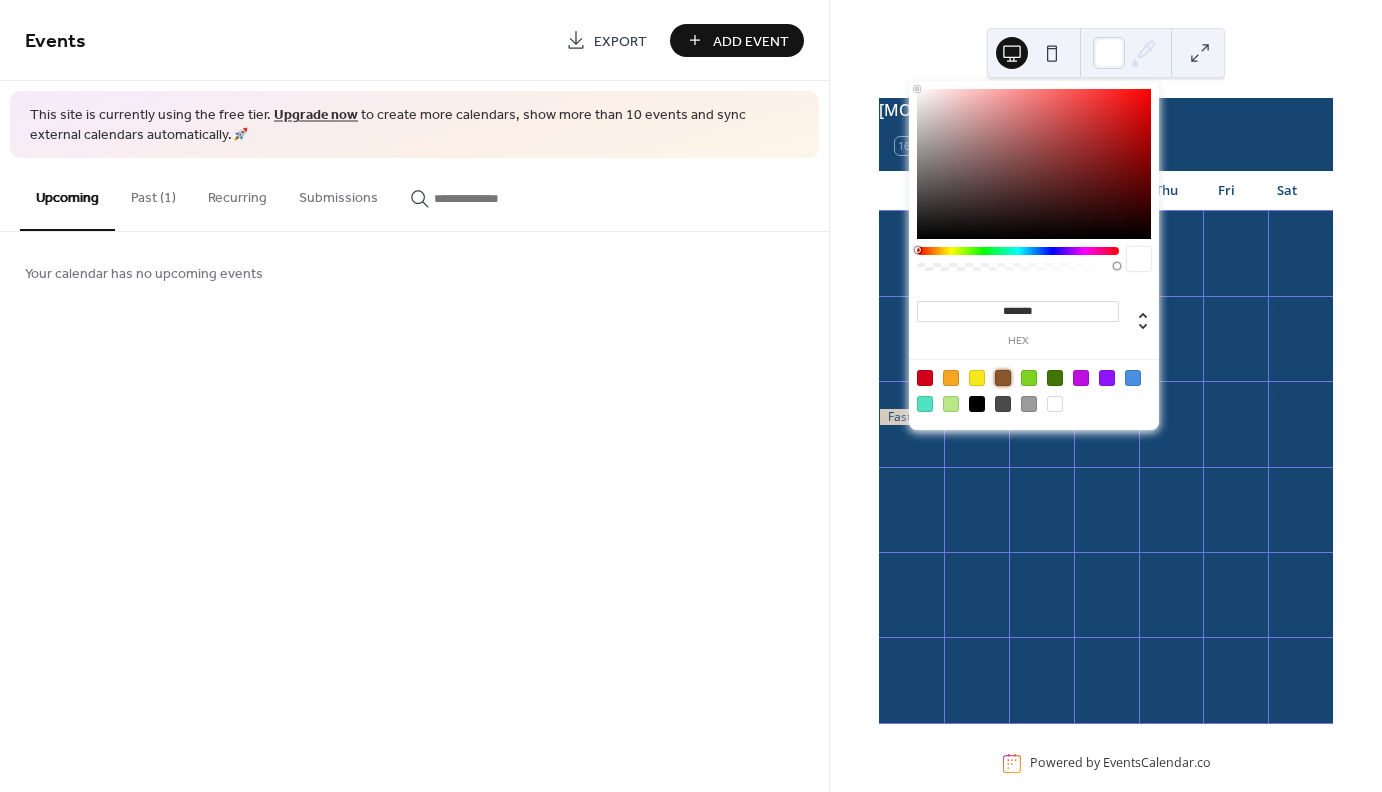 click at bounding box center (1003, 378) 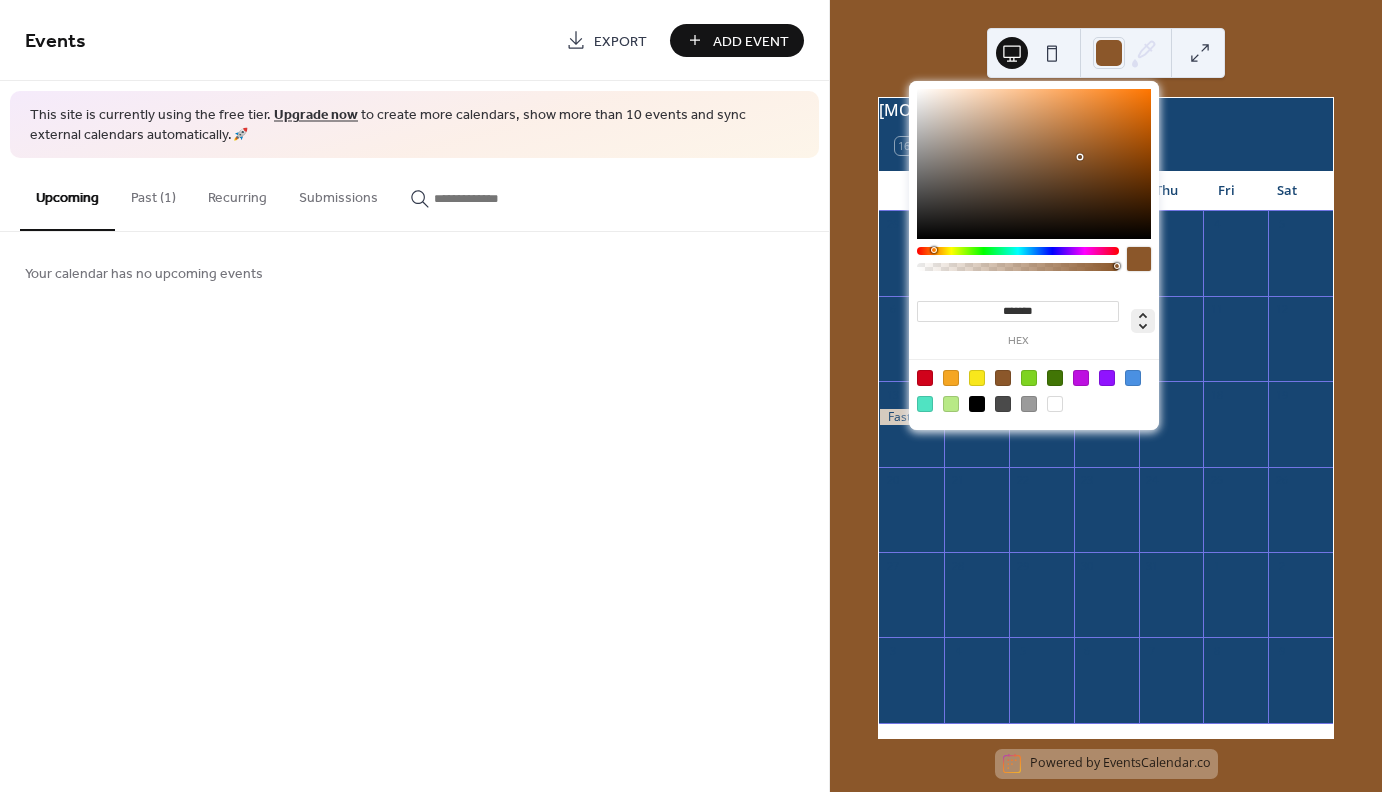click 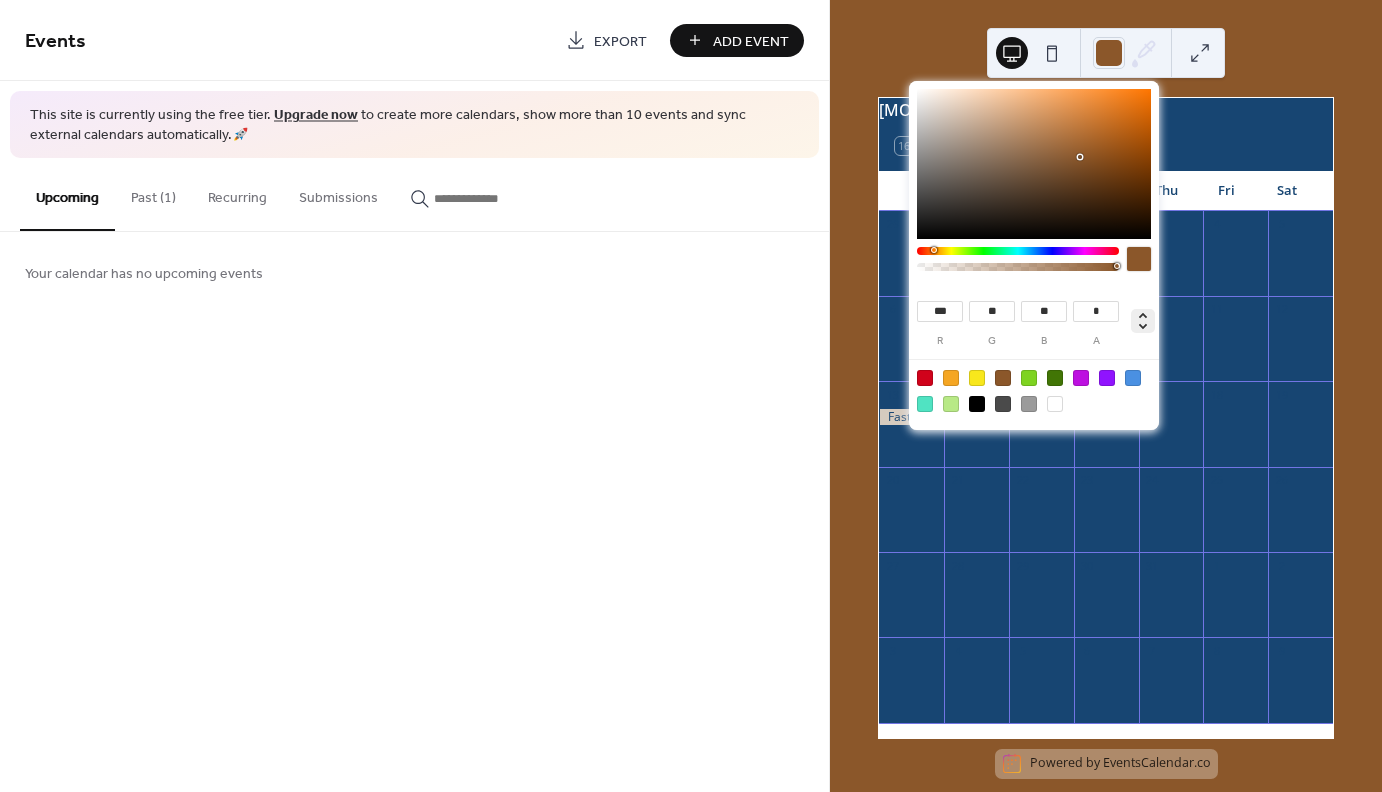 click 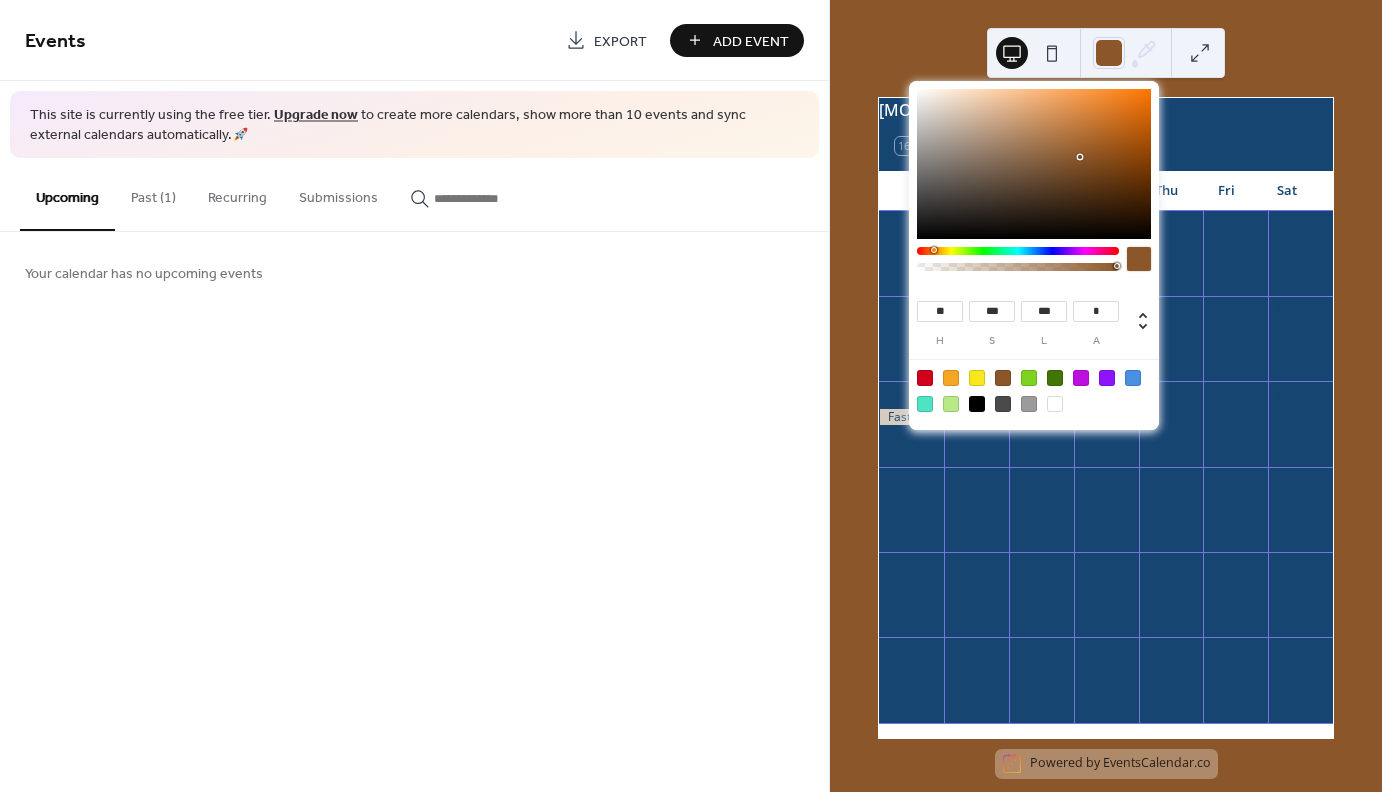 click at bounding box center [1055, 404] 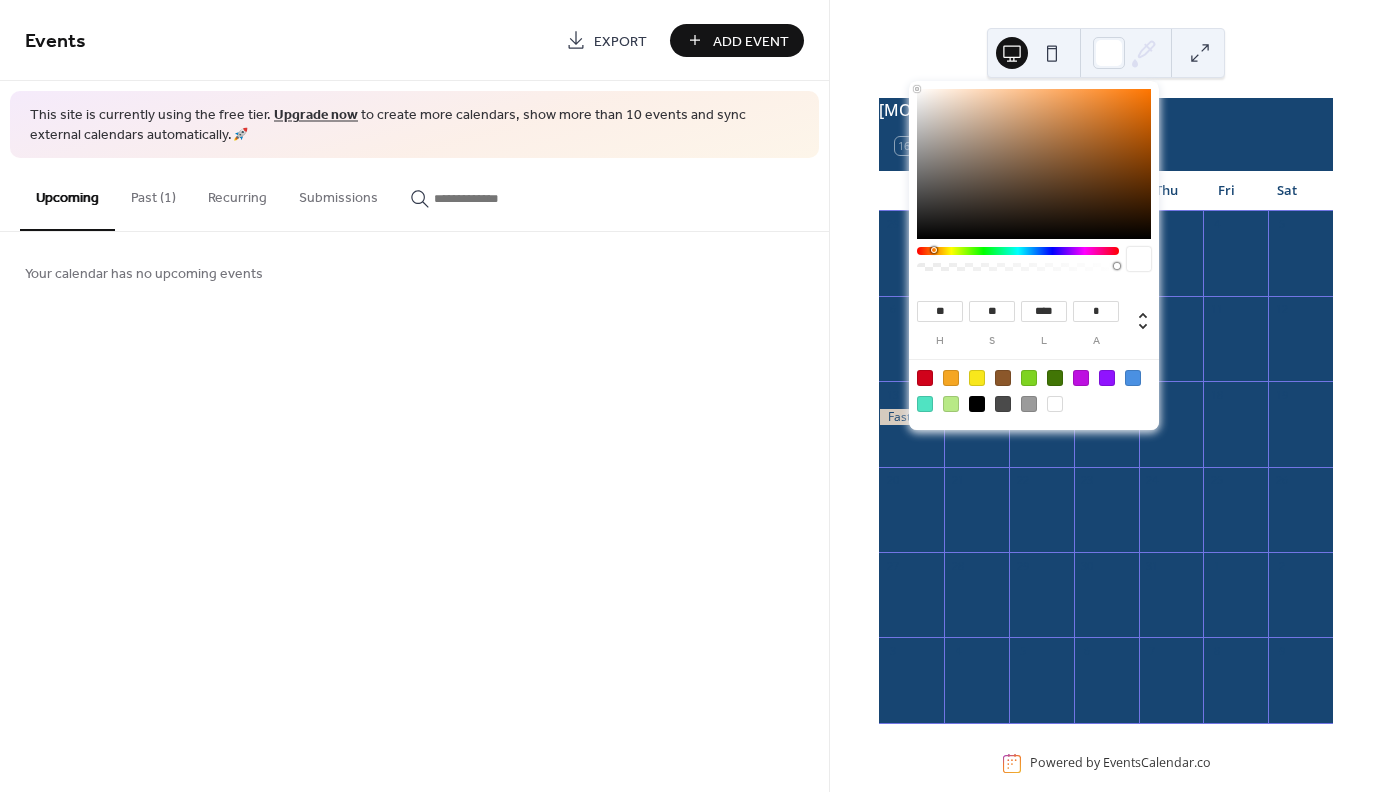click on "Events Export Add Event This site is currently using the free tier.   Upgrade now   to create more calendars, show more than 10 events and sync external calendars automatically. 🚀 Upcoming Past (1) Recurring Submissions Your calendar has no upcoming events Cancel" at bounding box center [414, 396] 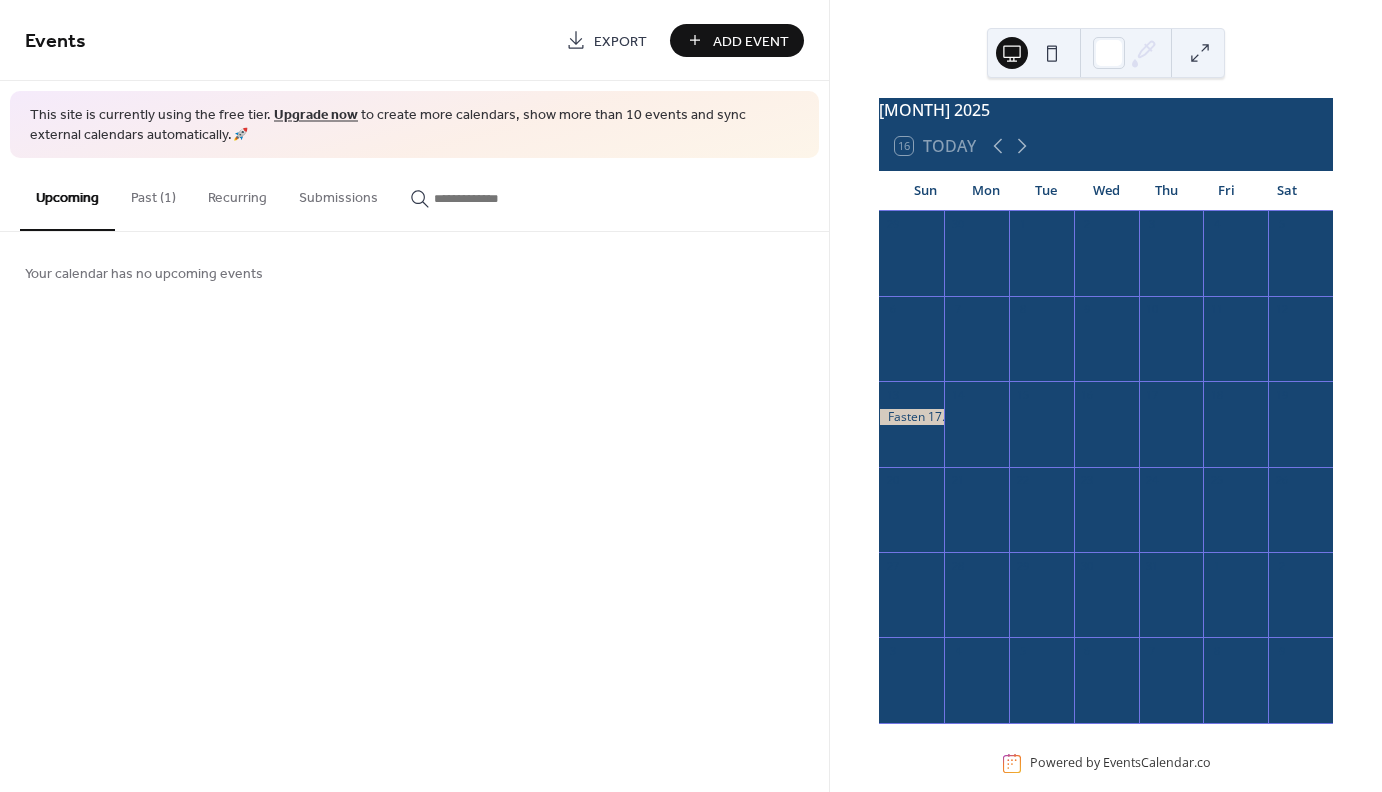scroll, scrollTop: 45, scrollLeft: 0, axis: vertical 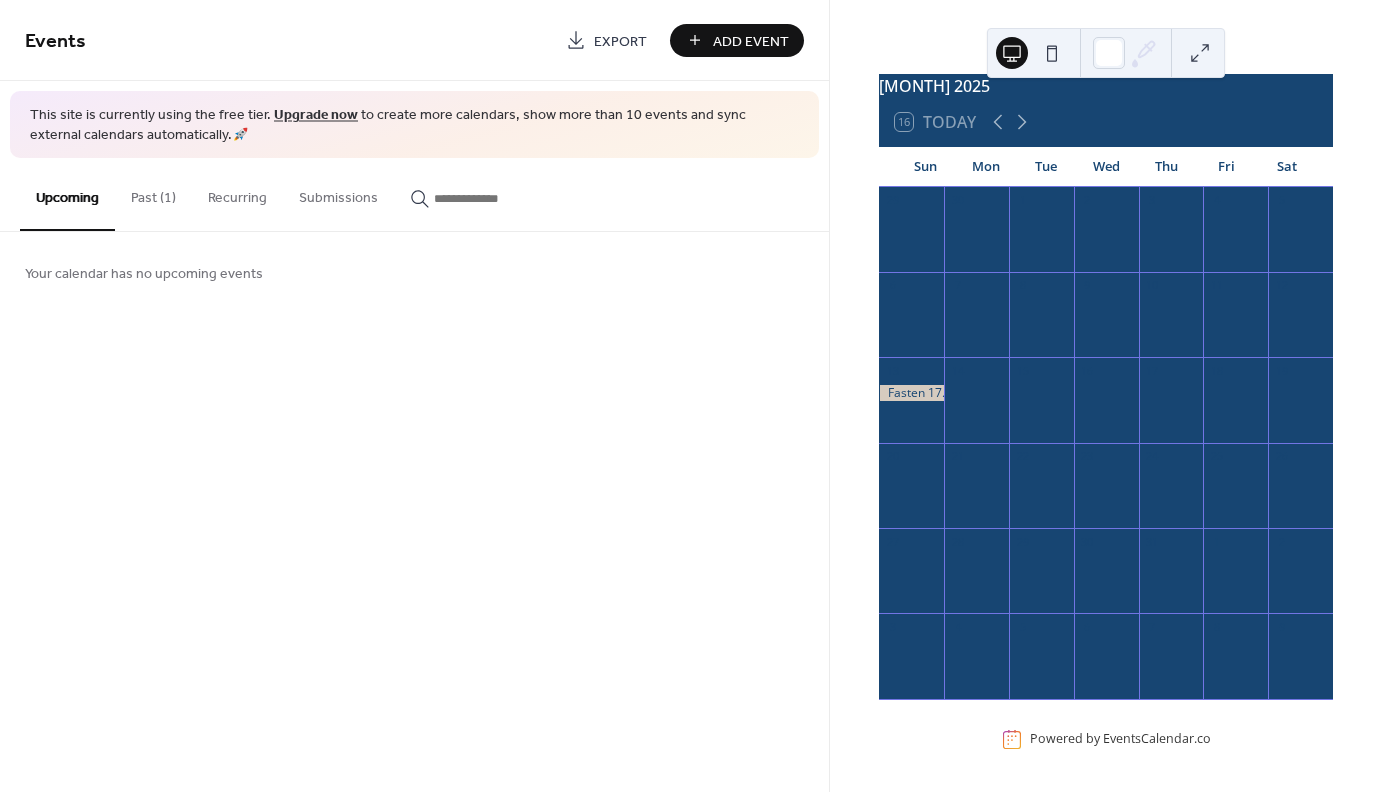 click on "Add Event" at bounding box center (751, 41) 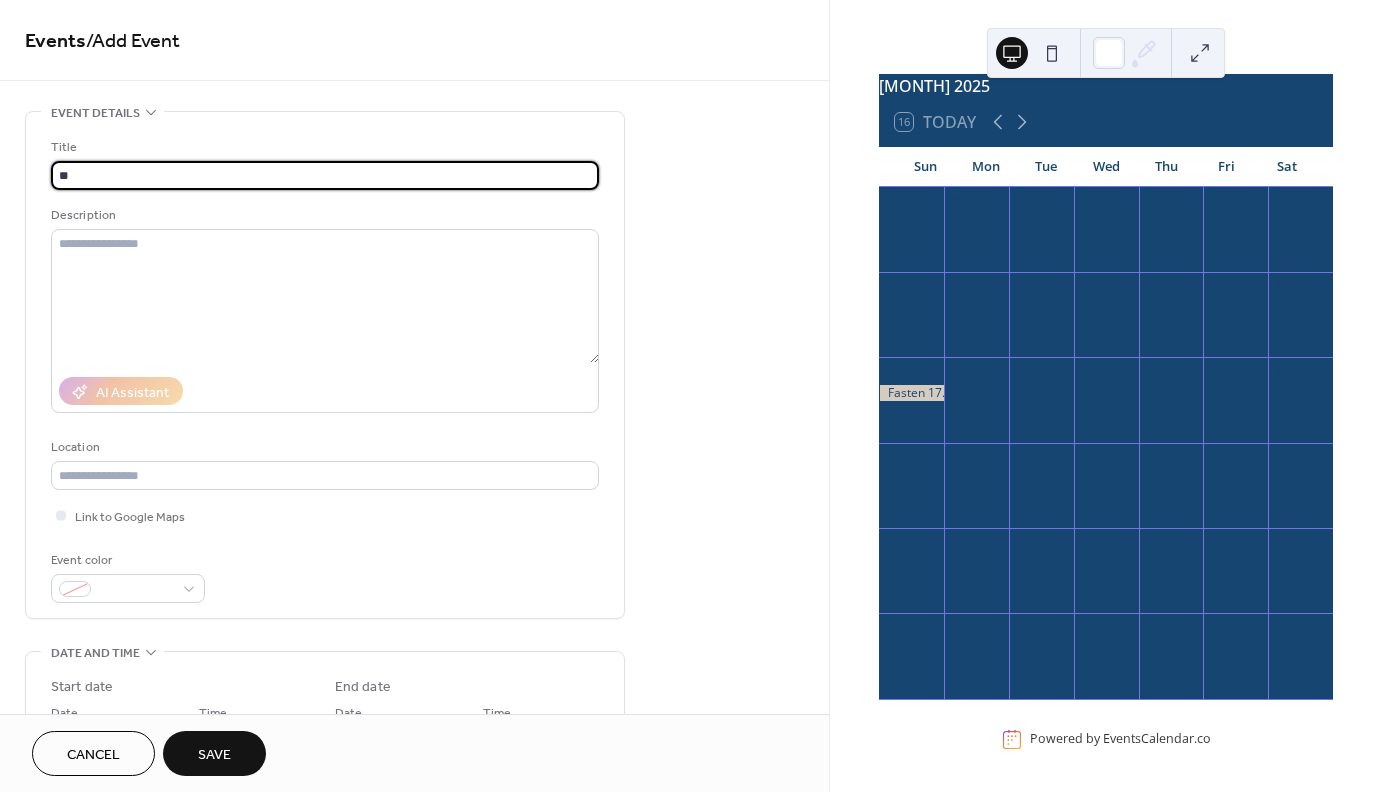type on "*" 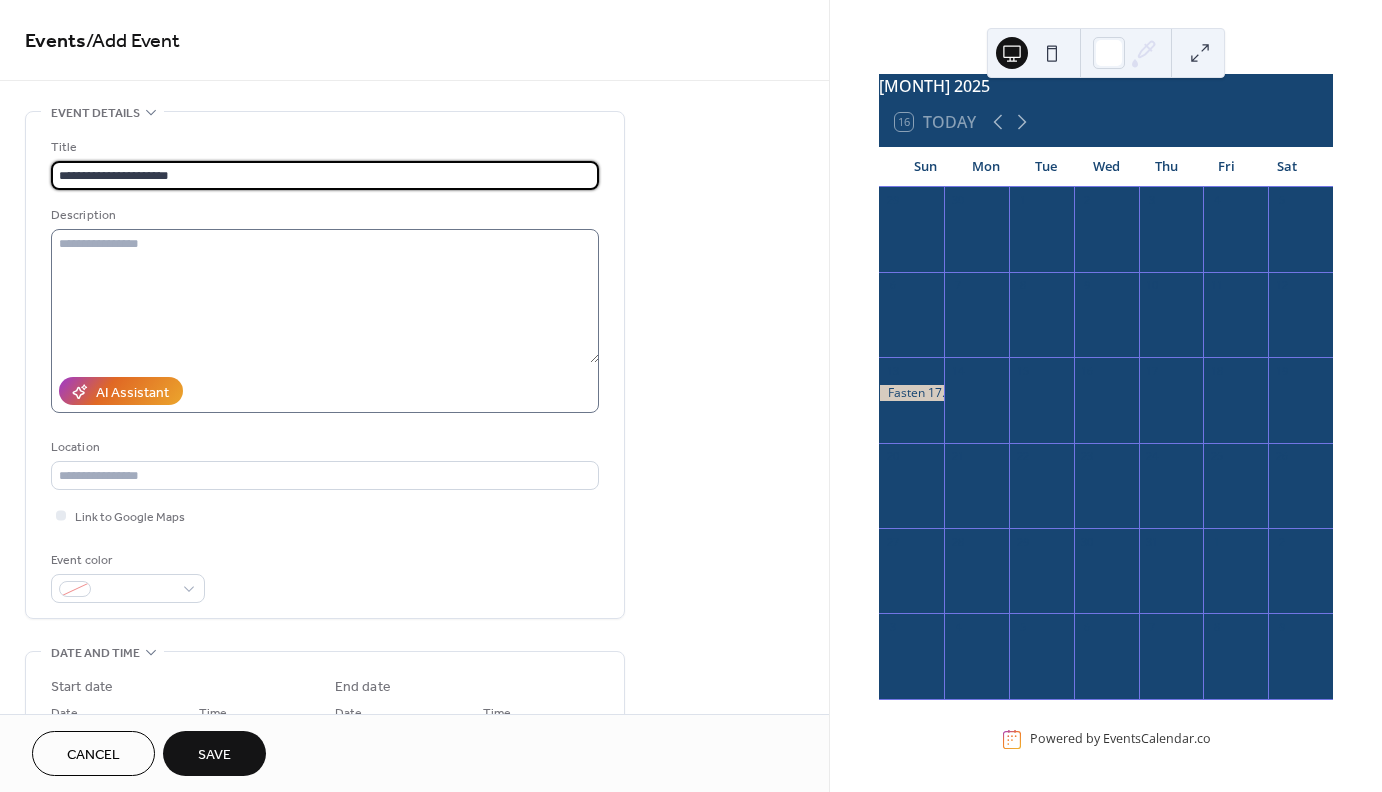 type on "**********" 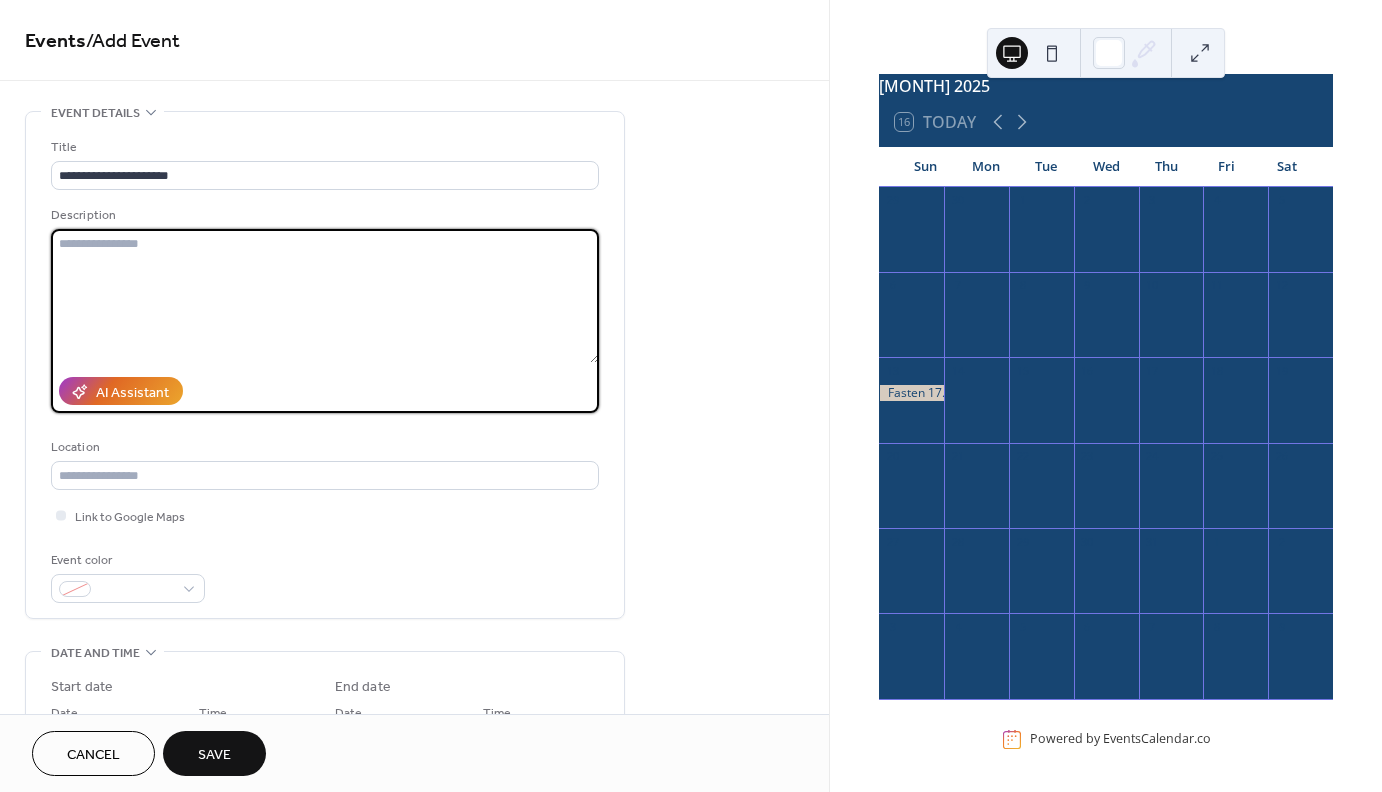 click at bounding box center [325, 296] 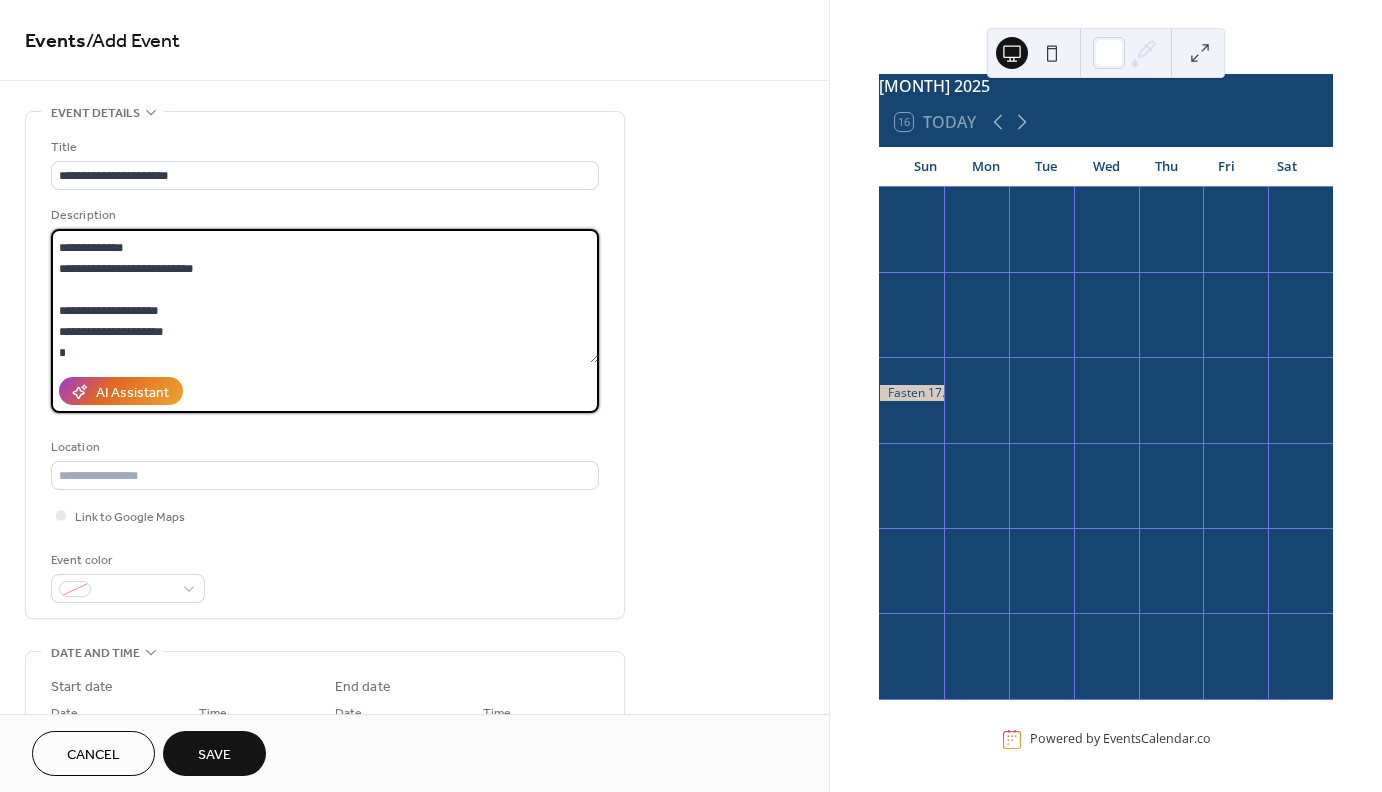 scroll, scrollTop: 18, scrollLeft: 0, axis: vertical 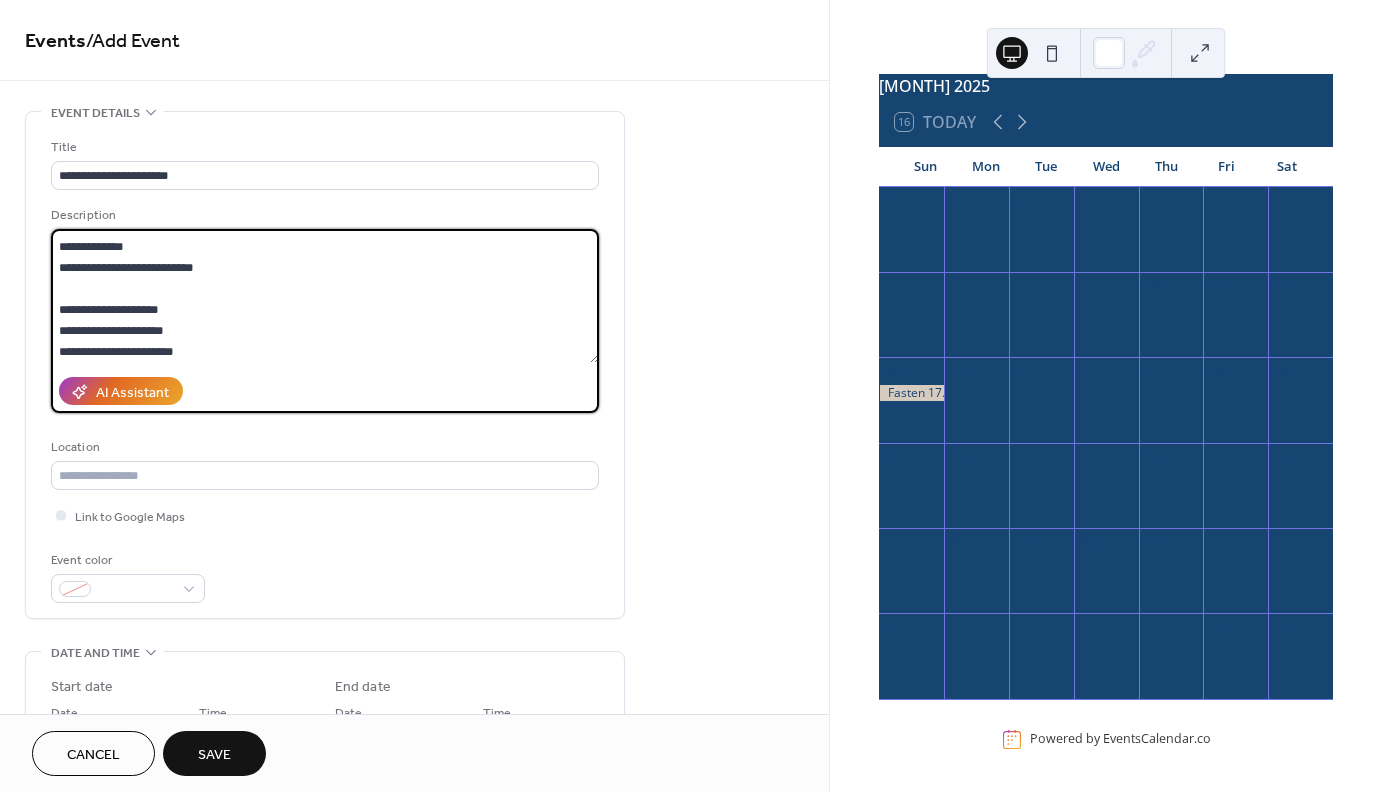 click on "**********" at bounding box center (325, 296) 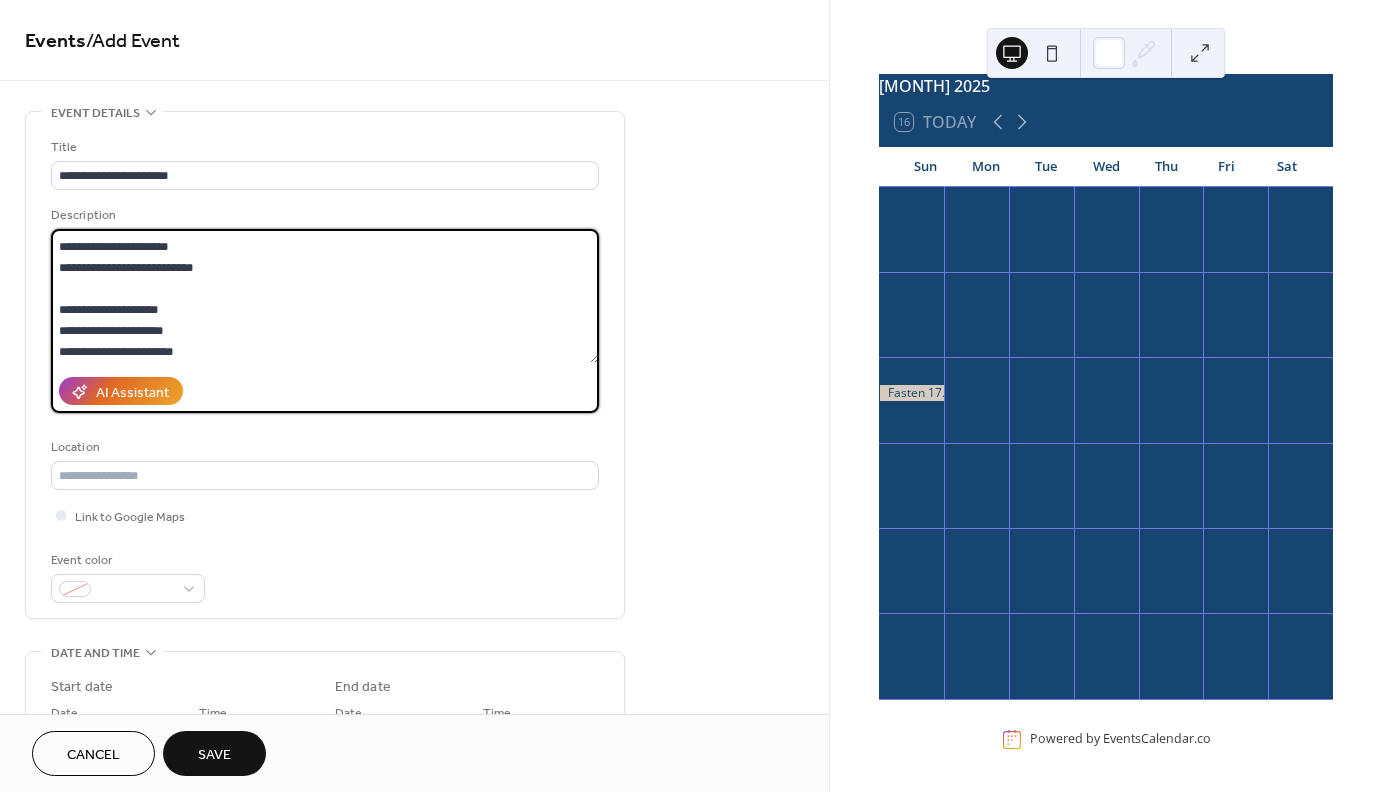 type on "**********" 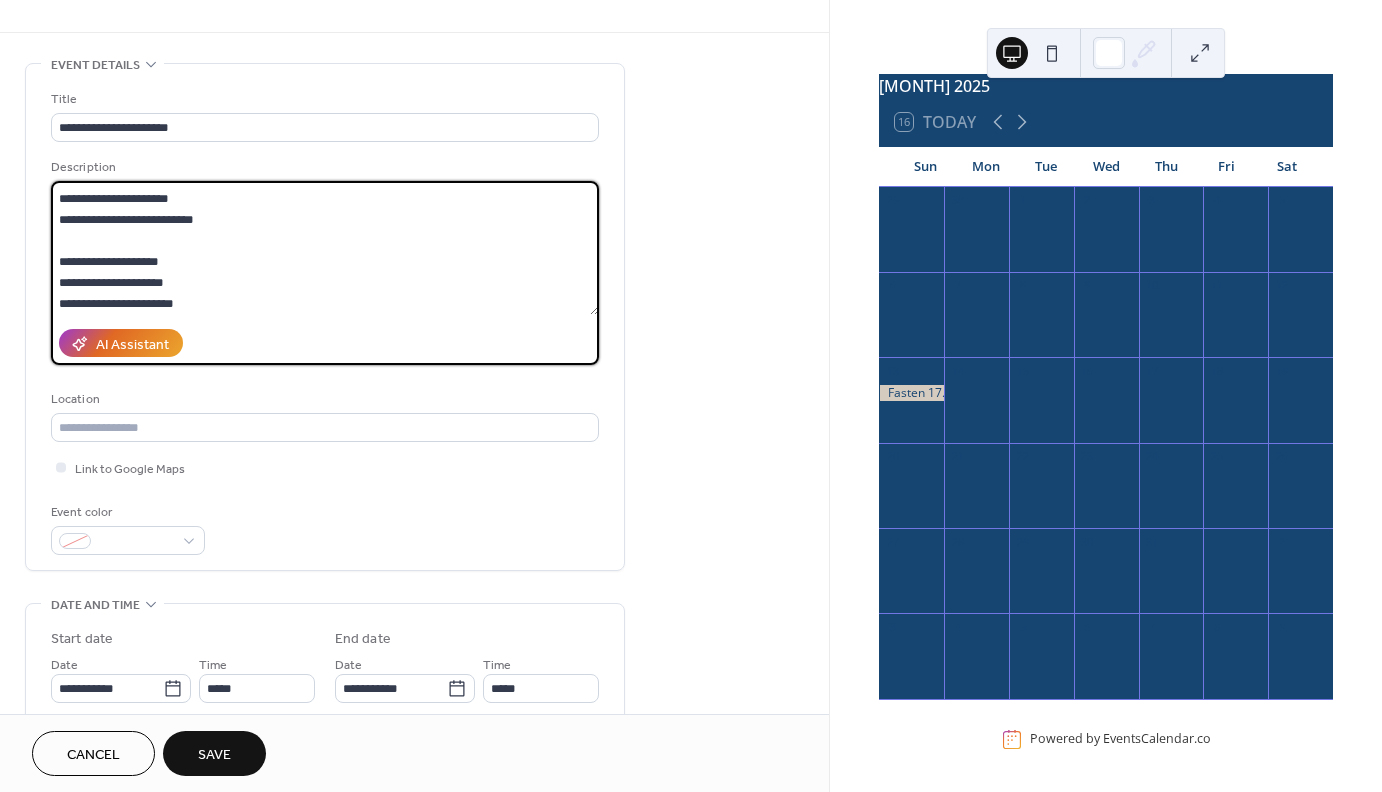 scroll, scrollTop: 50, scrollLeft: 0, axis: vertical 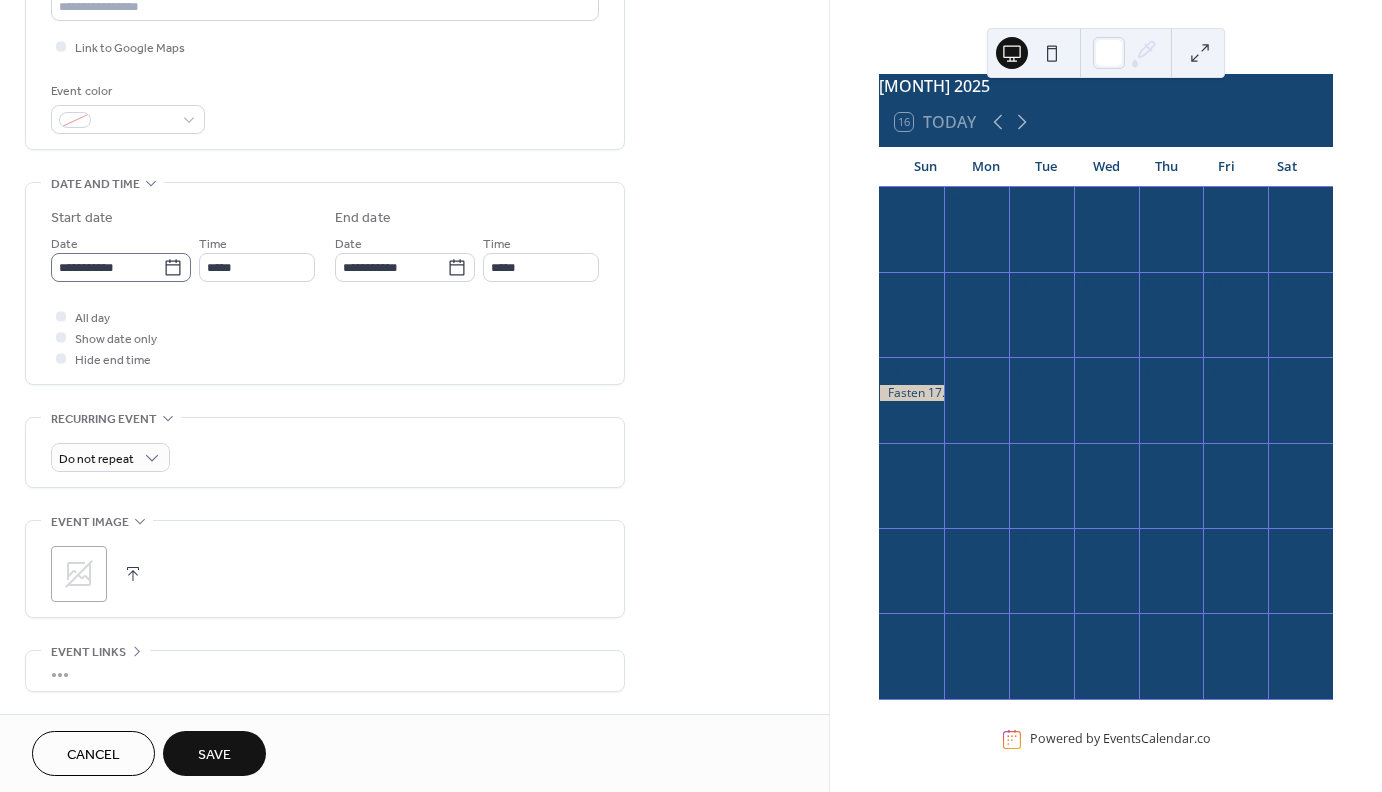 click 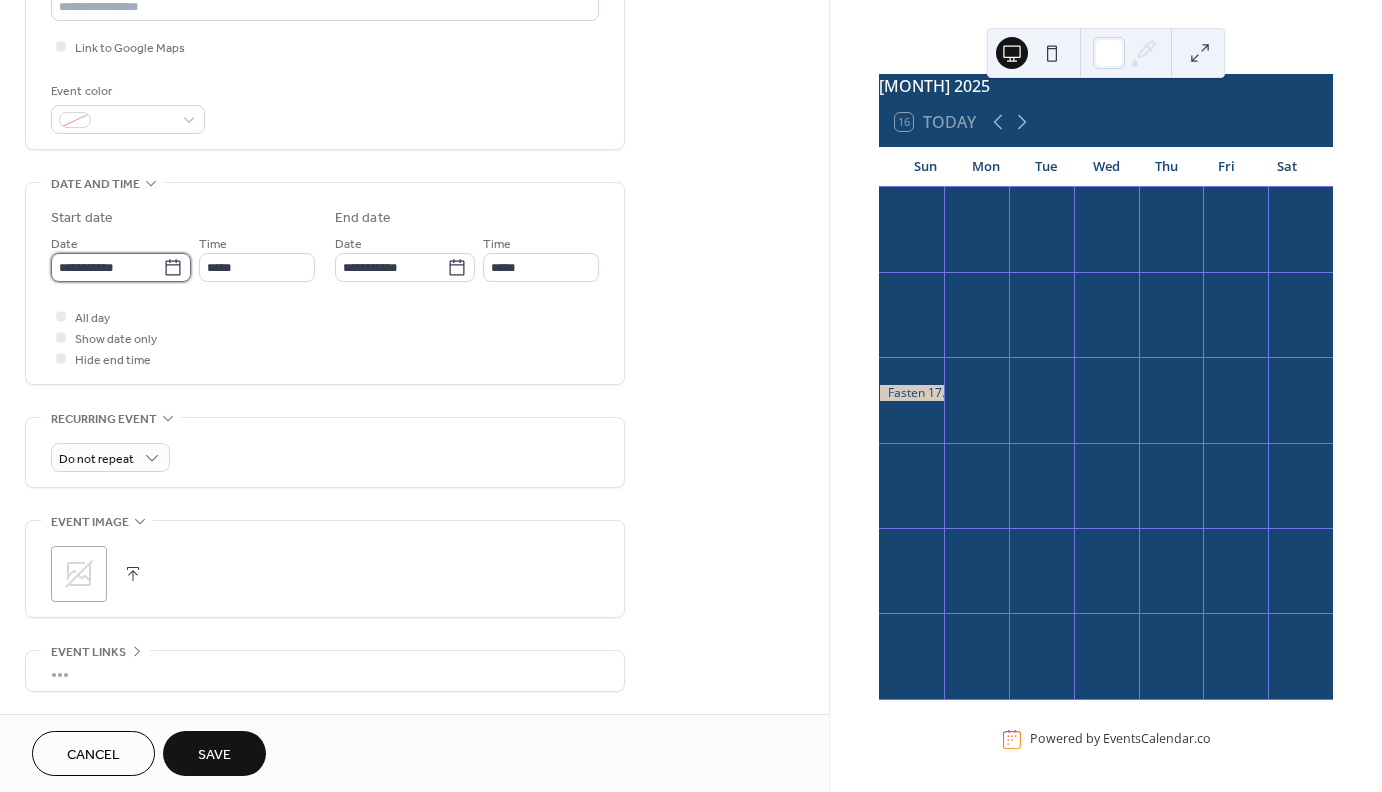 click on "**********" at bounding box center [107, 267] 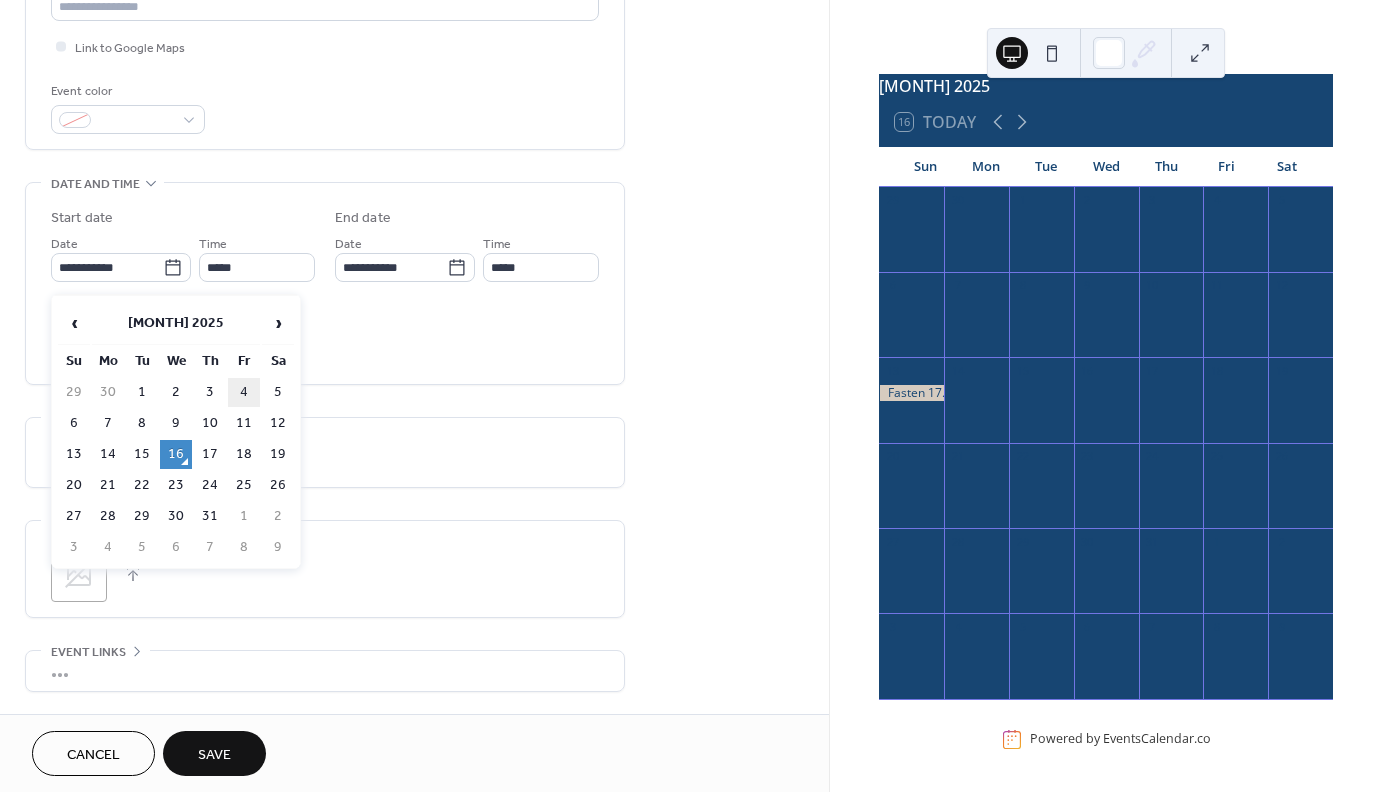 click on "4" at bounding box center [244, 392] 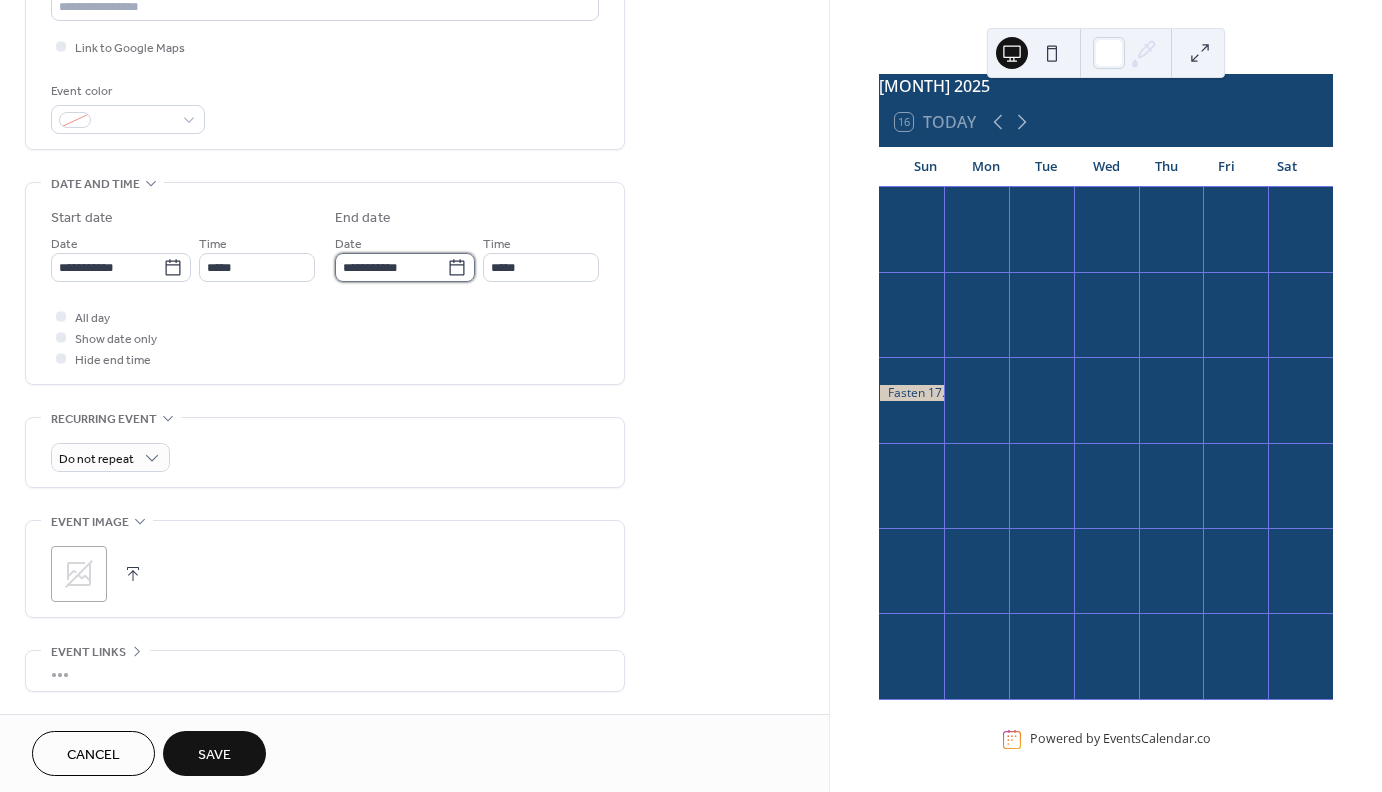 click on "**********" at bounding box center (391, 267) 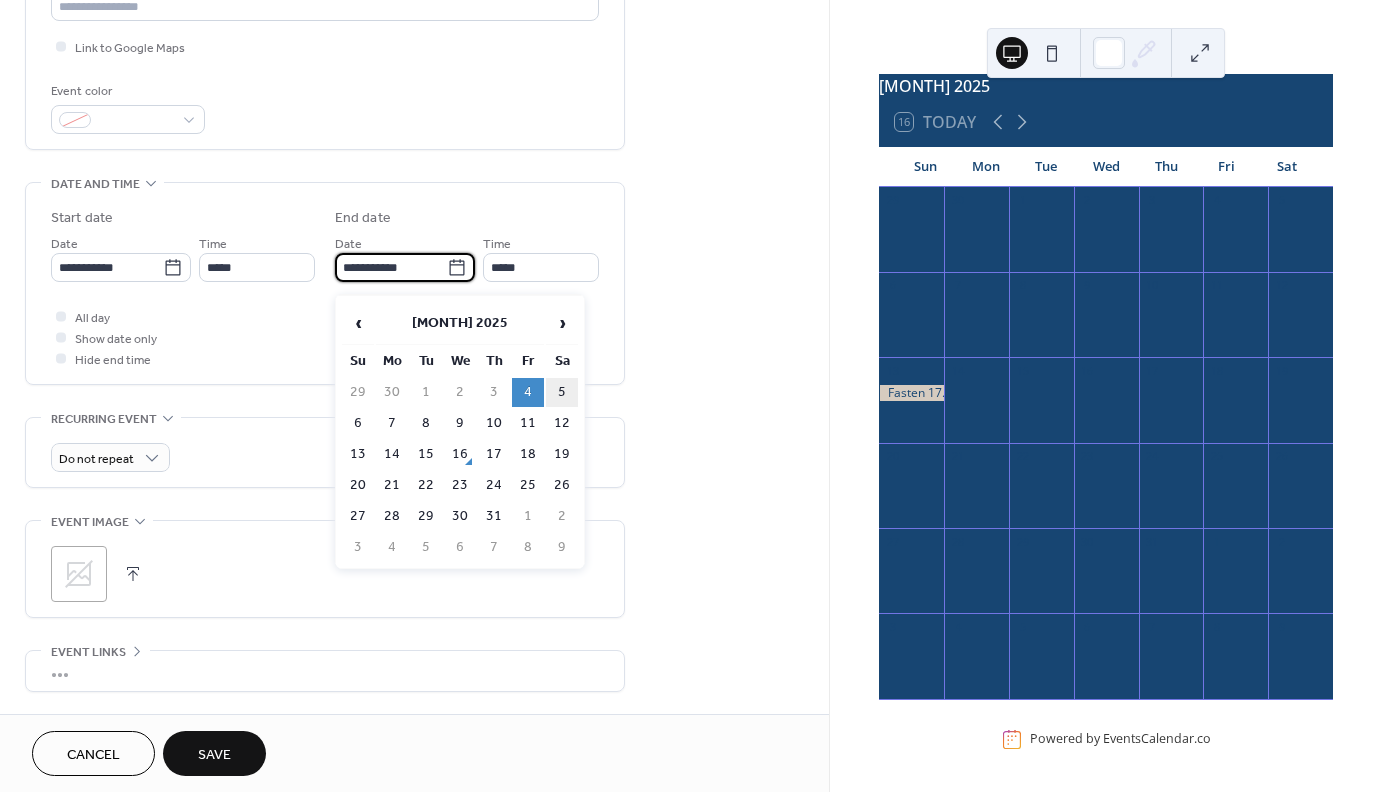 click on "5" at bounding box center (562, 392) 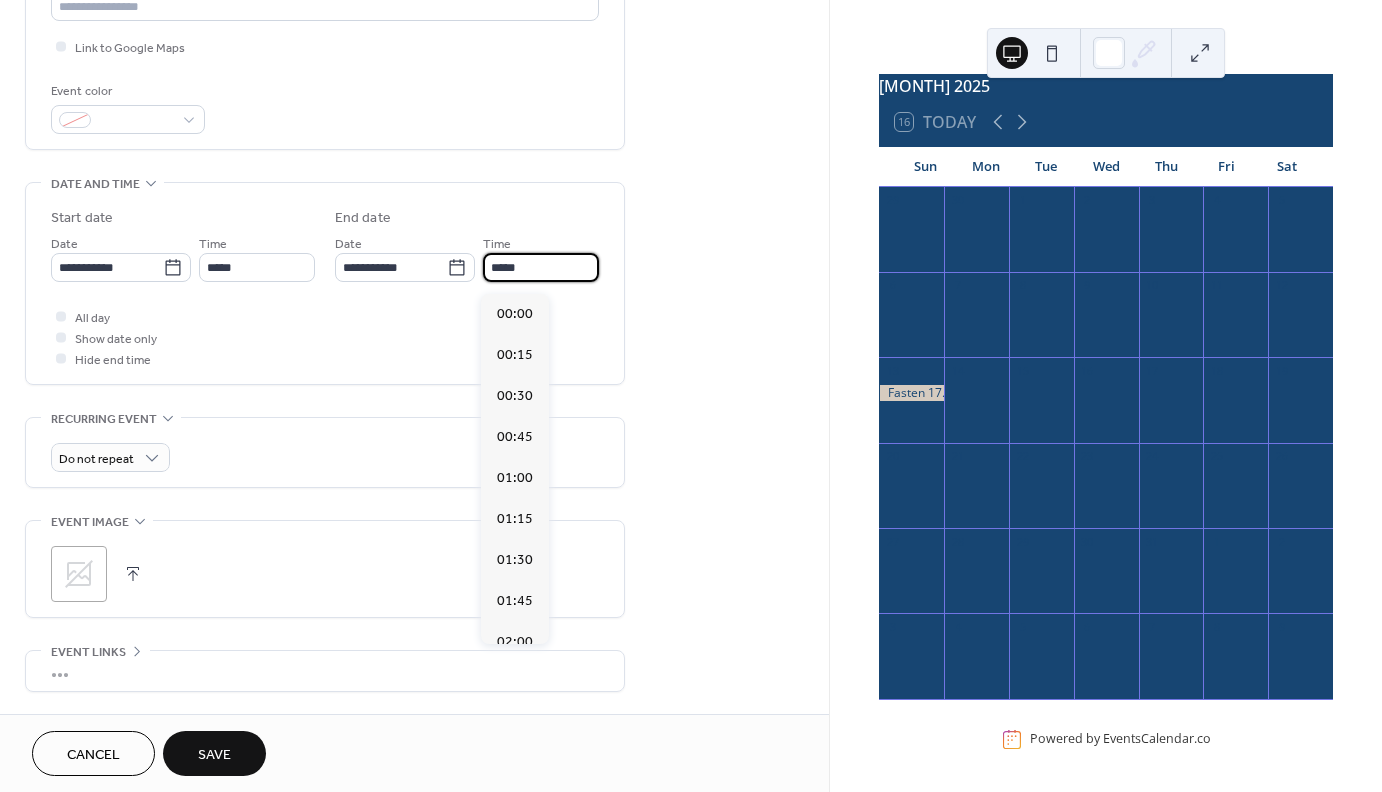 scroll, scrollTop: 2106, scrollLeft: 0, axis: vertical 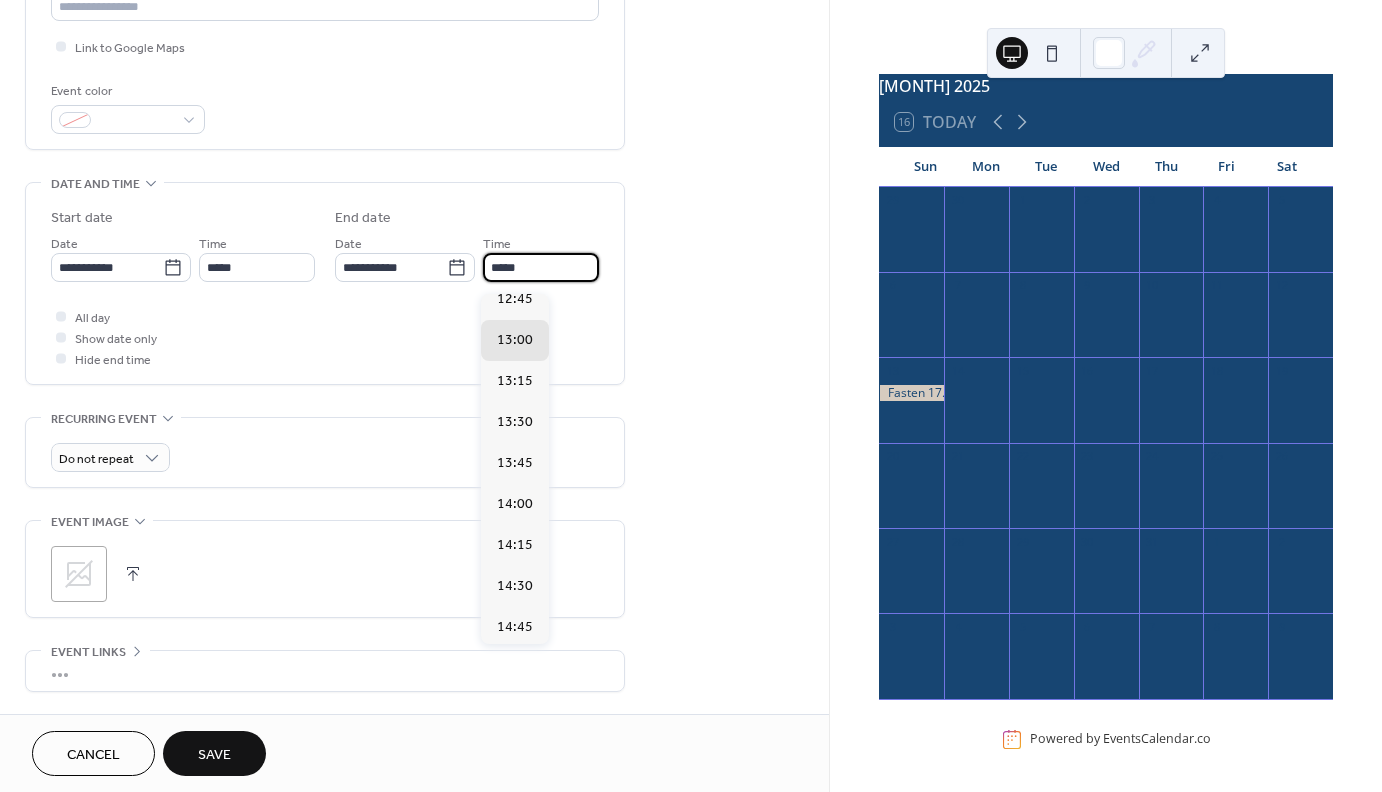drag, startPoint x: 557, startPoint y: 269, endPoint x: 471, endPoint y: 280, distance: 86.70064 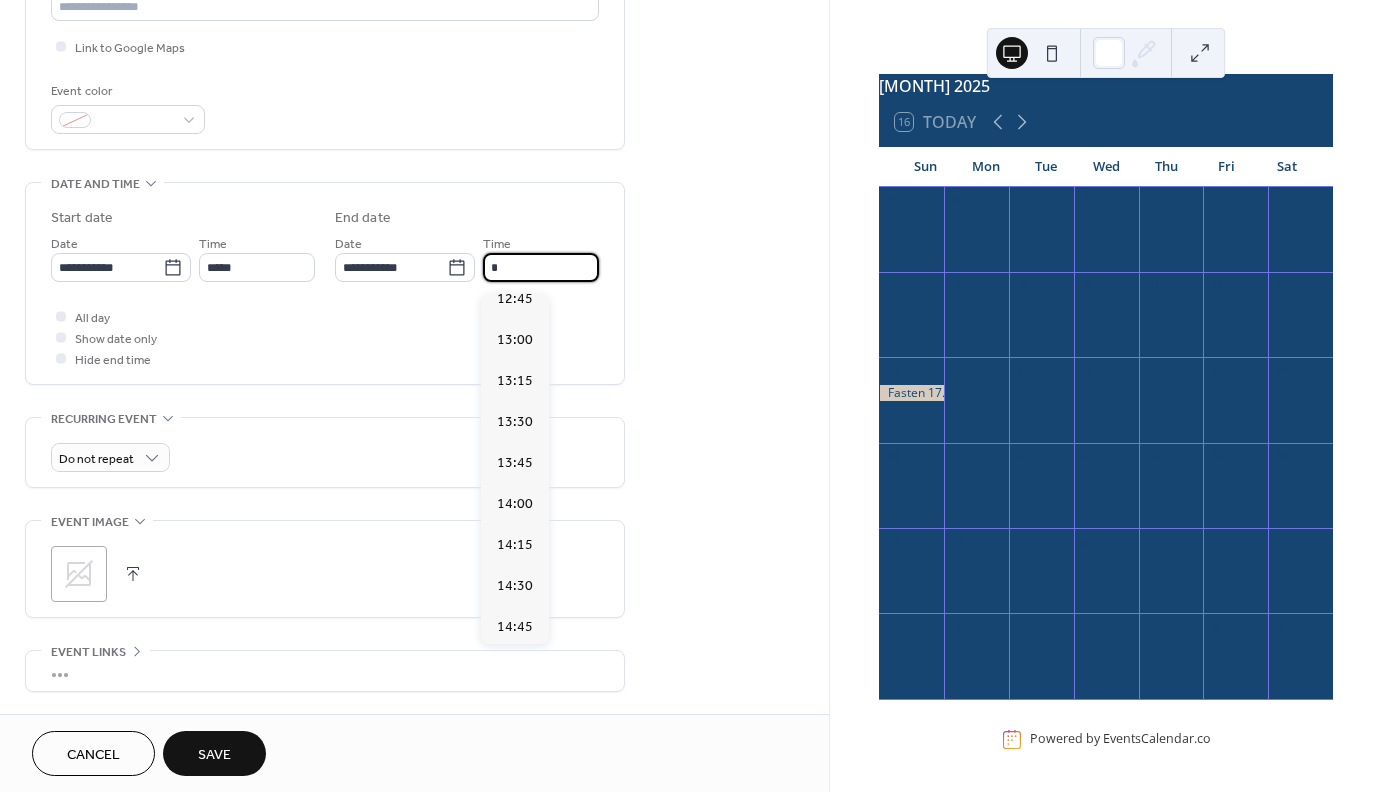 scroll, scrollTop: 3538, scrollLeft: 0, axis: vertical 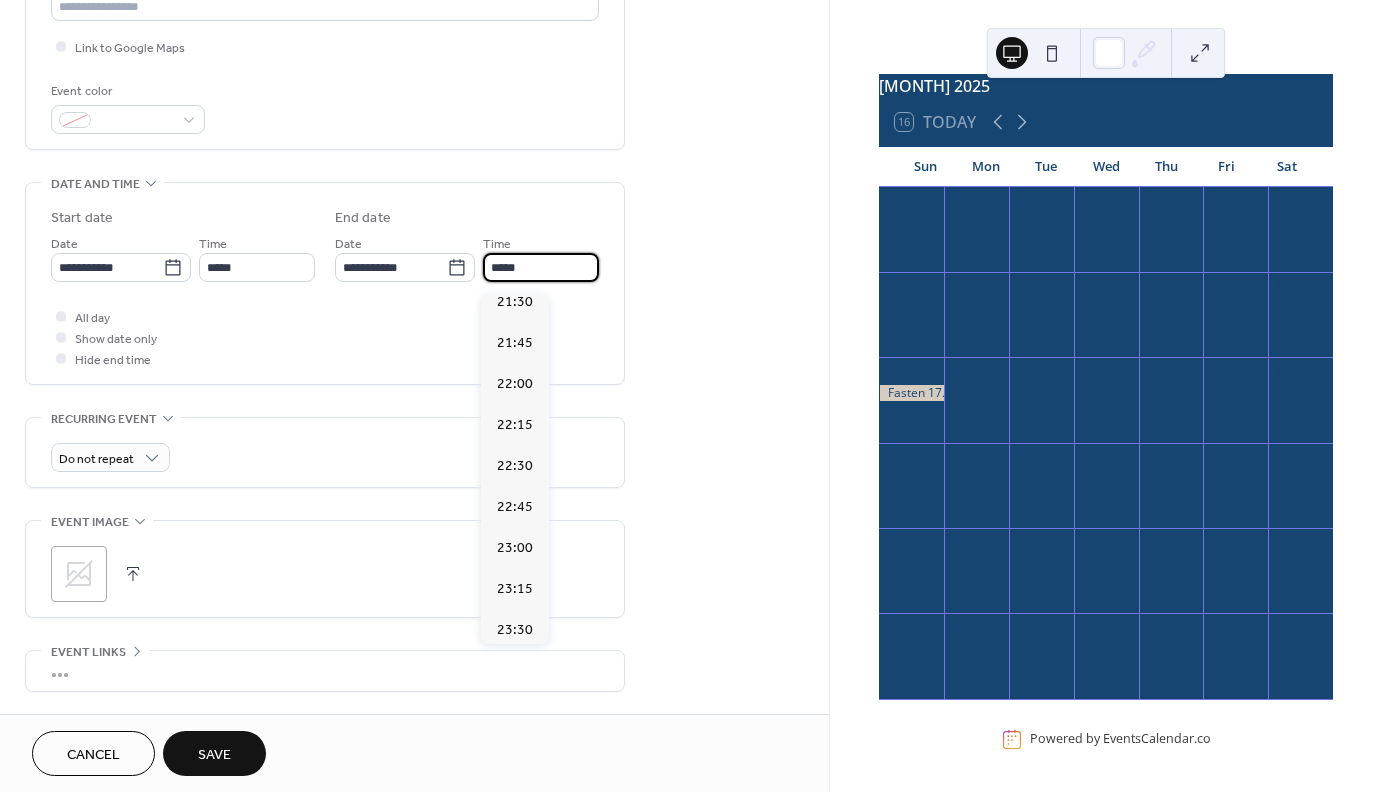 type on "*****" 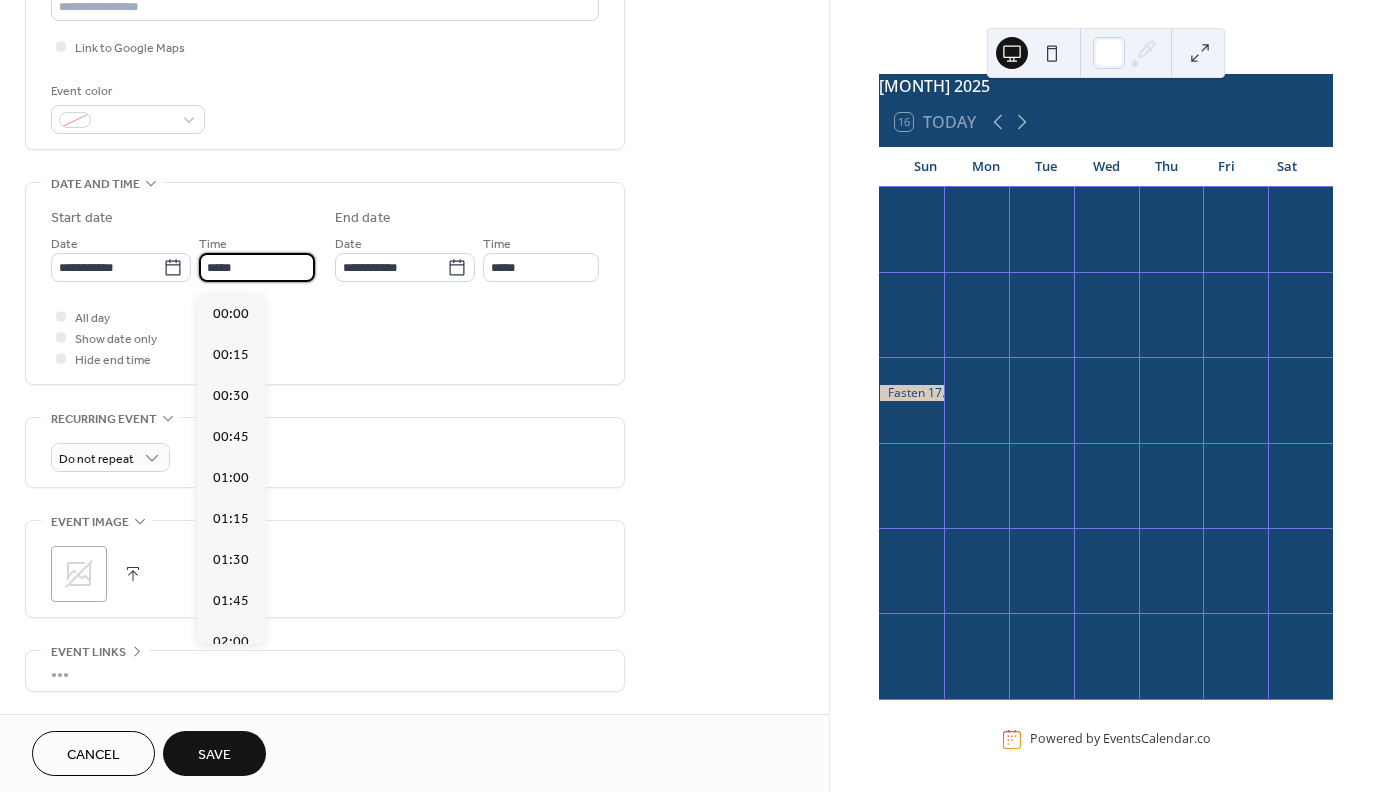 scroll, scrollTop: 1944, scrollLeft: 0, axis: vertical 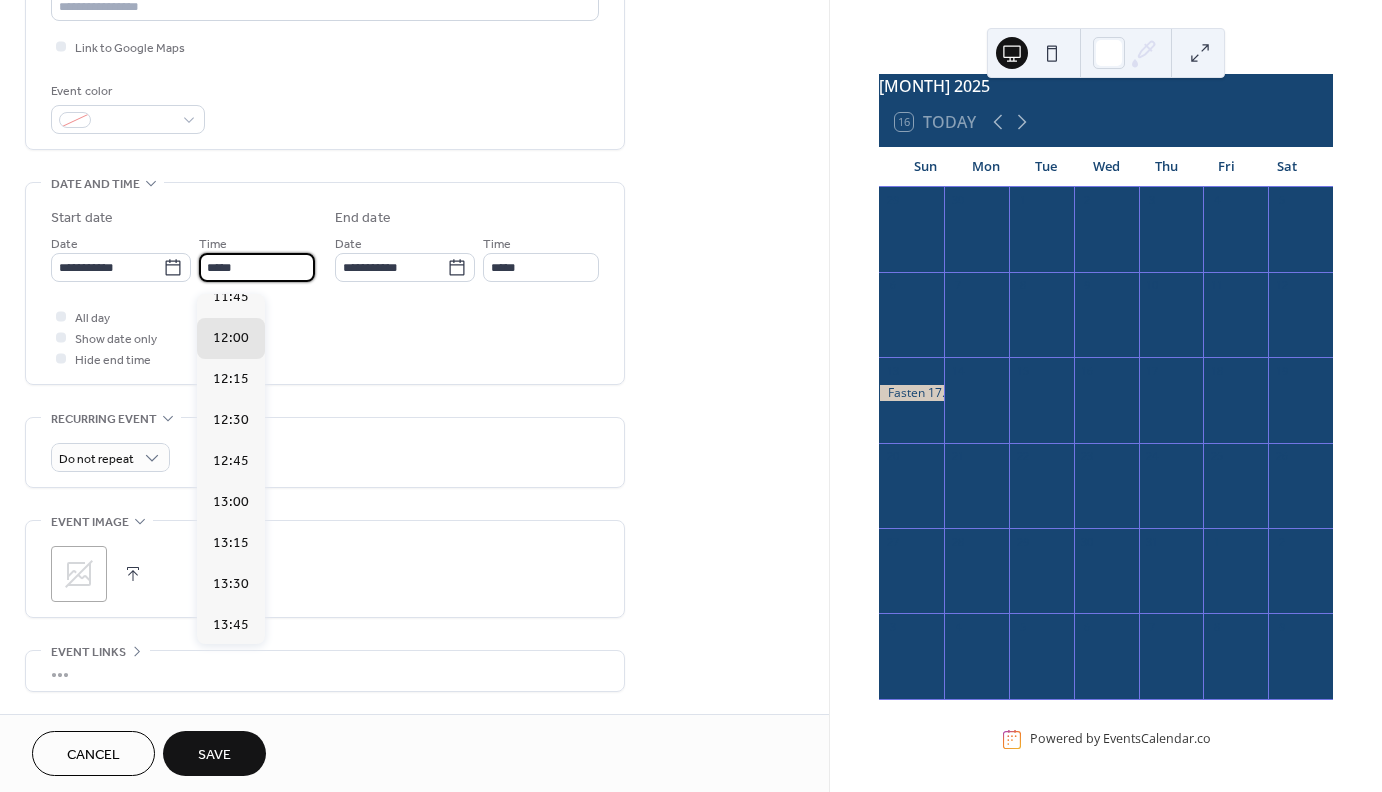 drag, startPoint x: 249, startPoint y: 275, endPoint x: 193, endPoint y: 286, distance: 57.070133 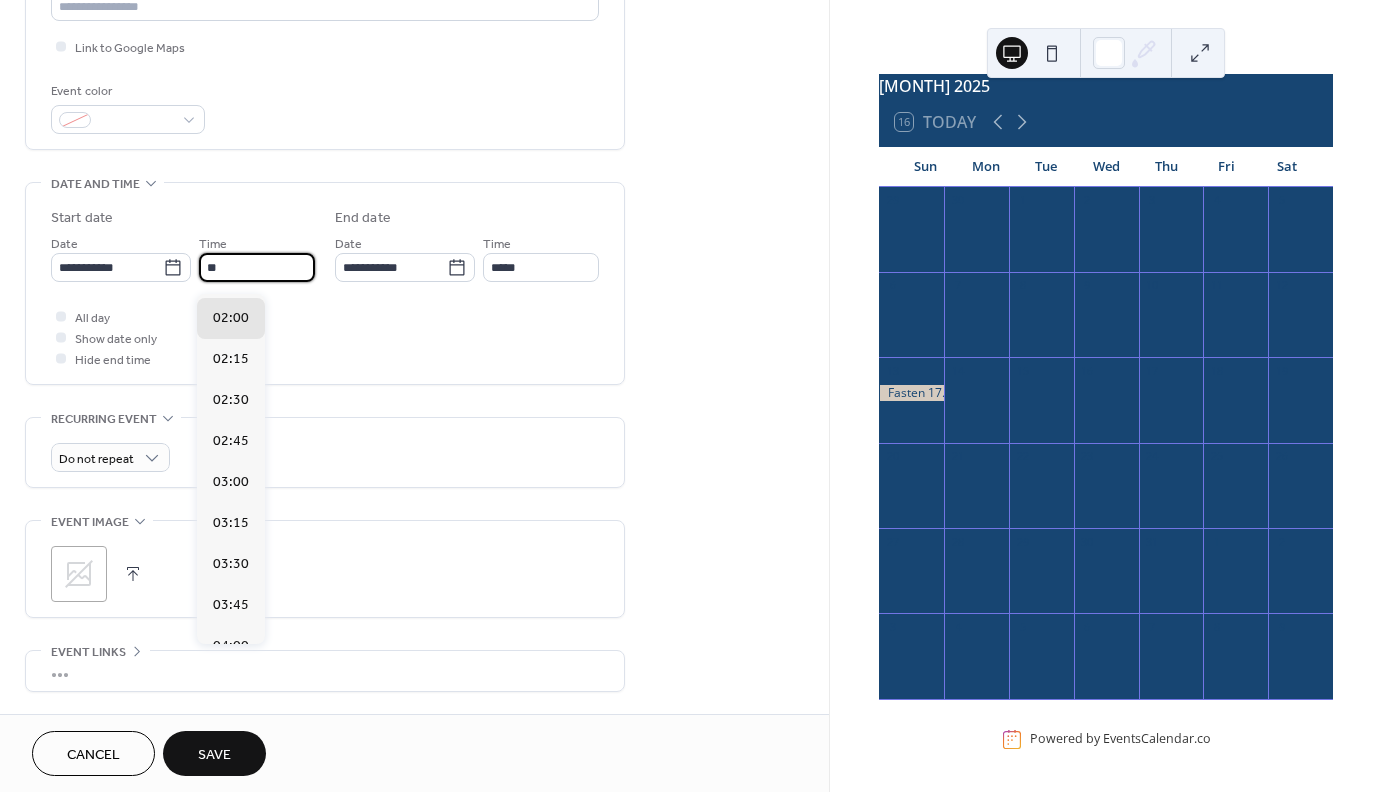 scroll, scrollTop: 3402, scrollLeft: 0, axis: vertical 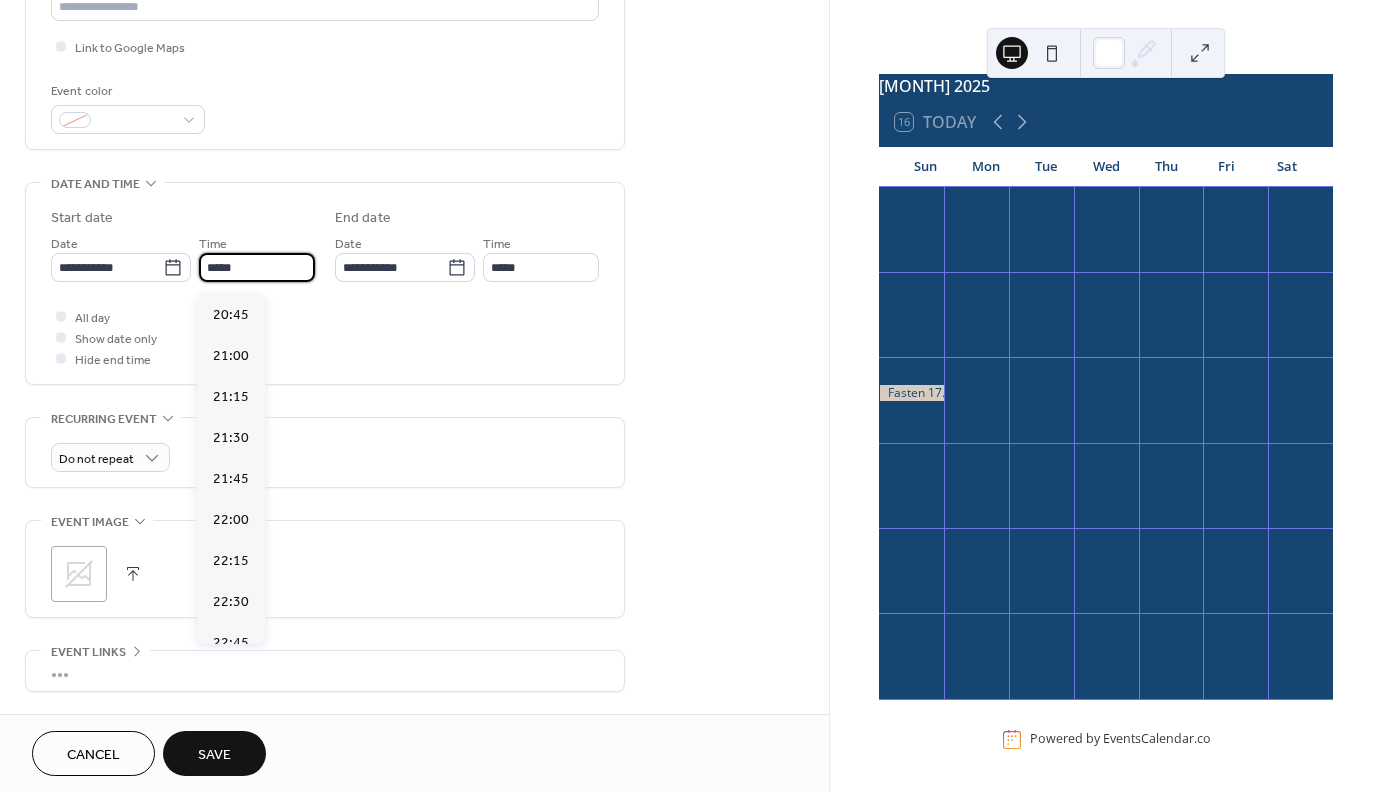 type on "*****" 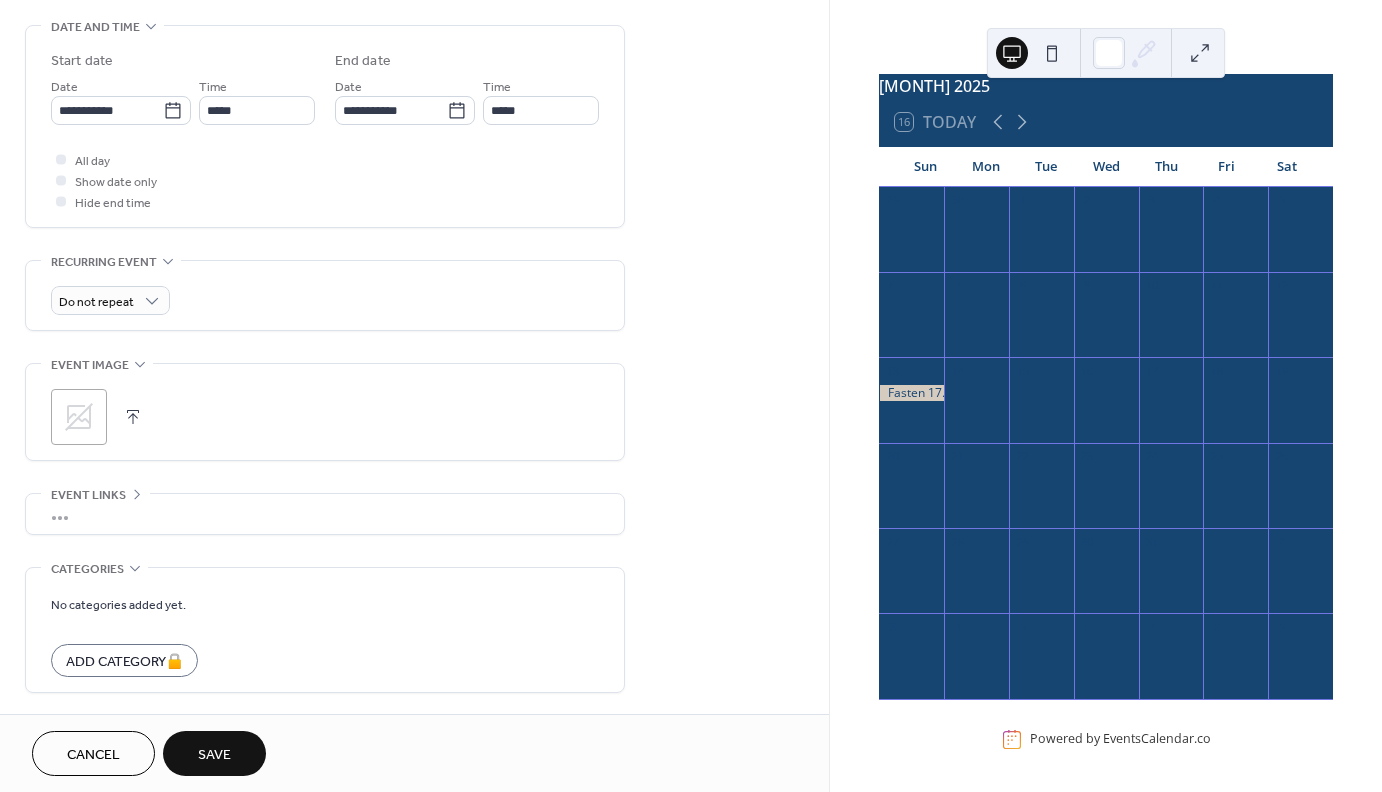 scroll, scrollTop: 628, scrollLeft: 0, axis: vertical 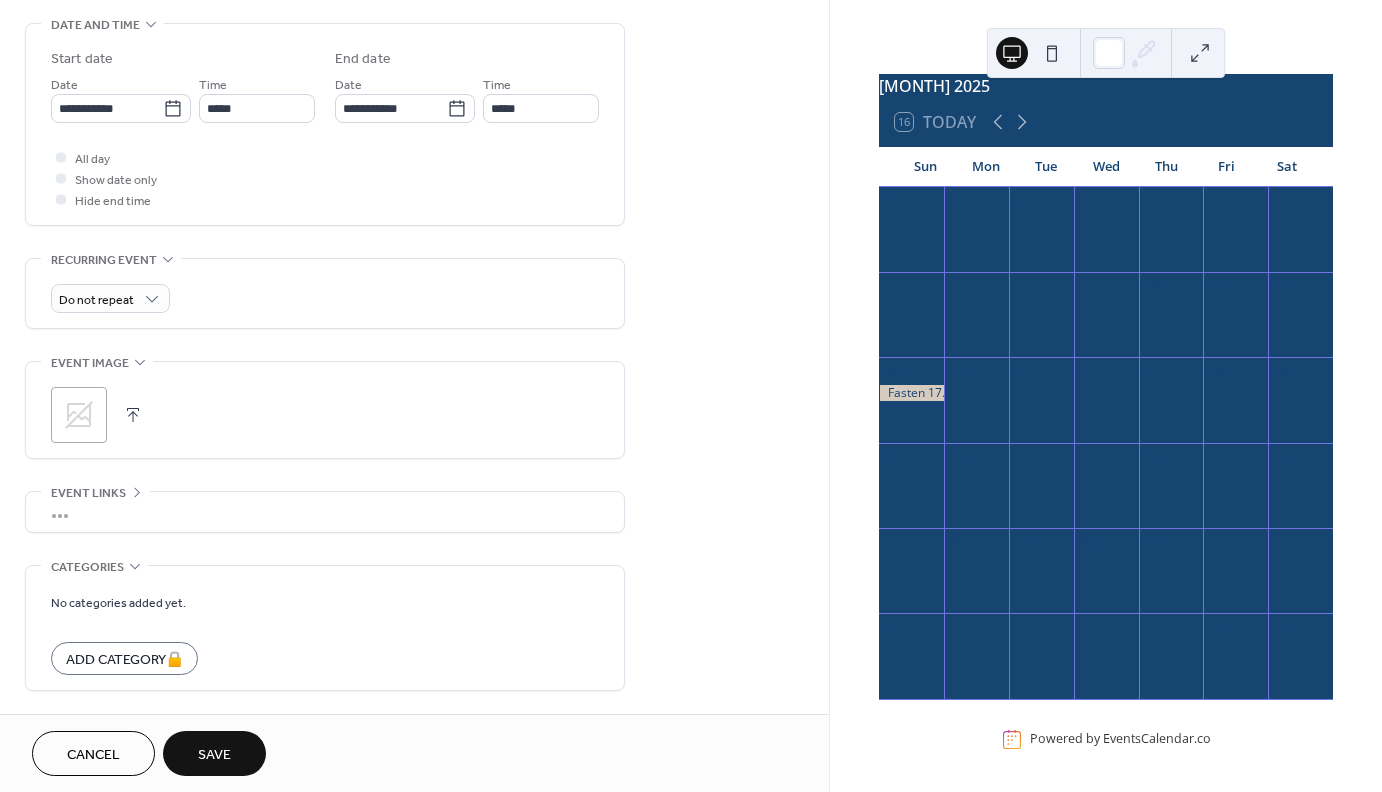 click 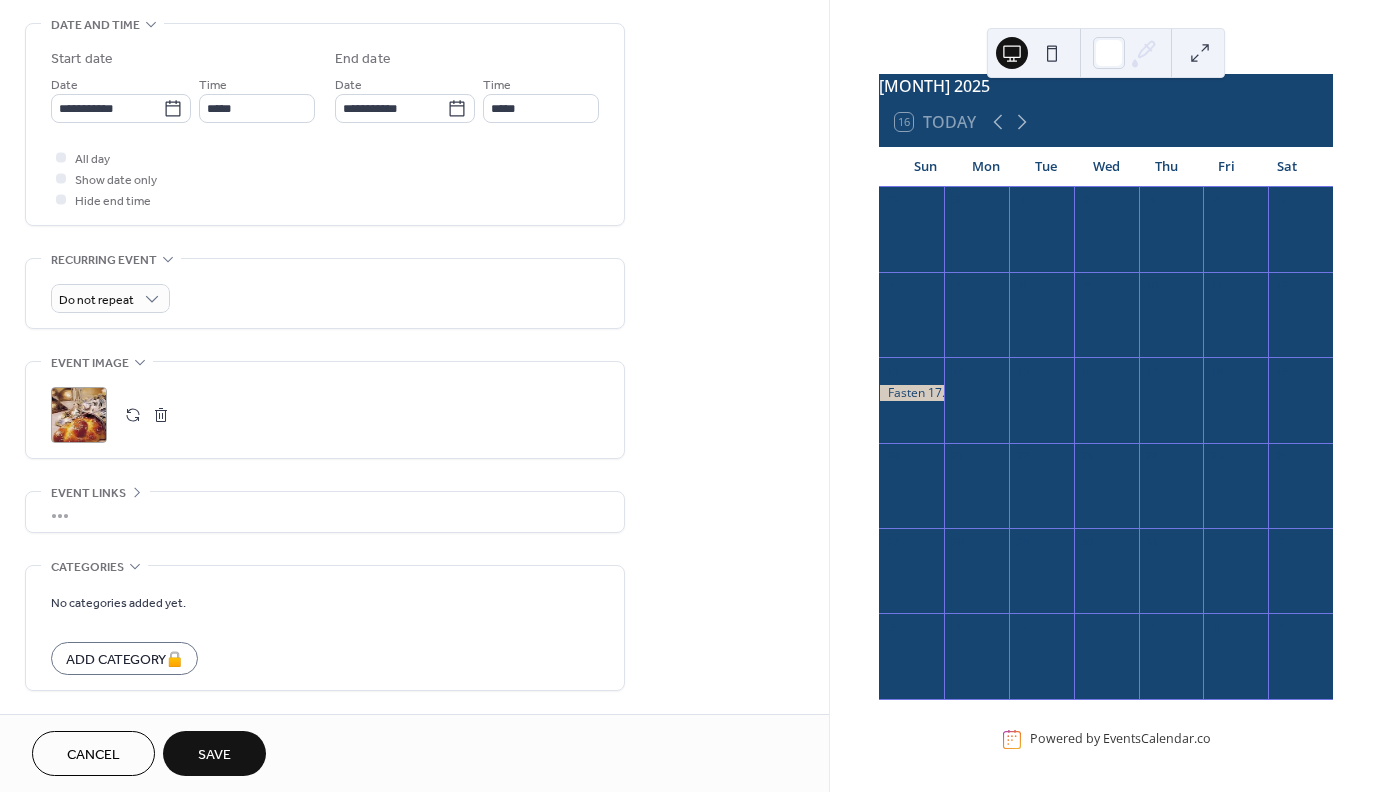 scroll, scrollTop: 707, scrollLeft: 0, axis: vertical 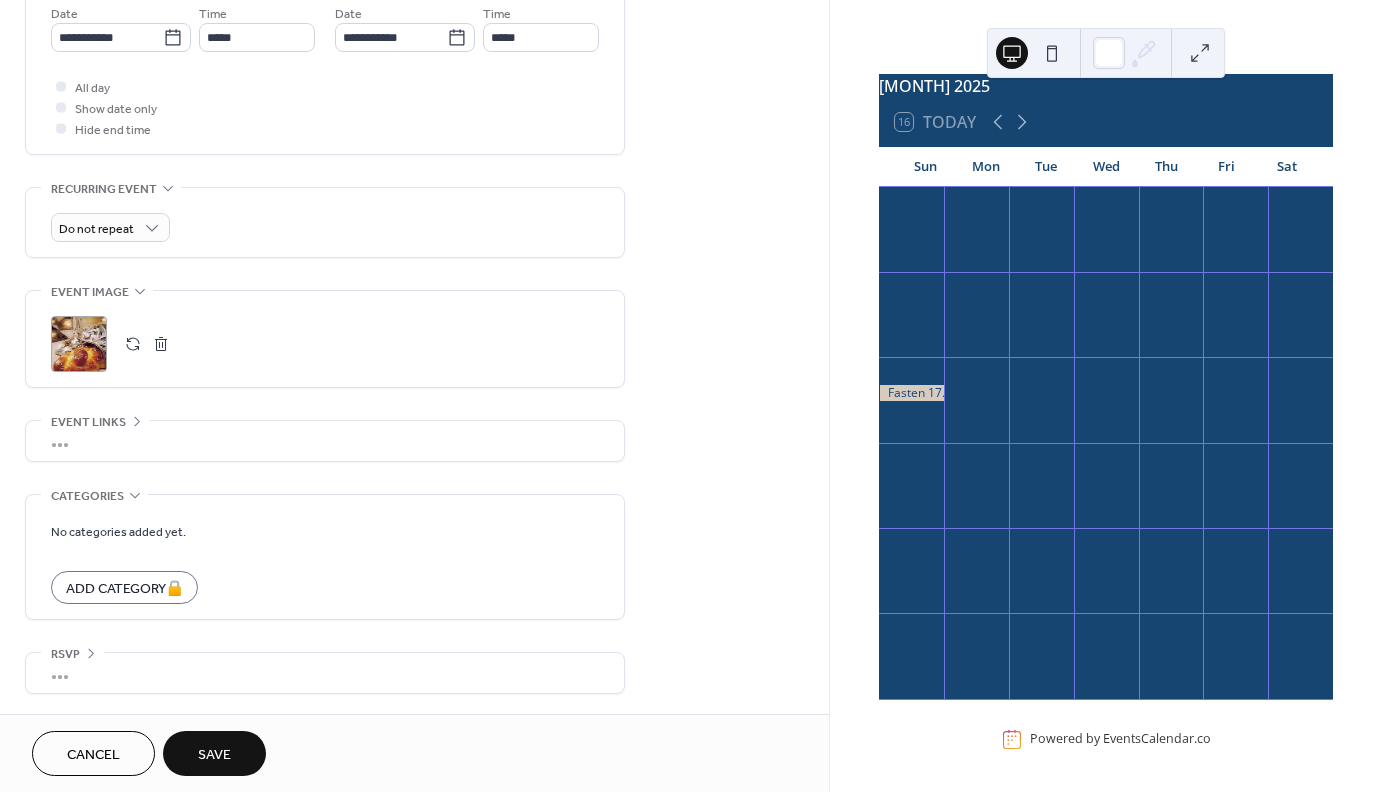 click on "Save" at bounding box center (214, 755) 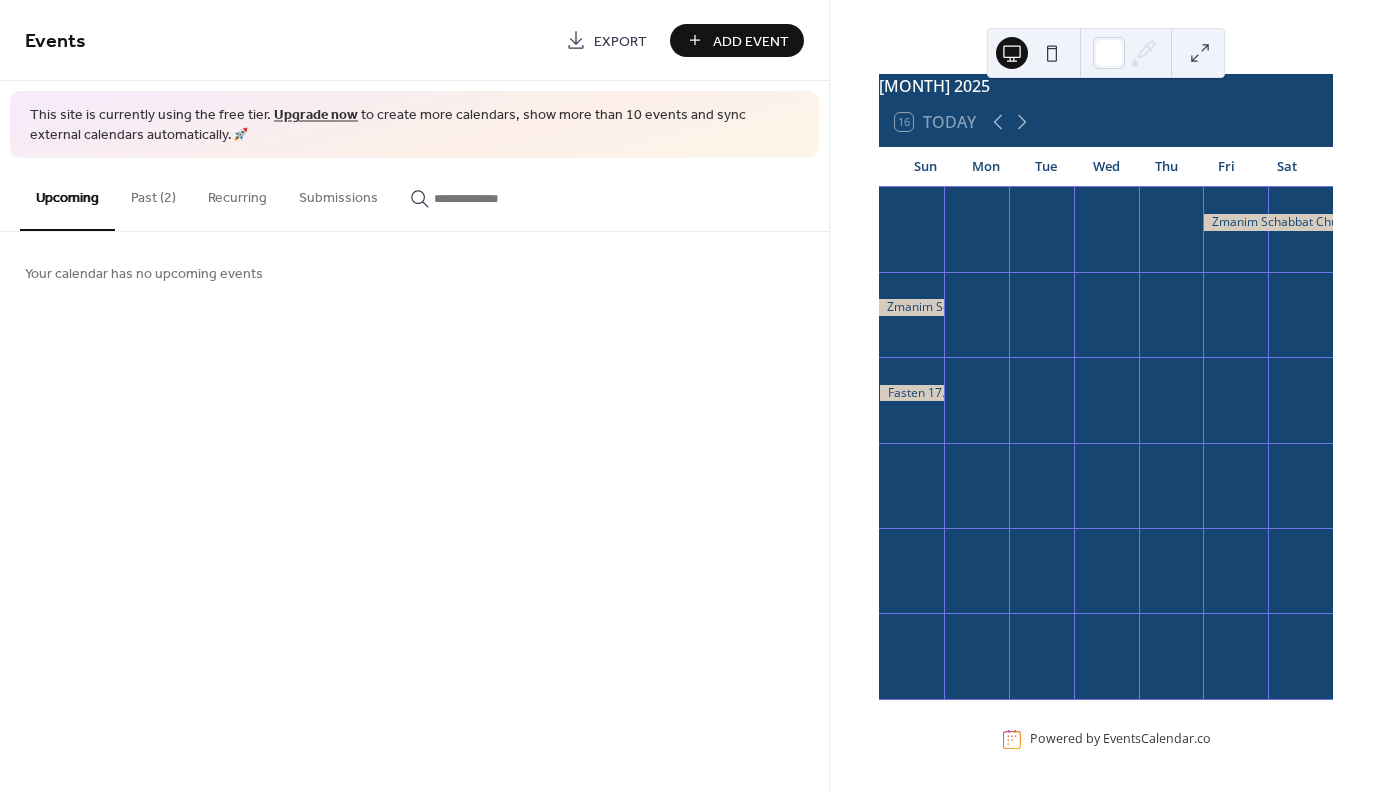 click at bounding box center [911, 307] 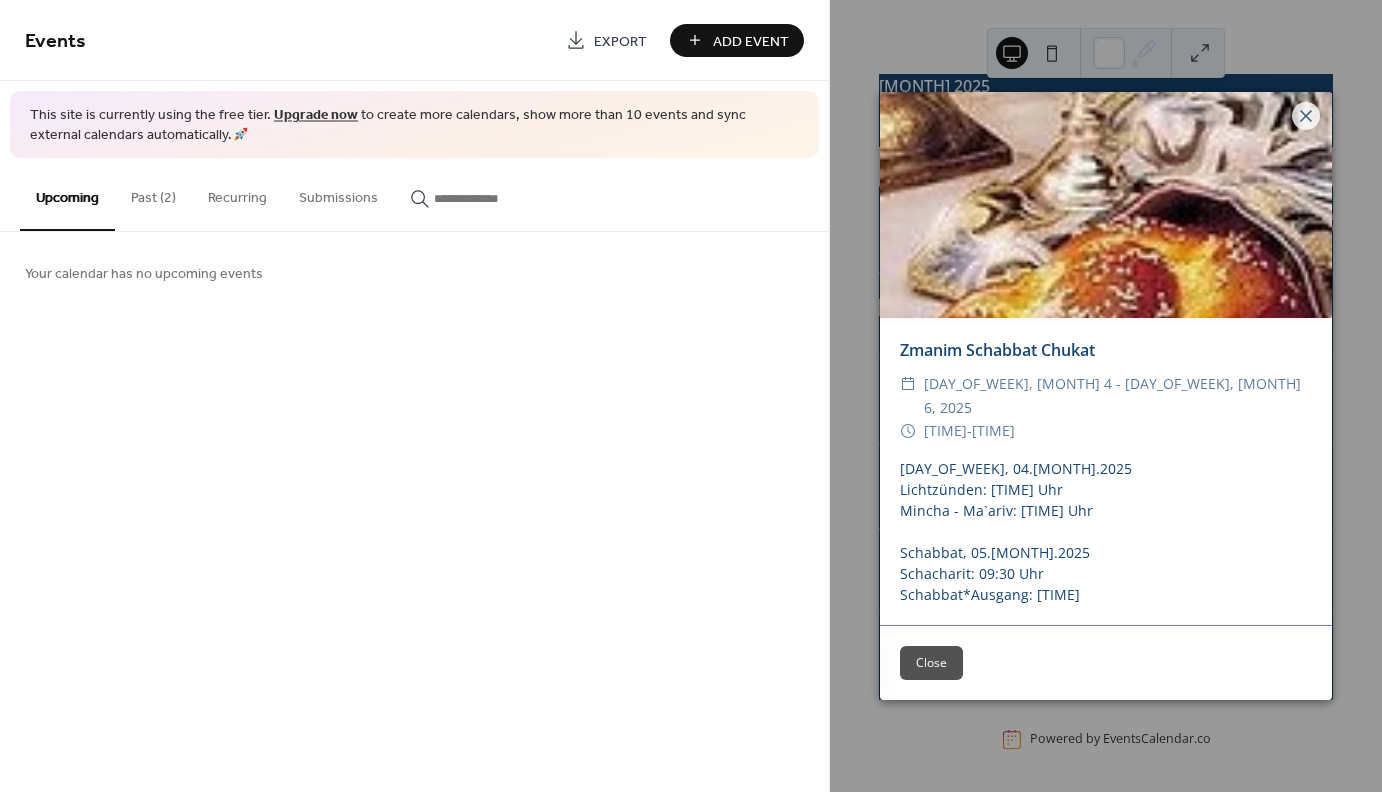 click at bounding box center (1106, 205) 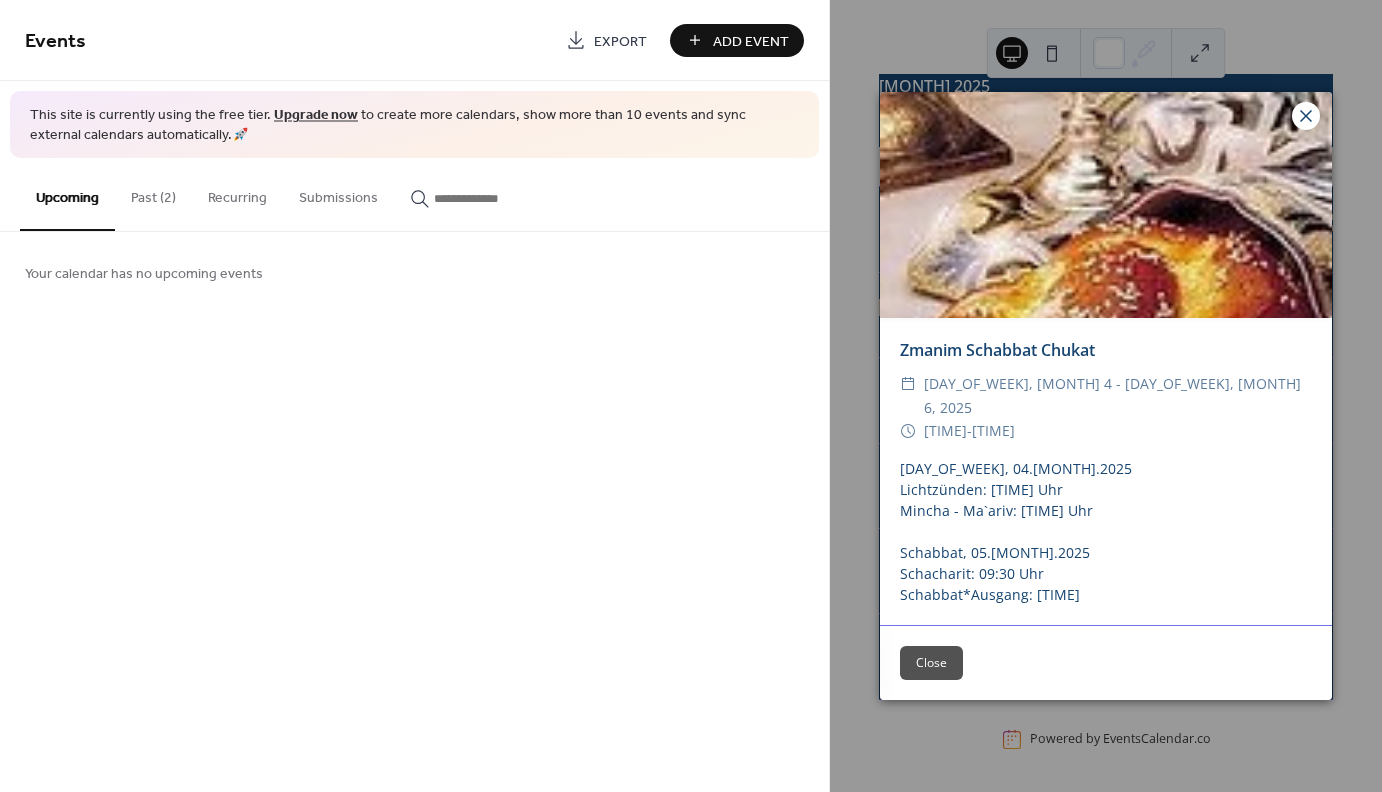 click 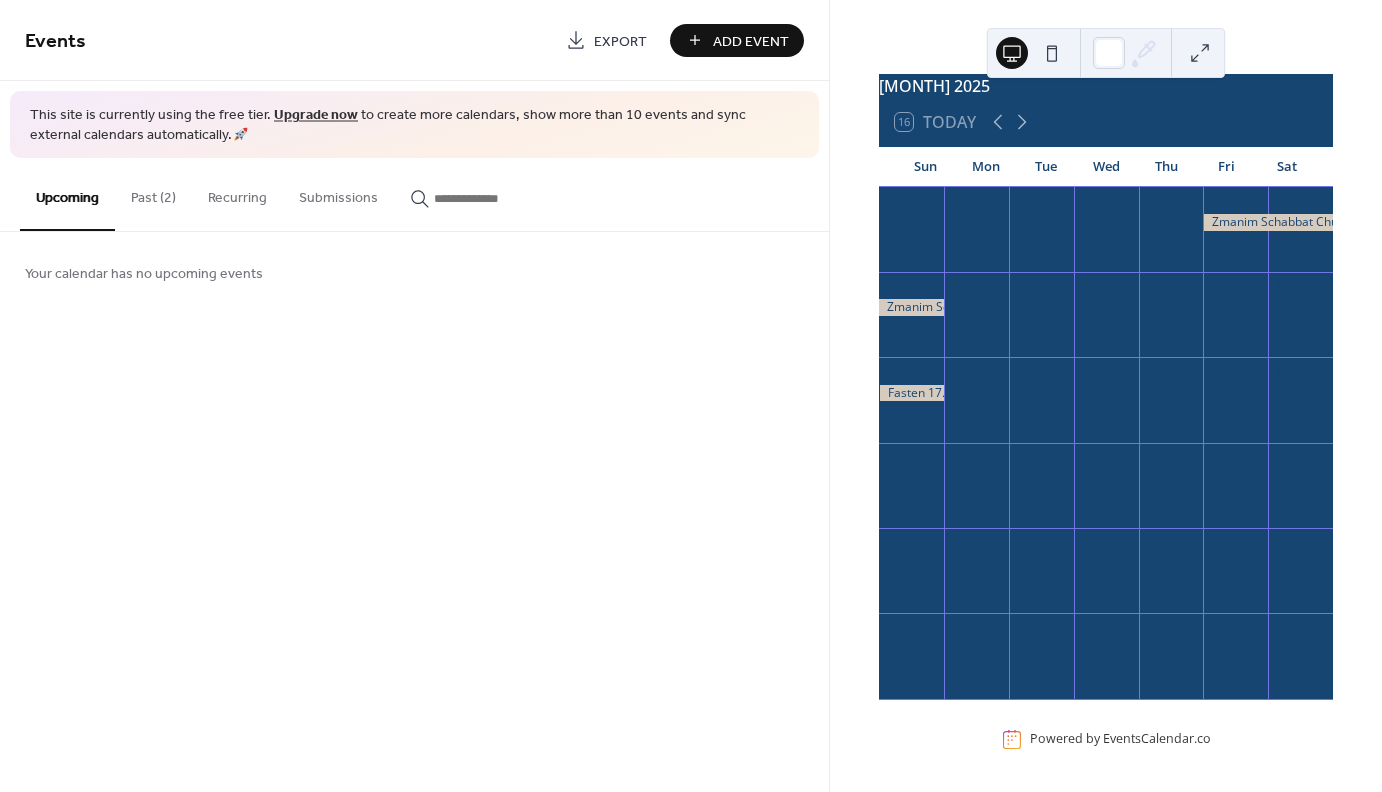click at bounding box center (1268, 222) 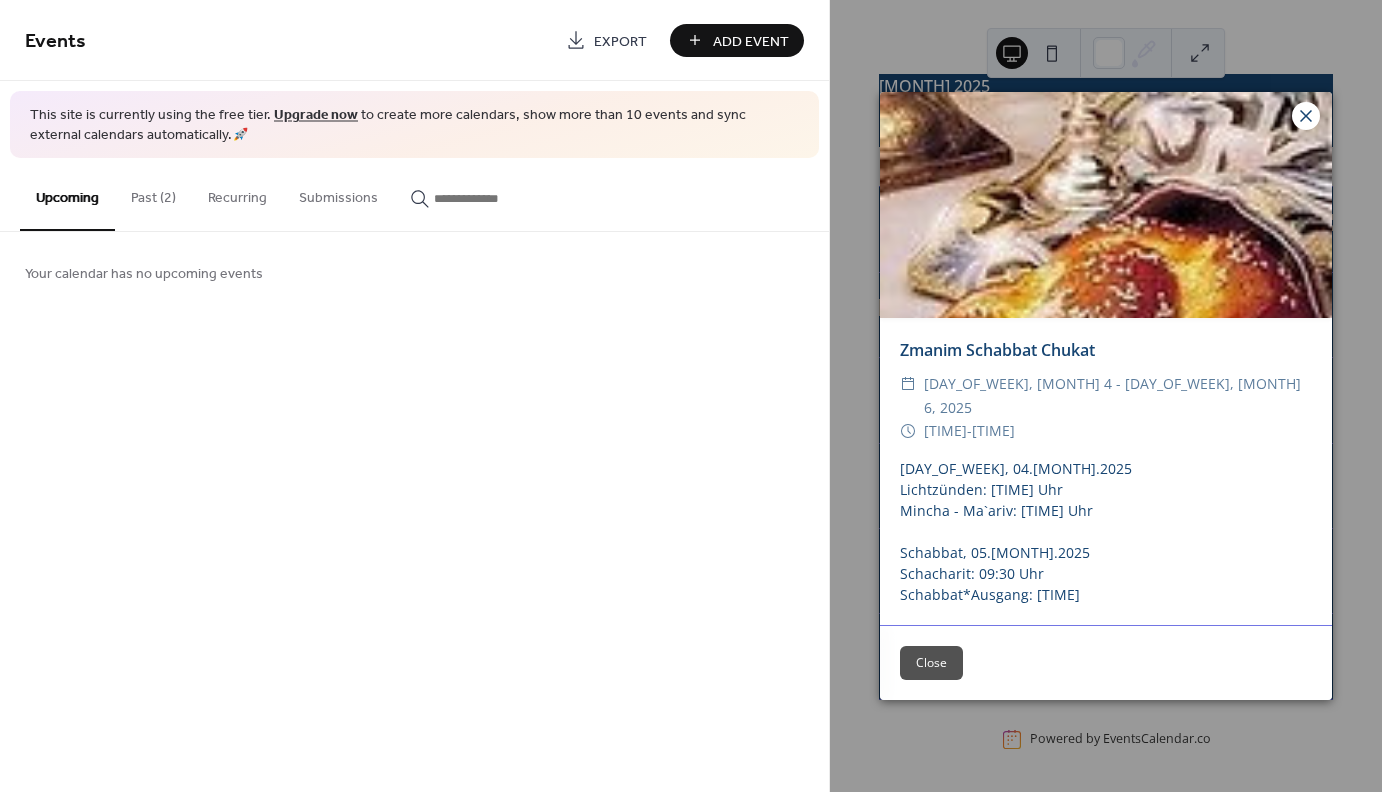click 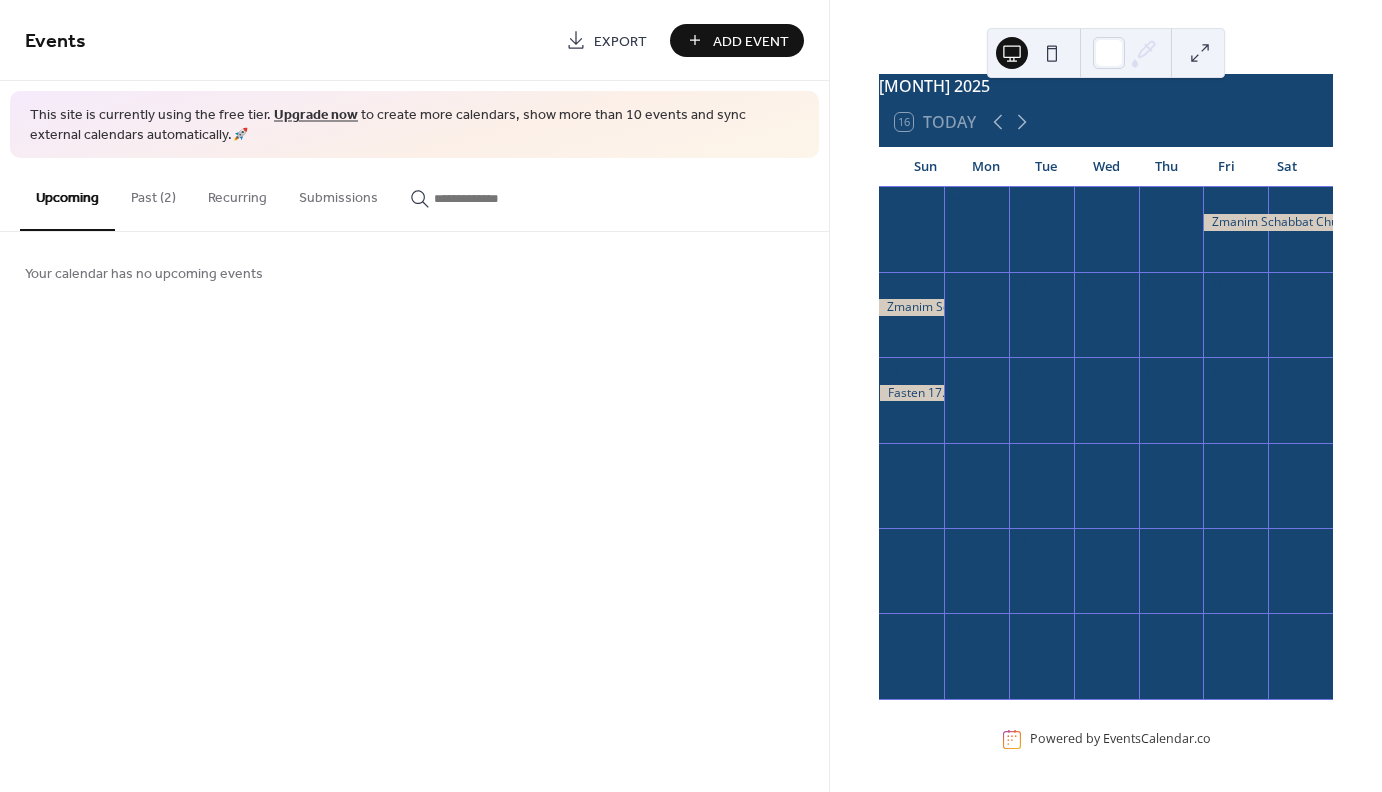 click at bounding box center (1268, 222) 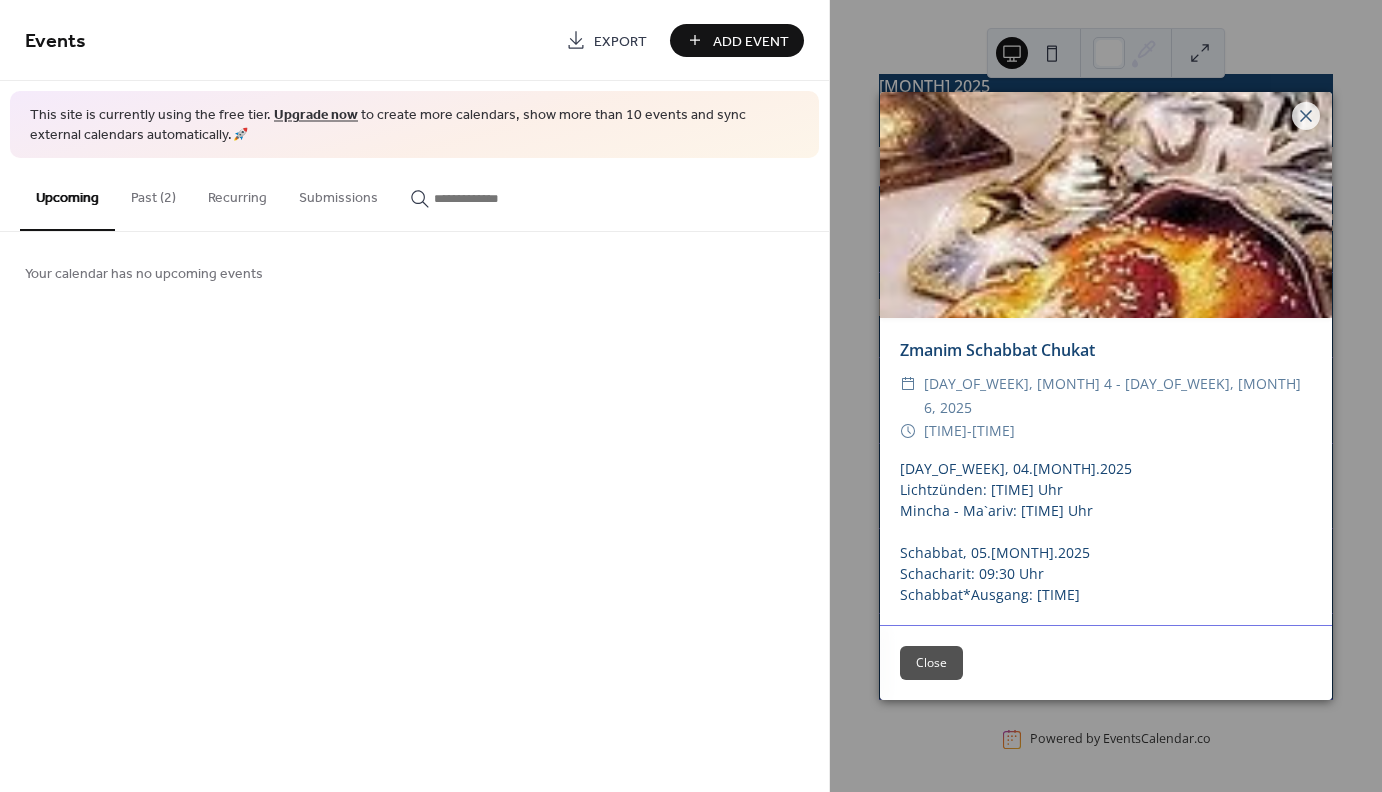 click on "Close" at bounding box center (931, 663) 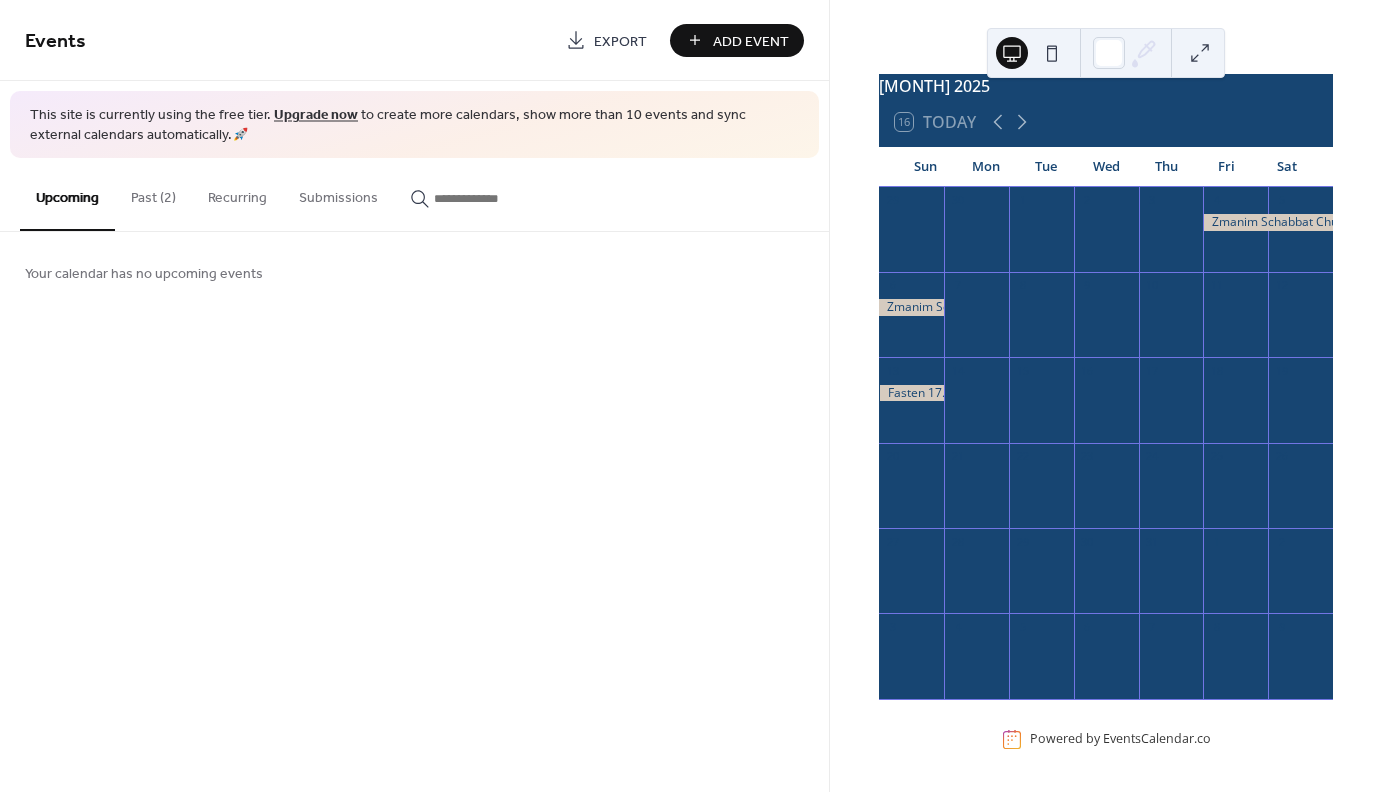 click on "Past (2)" at bounding box center [153, 193] 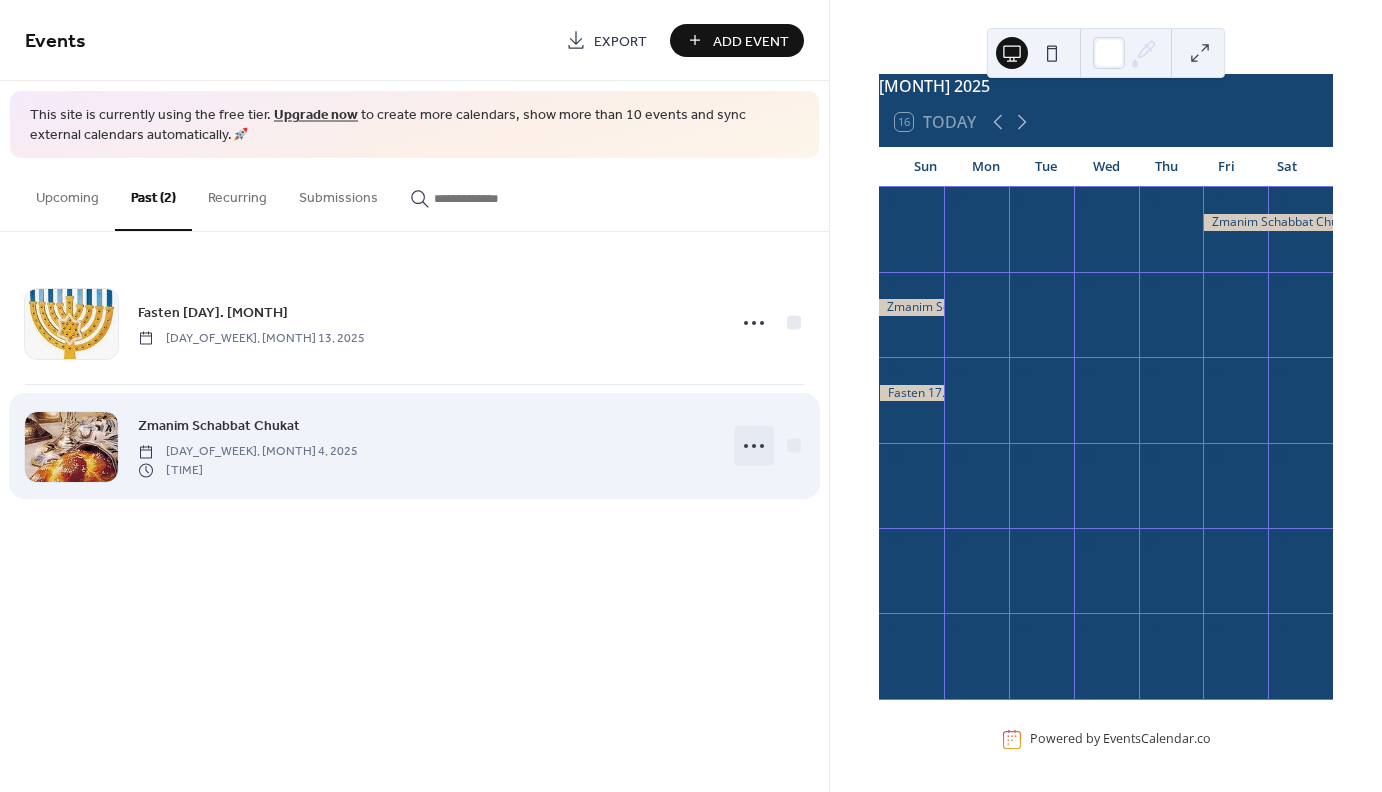 click 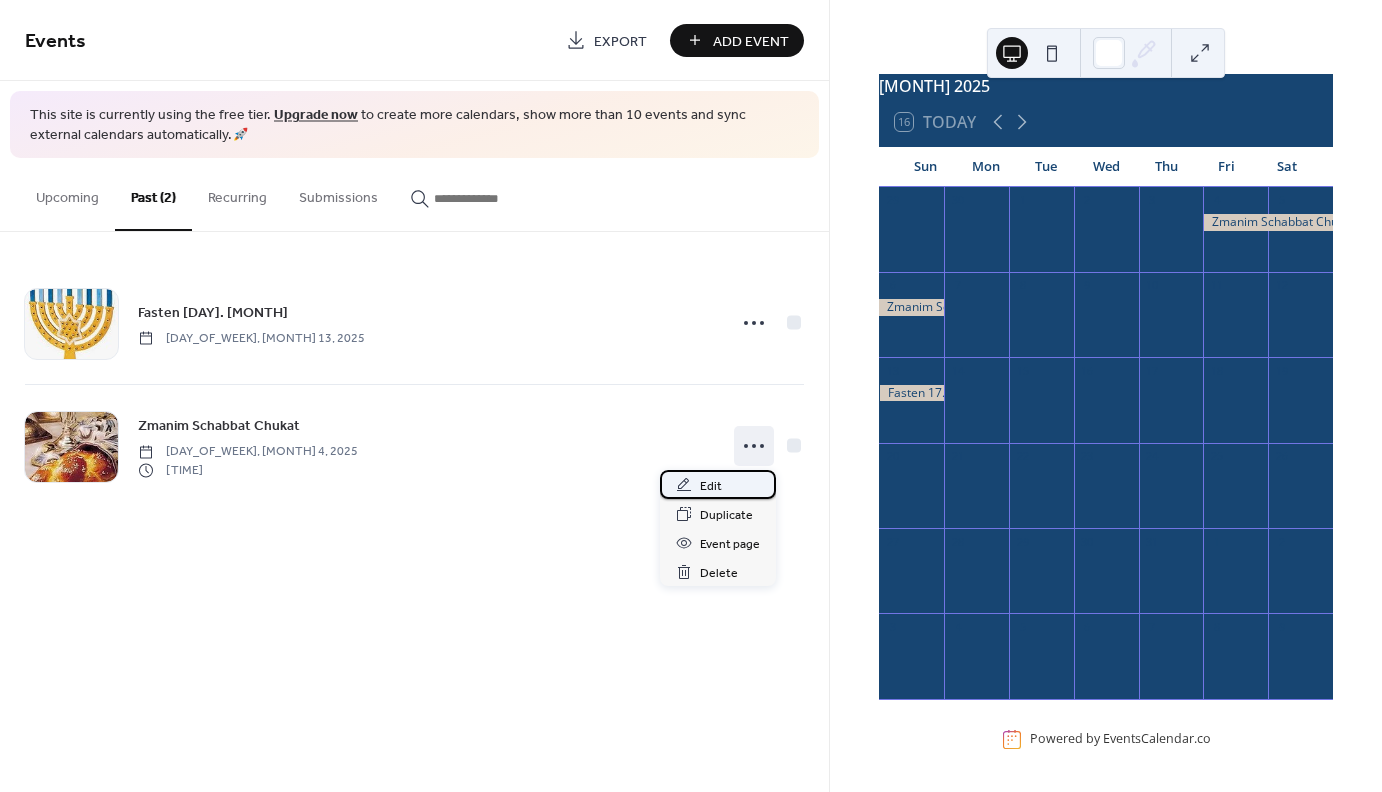 click on "Edit" at bounding box center (711, 486) 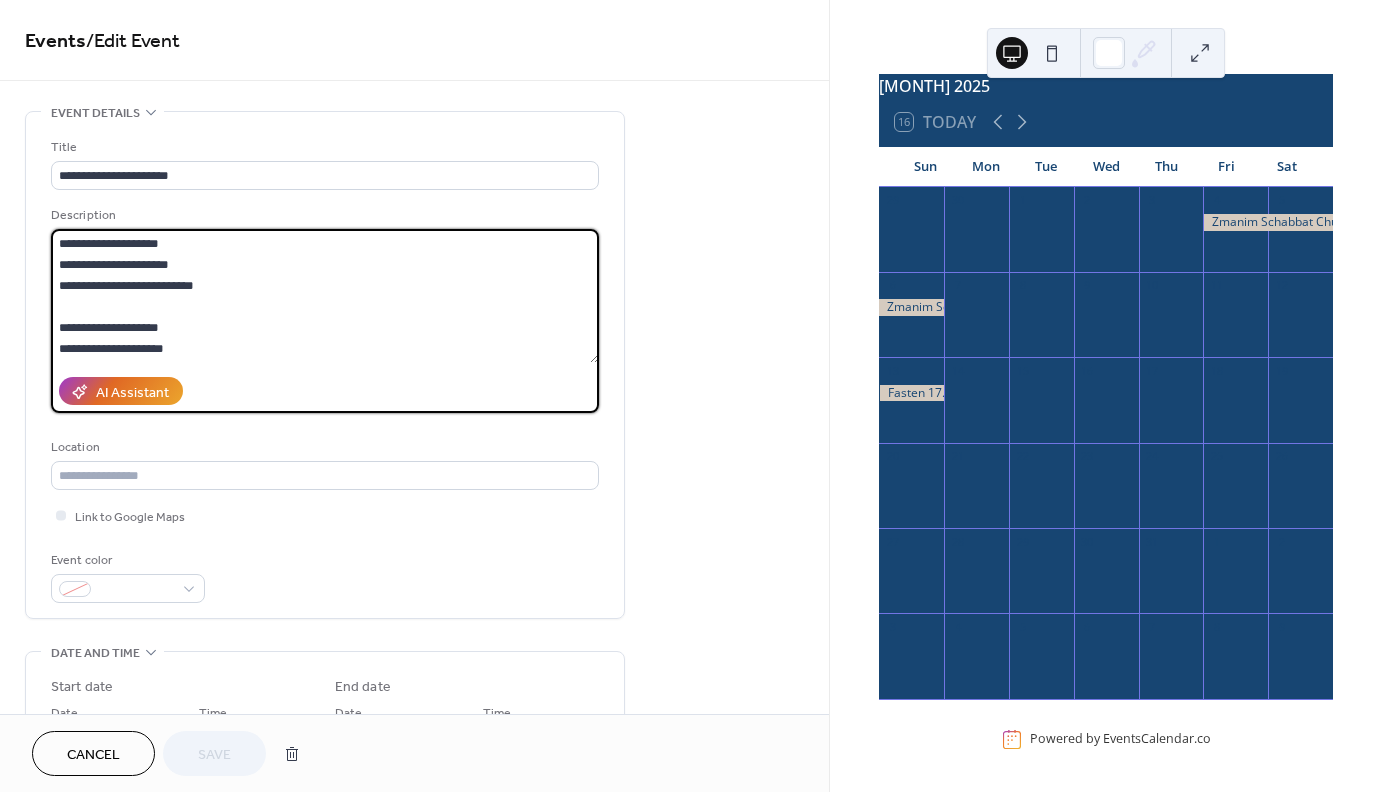 drag, startPoint x: 189, startPoint y: 352, endPoint x: 43, endPoint y: 243, distance: 182.20044 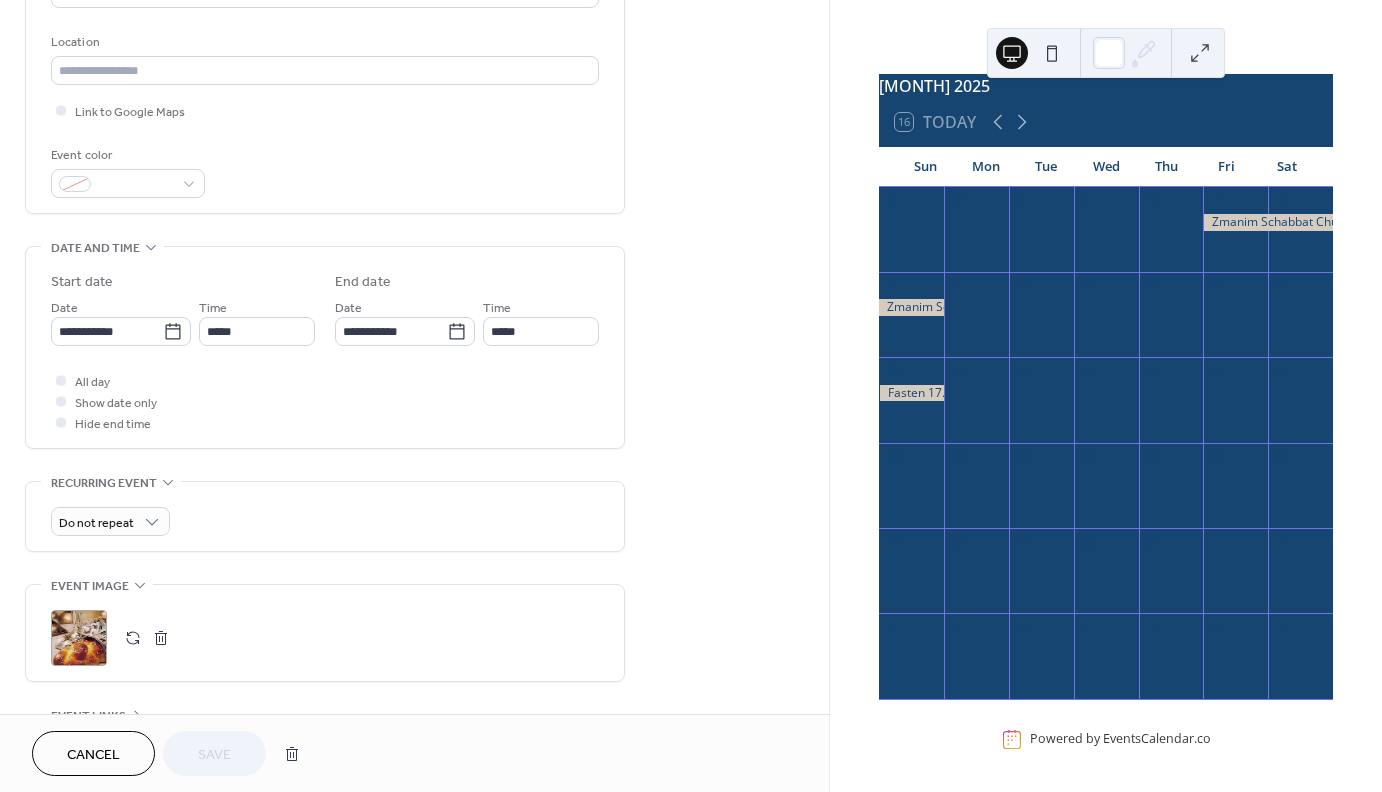 scroll, scrollTop: 409, scrollLeft: 0, axis: vertical 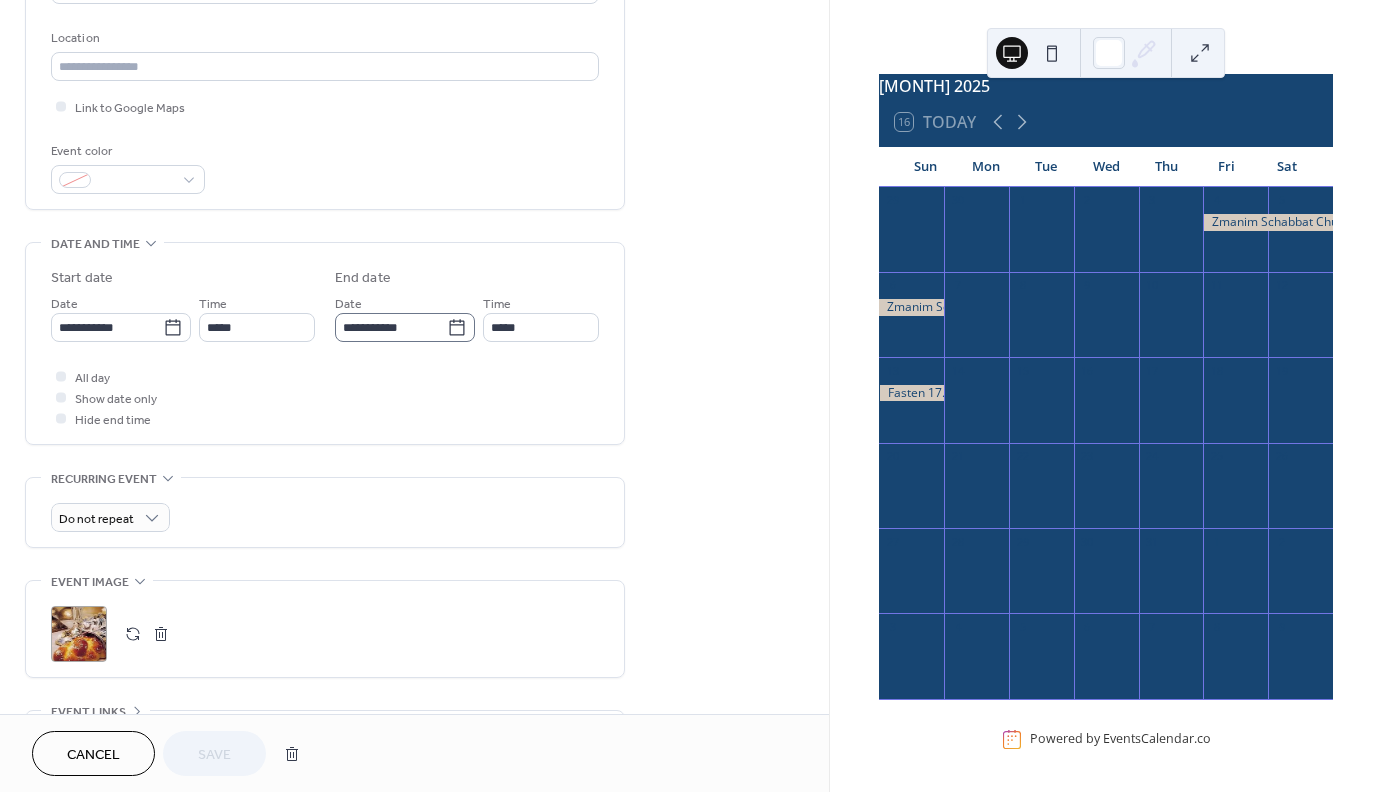 click 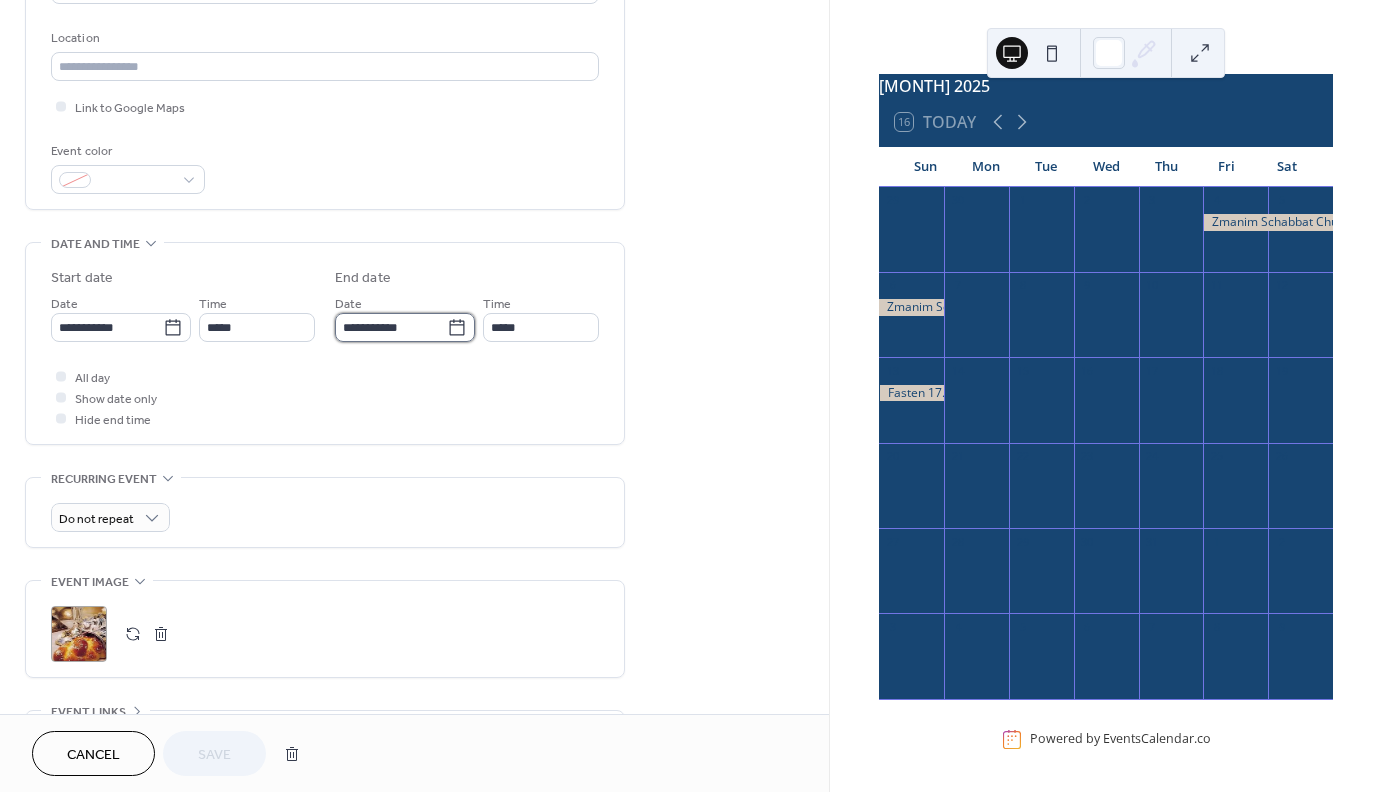 click on "**********" at bounding box center (391, 327) 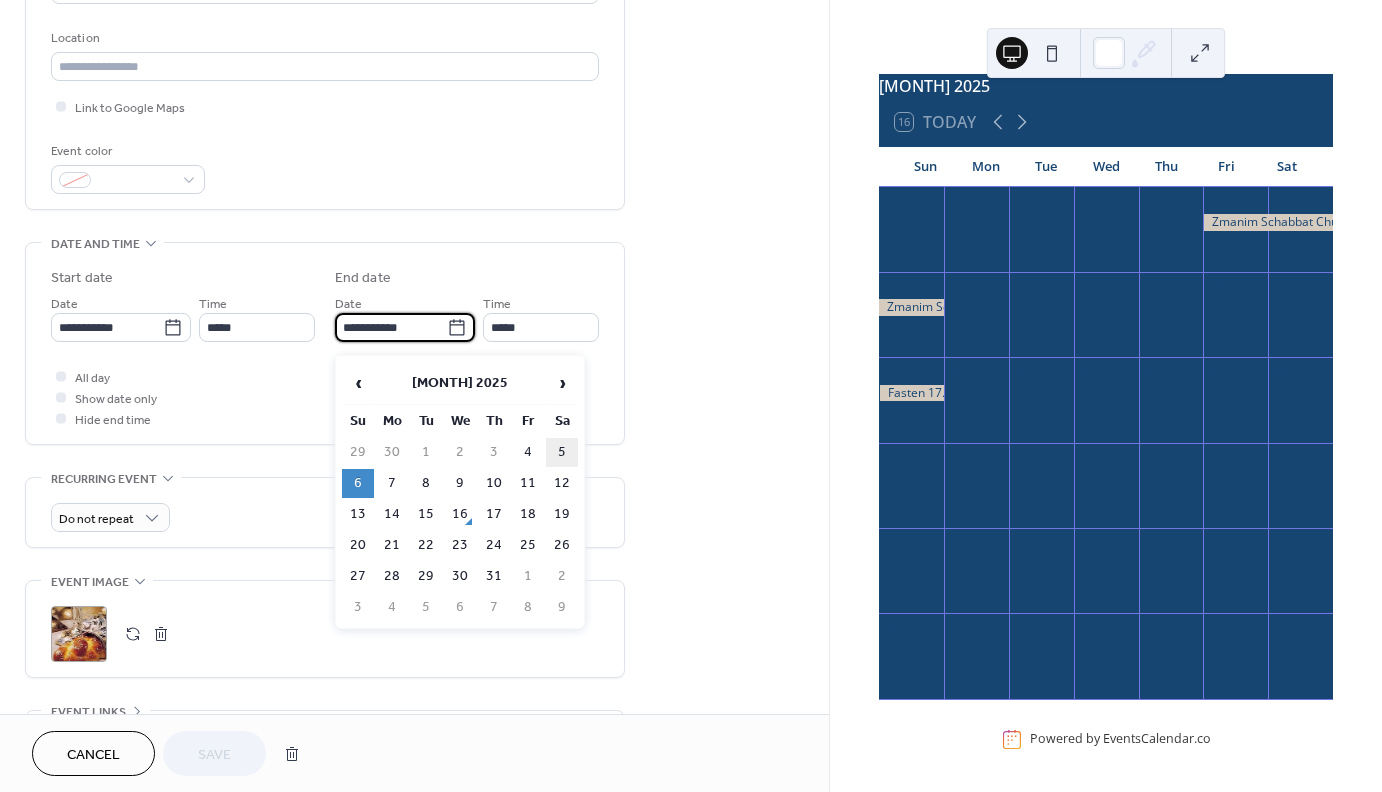 click on "5" at bounding box center [562, 452] 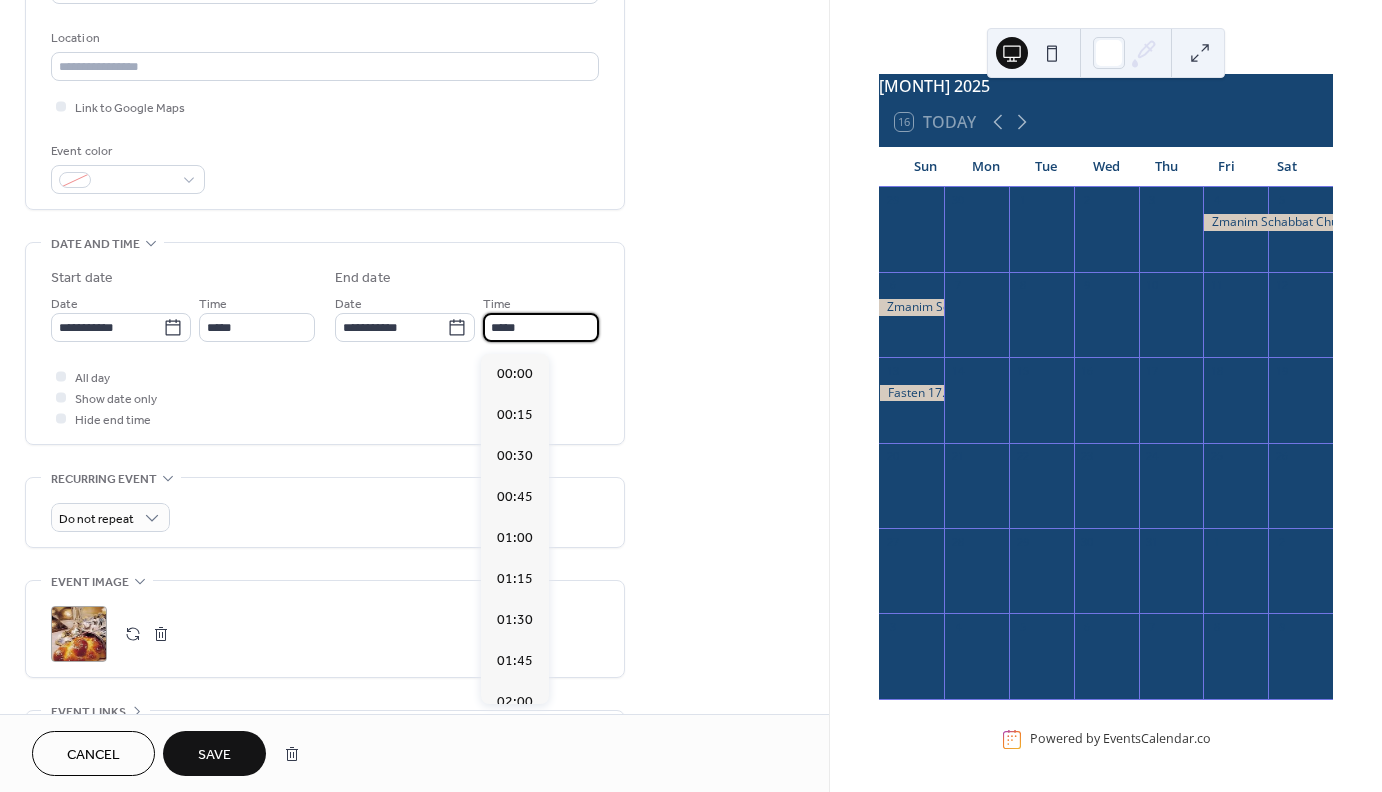 drag, startPoint x: 555, startPoint y: 340, endPoint x: 455, endPoint y: 355, distance: 101.118744 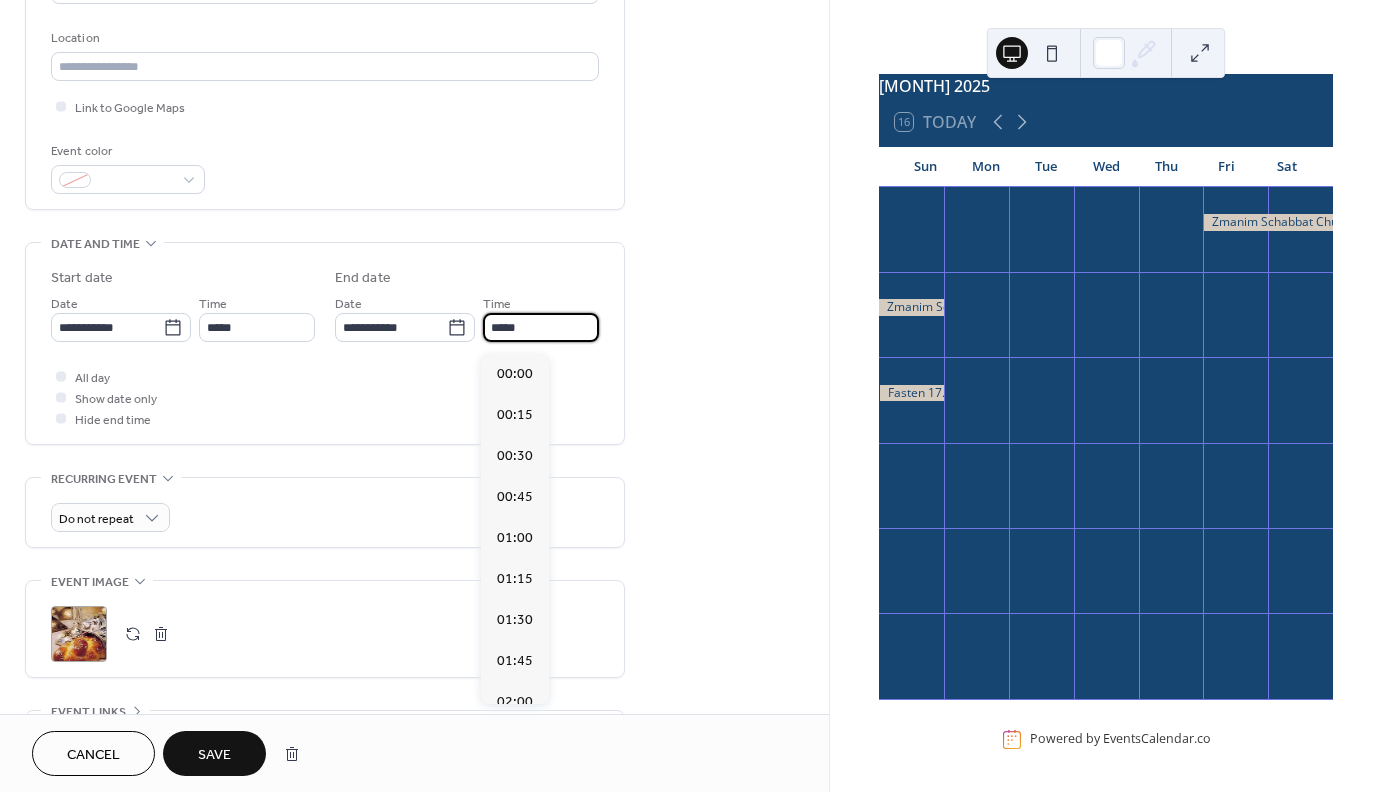 click on "*****" at bounding box center [541, 327] 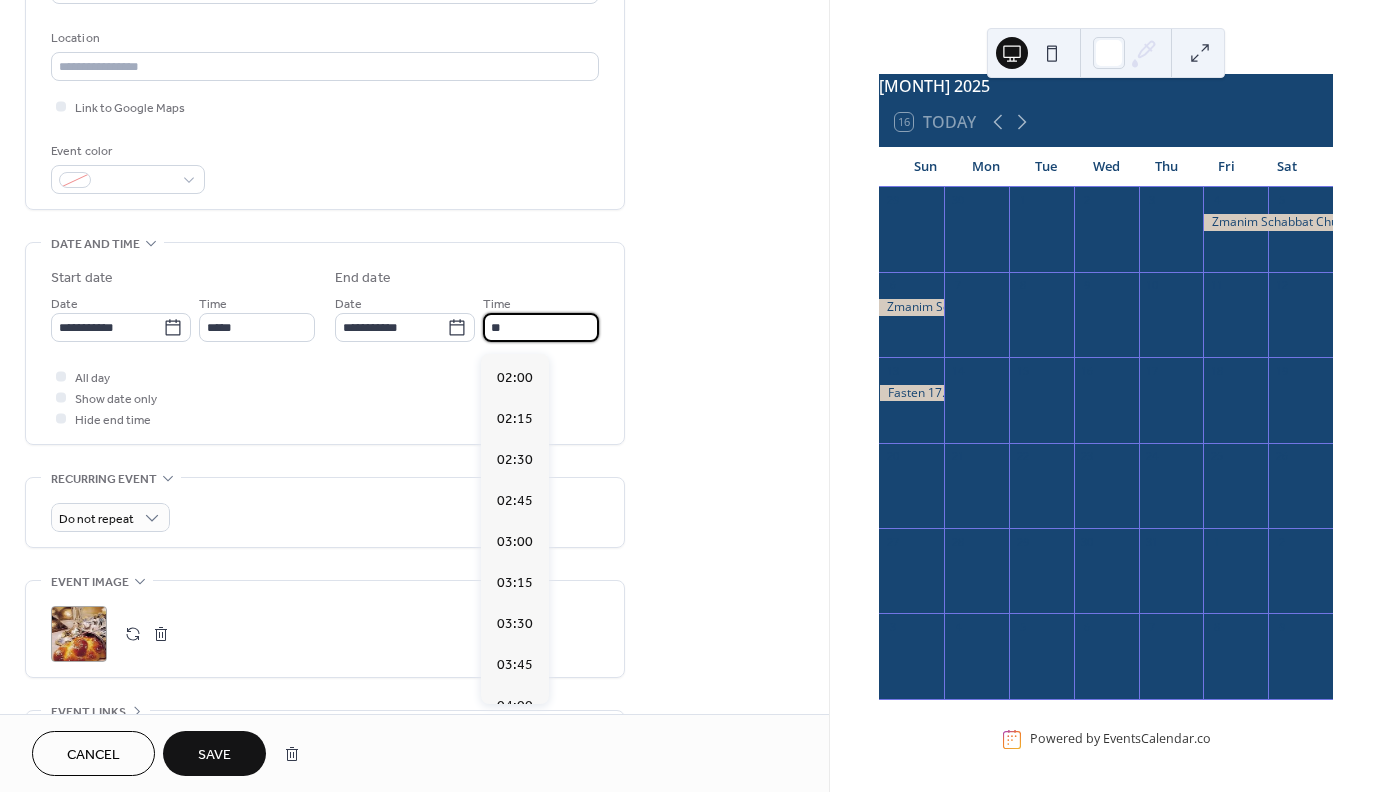 scroll, scrollTop: 3538, scrollLeft: 0, axis: vertical 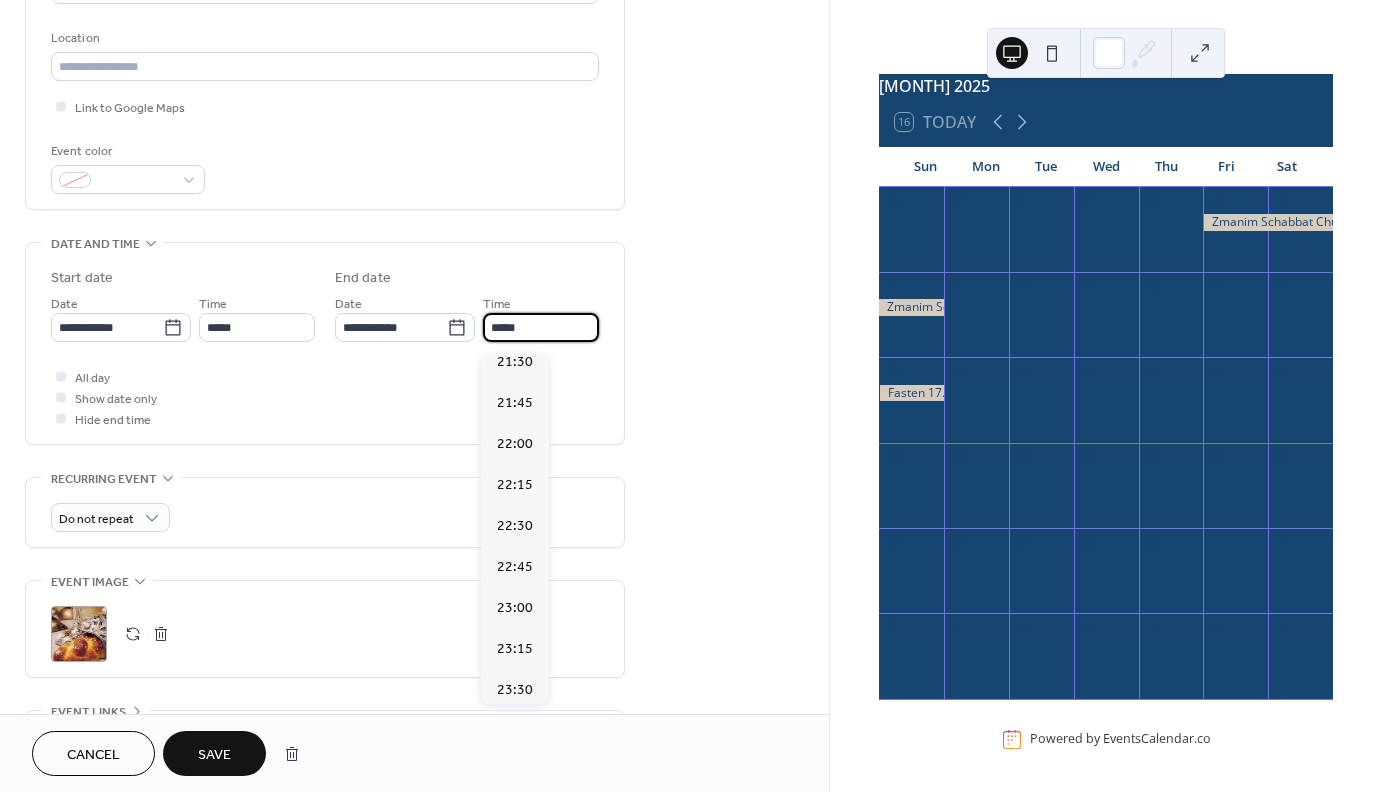 type on "*****" 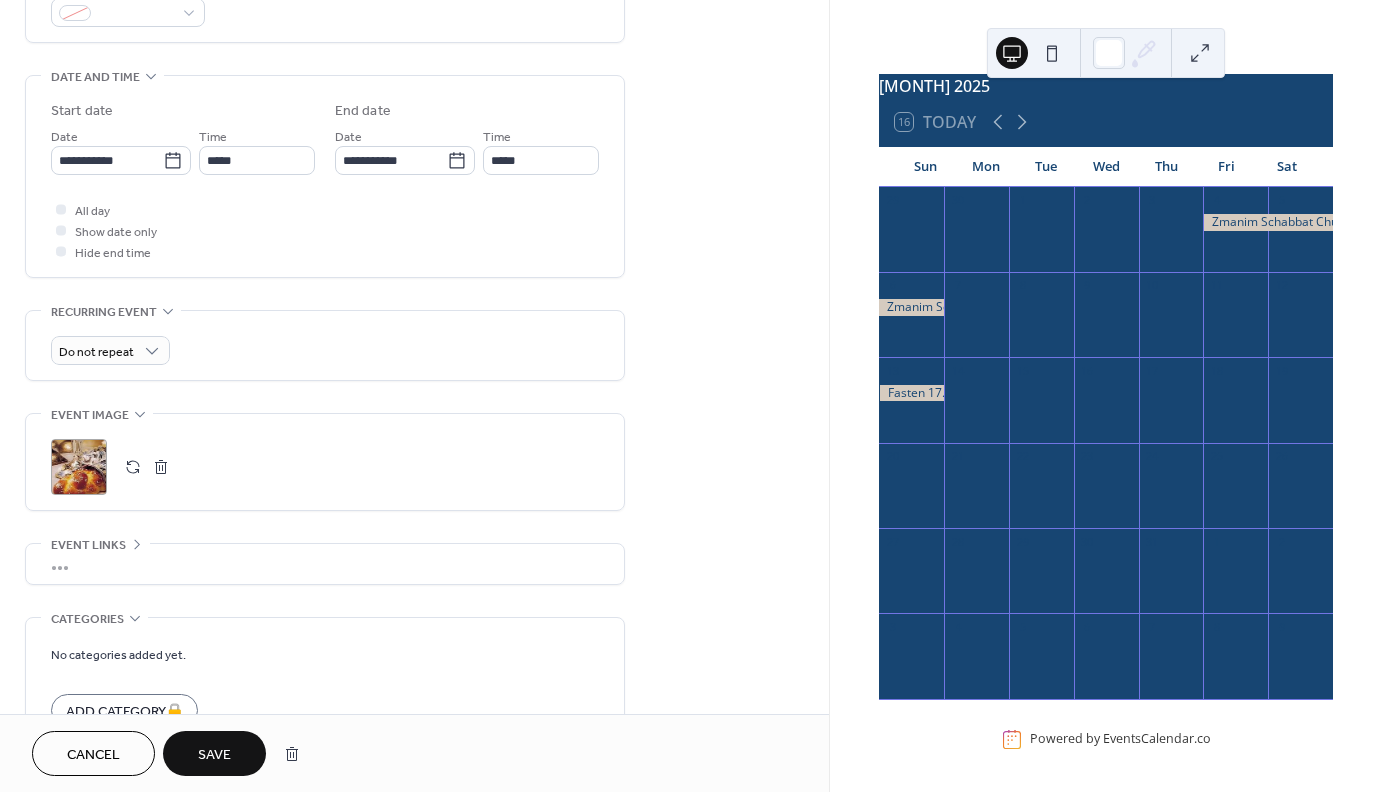 scroll, scrollTop: 616, scrollLeft: 0, axis: vertical 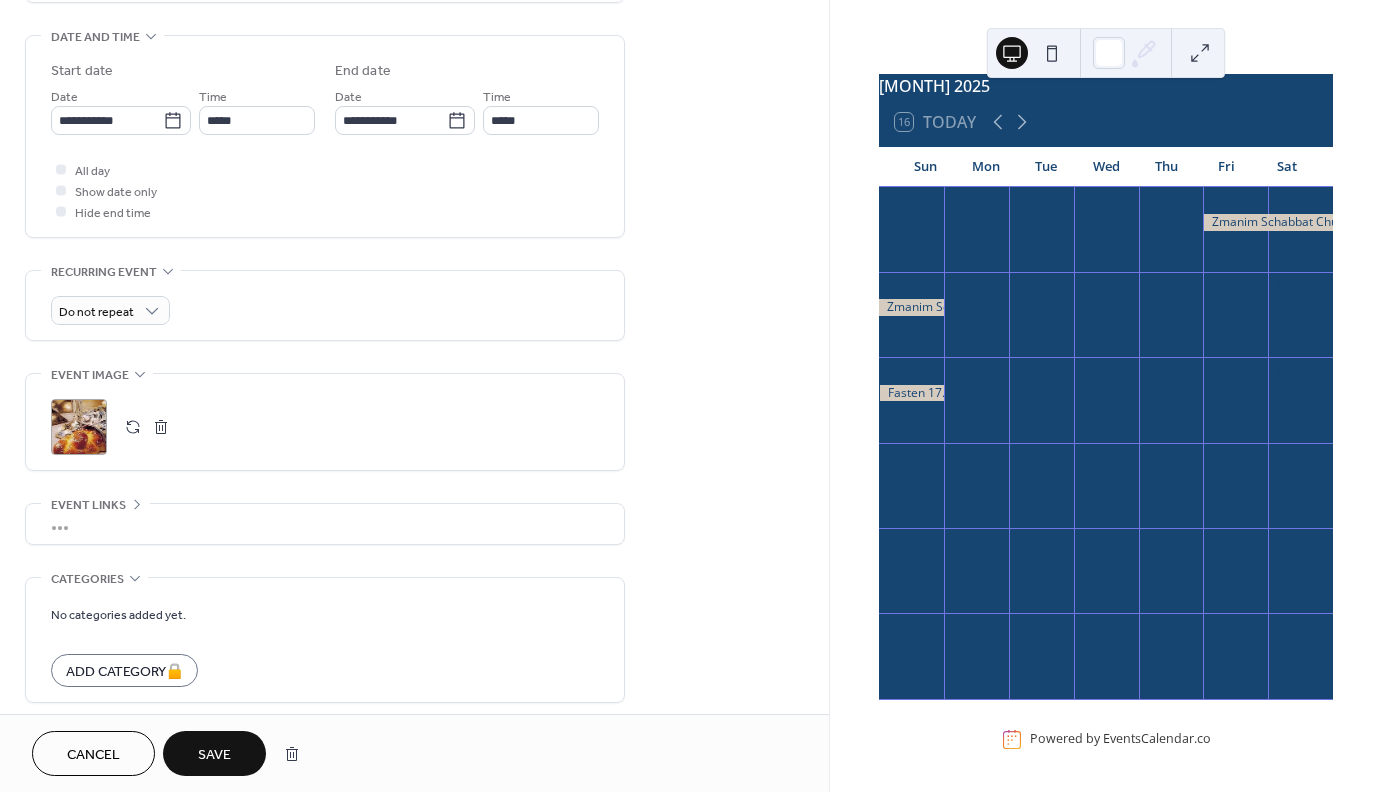 click on ";" at bounding box center [79, 427] 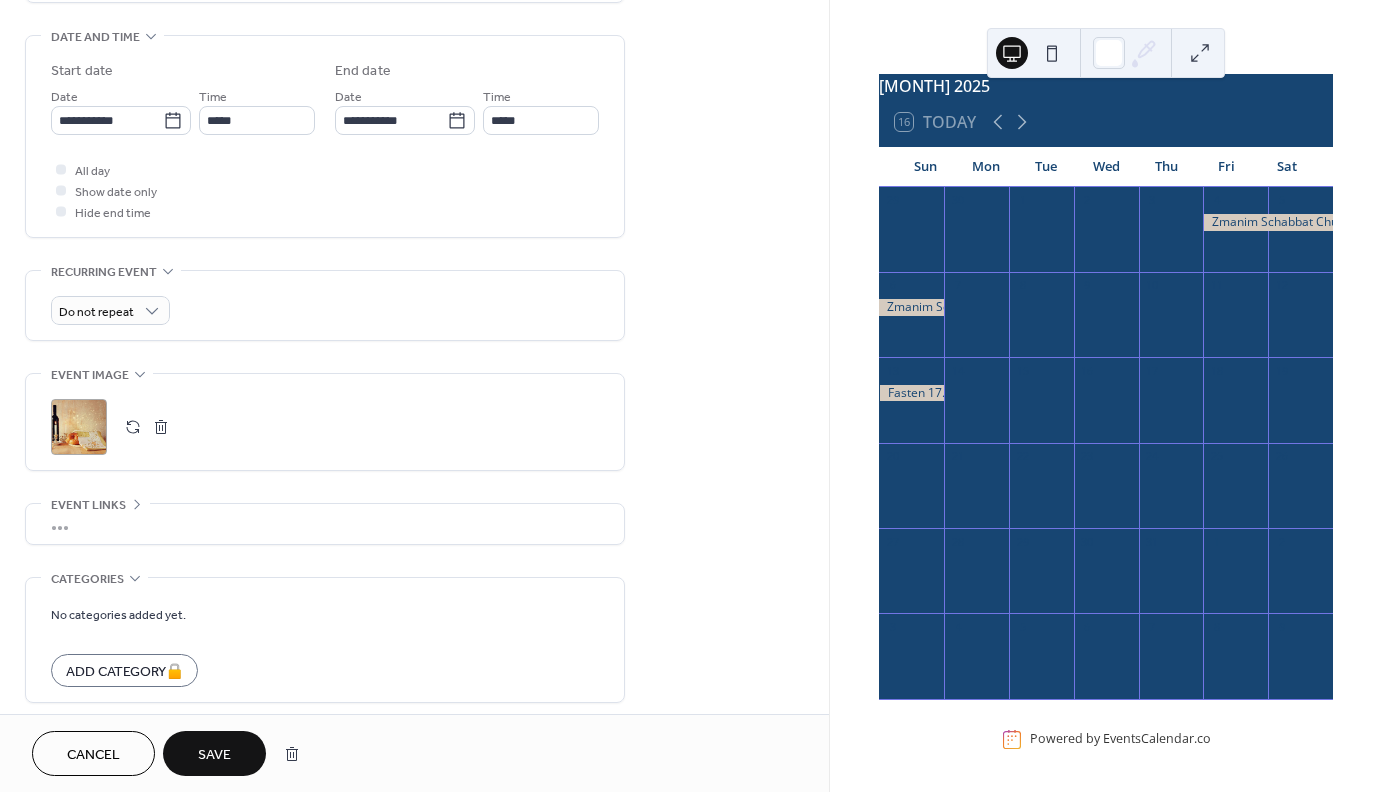 click on ";" at bounding box center [79, 427] 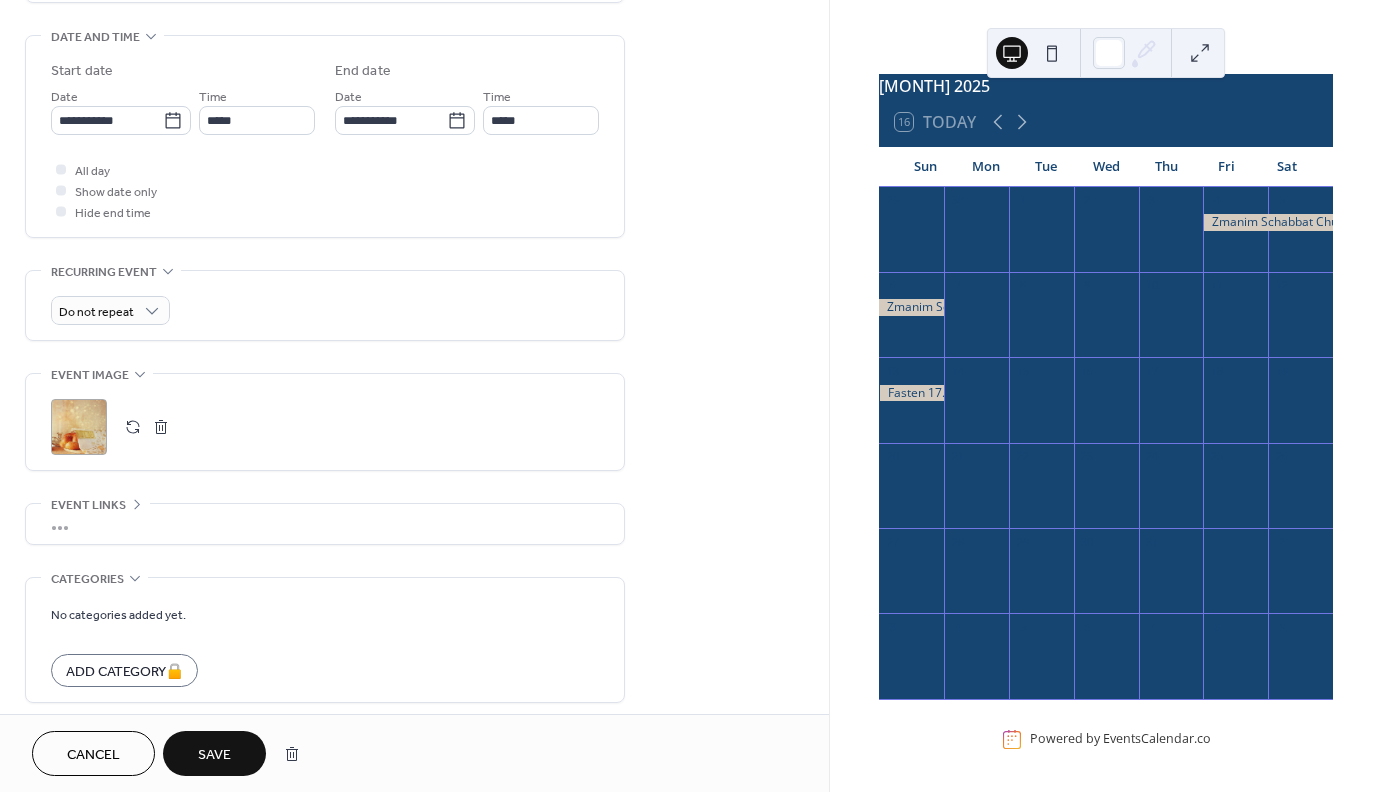click at bounding box center [1268, 222] 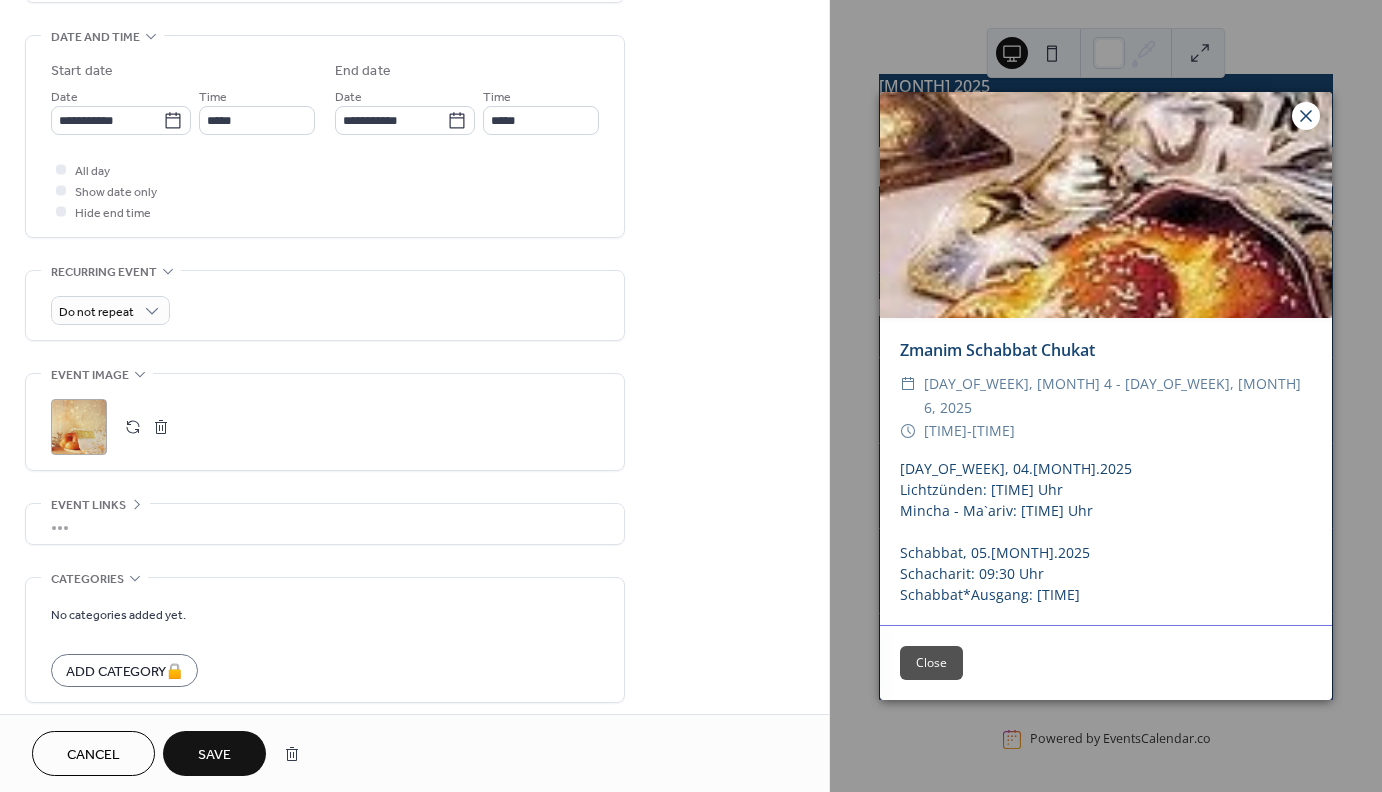 click 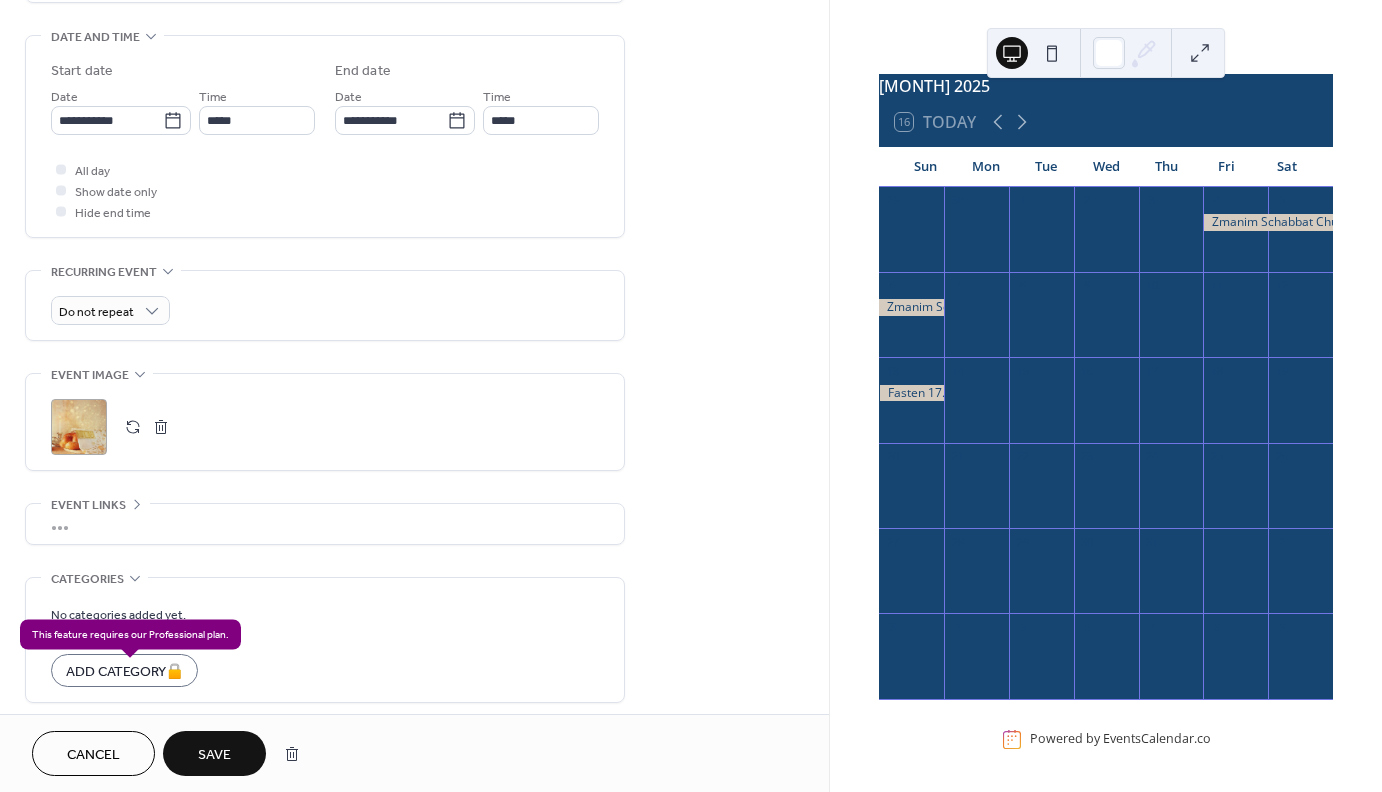 click on "Save" at bounding box center [214, 753] 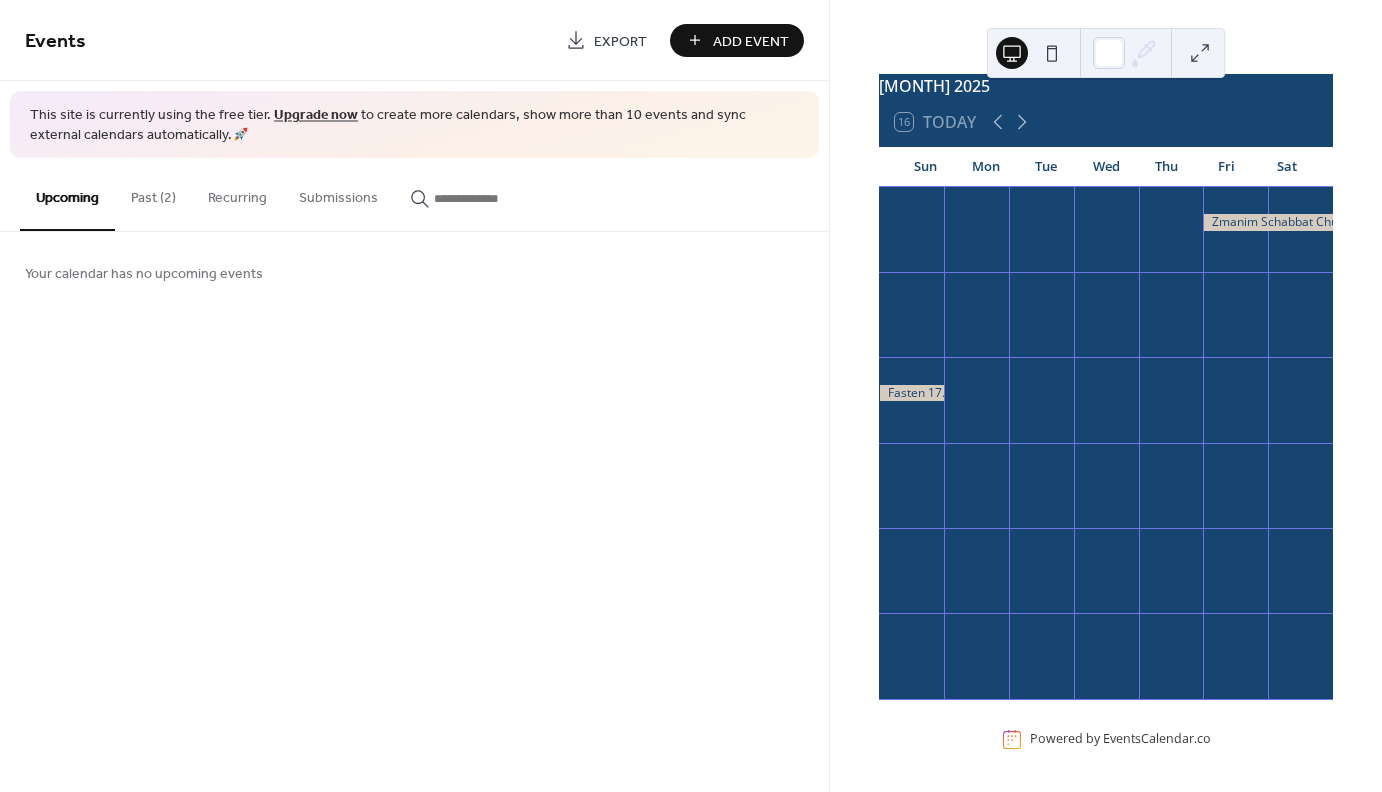 click at bounding box center [1268, 222] 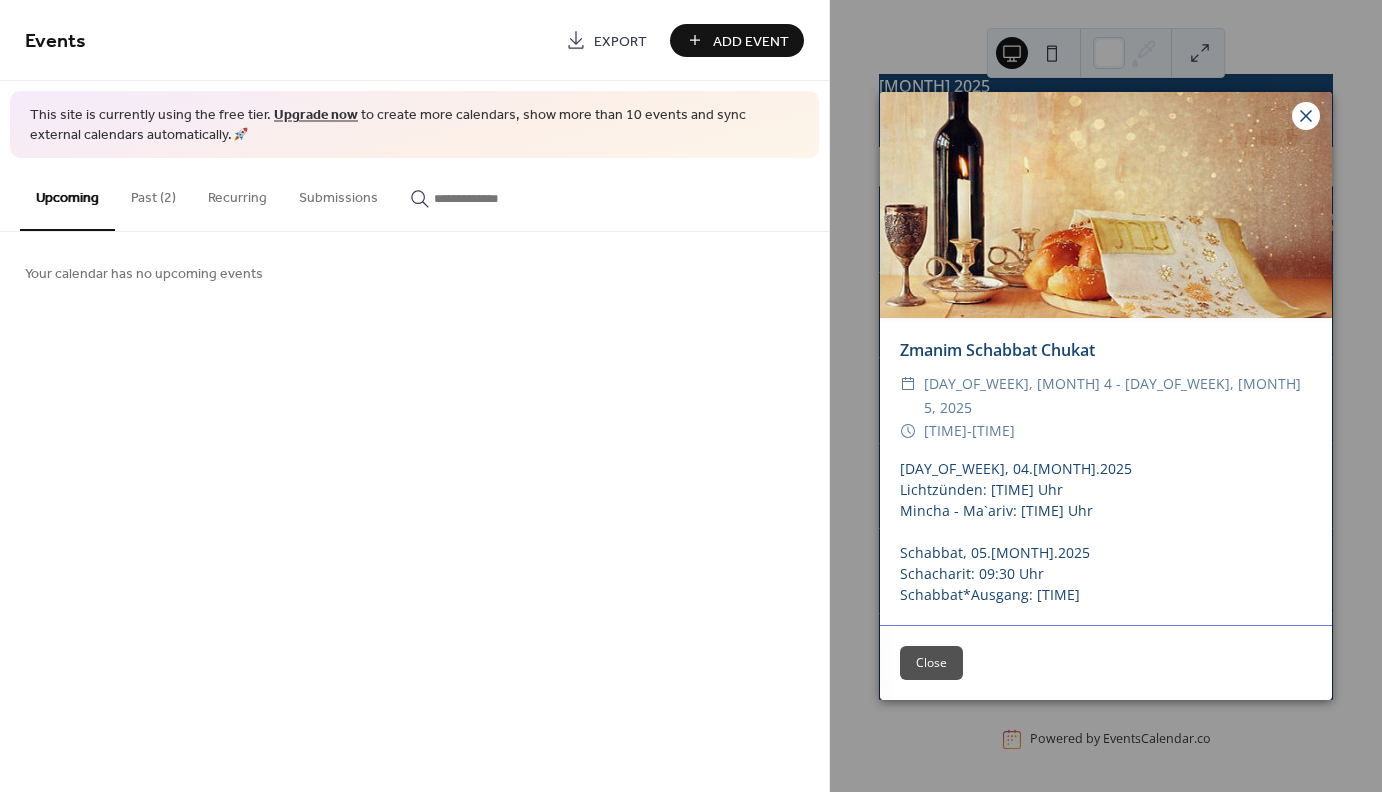 click 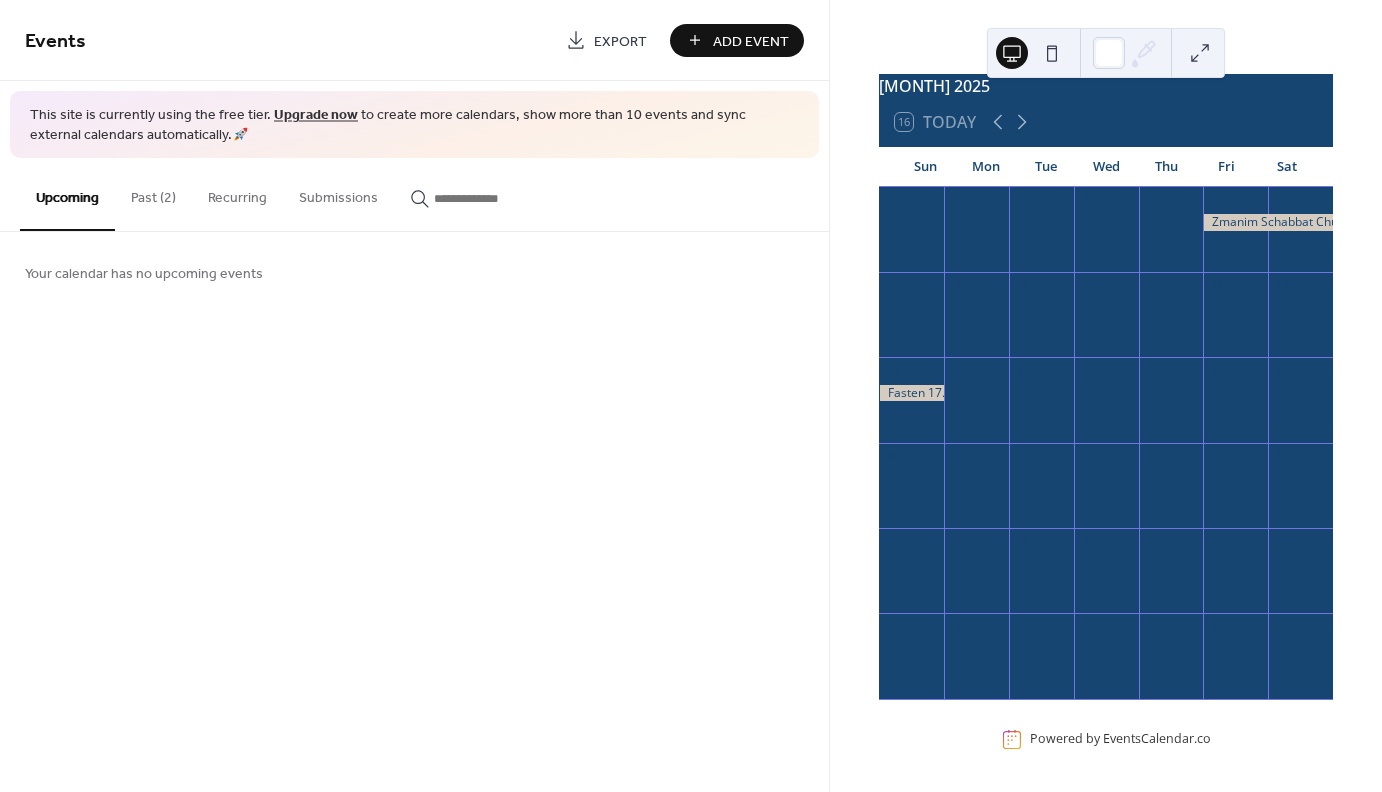 click on "Add Event" at bounding box center (751, 41) 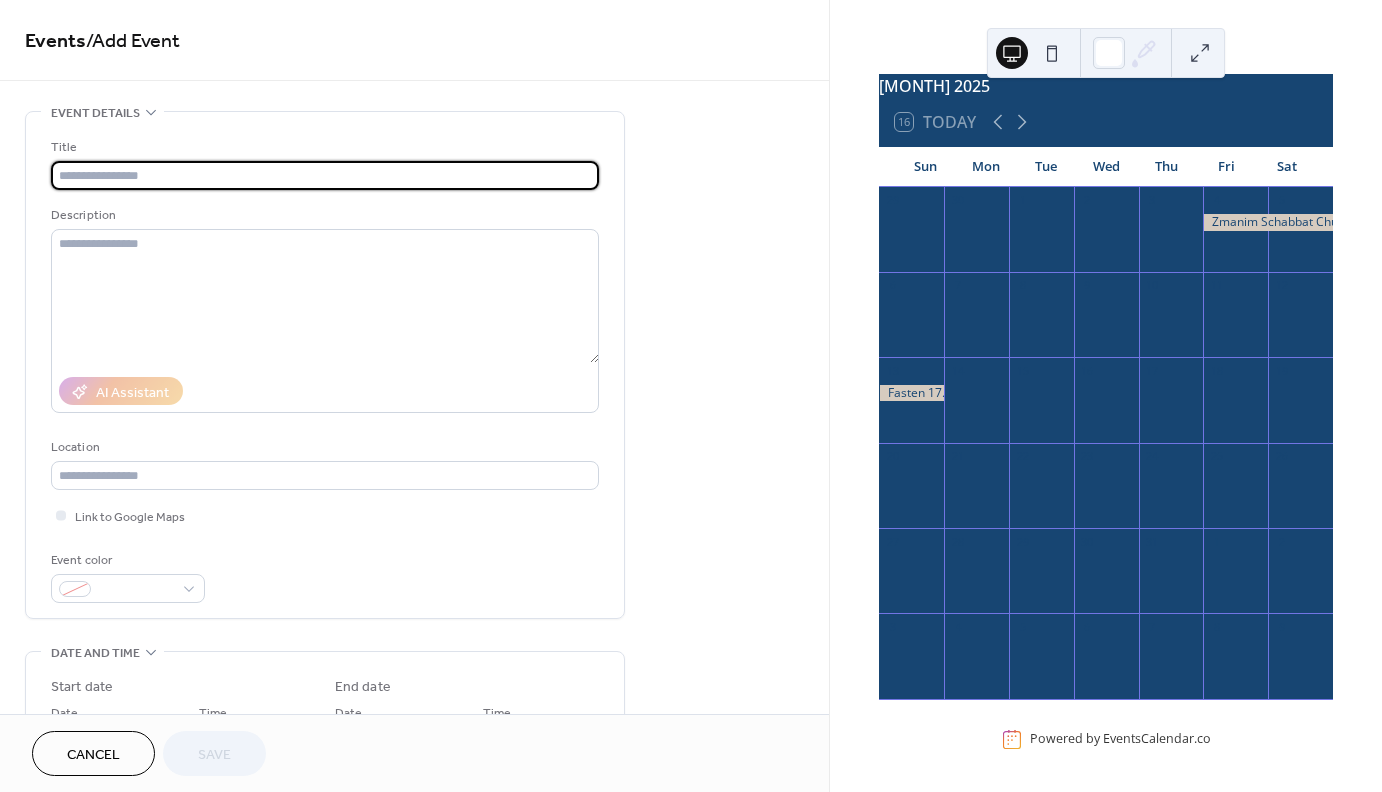 click at bounding box center (325, 175) 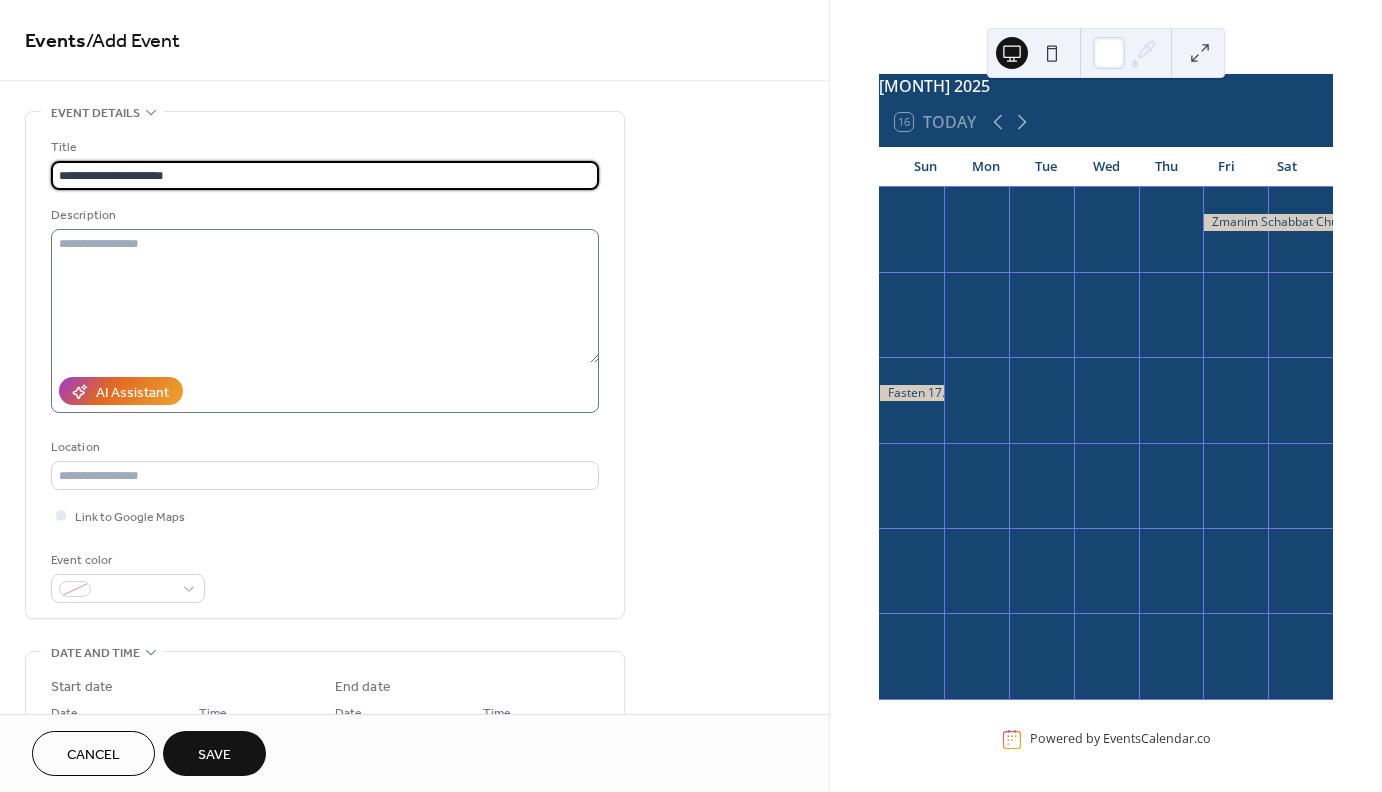 type on "**********" 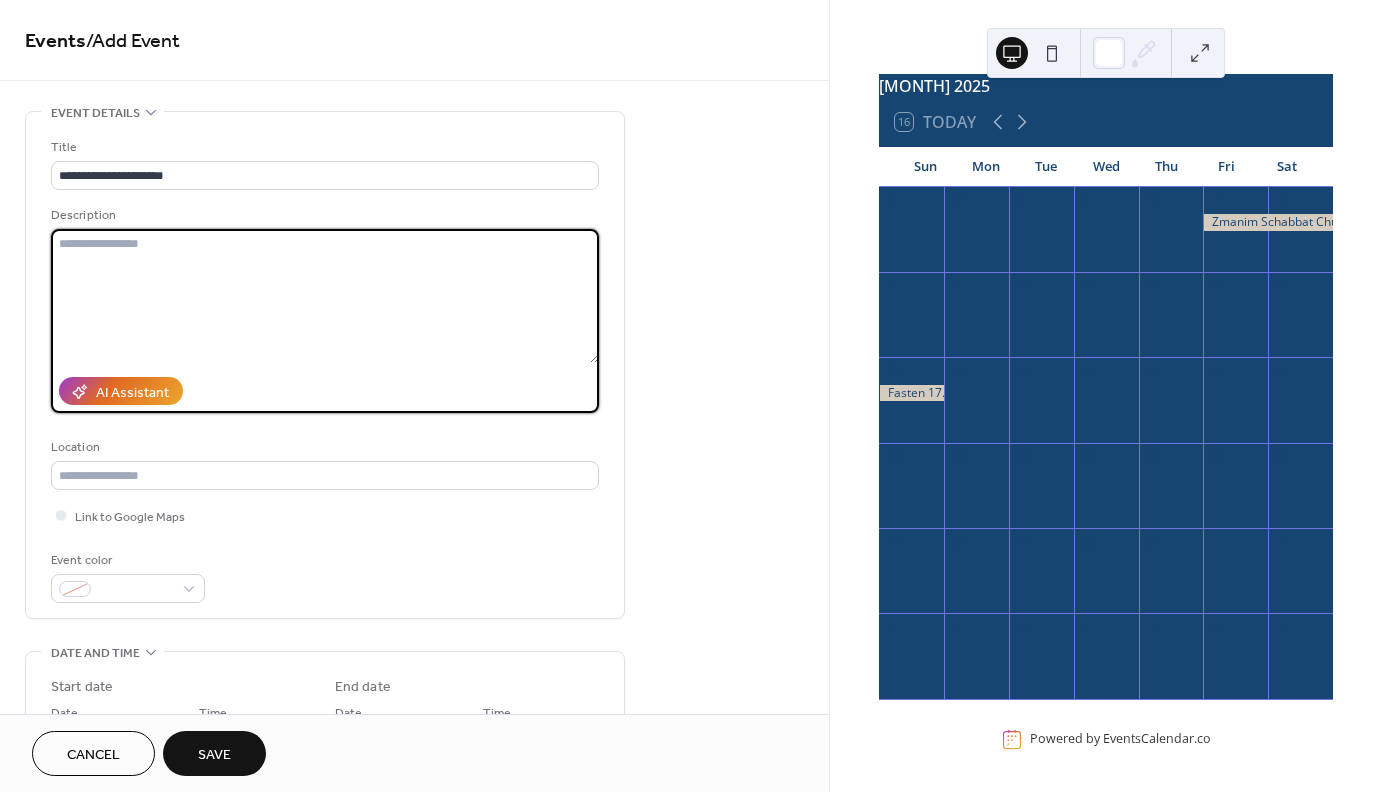 click at bounding box center (325, 296) 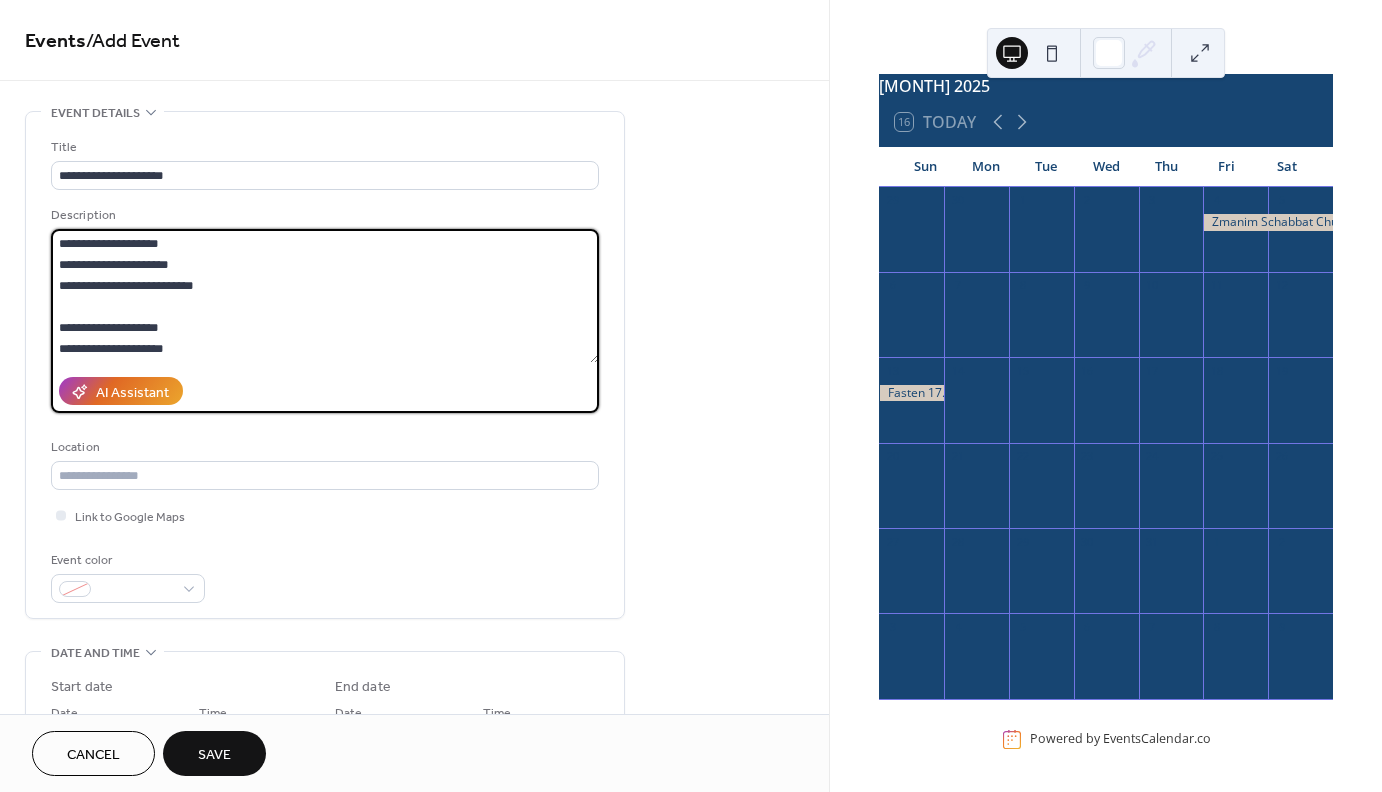 click on "**********" at bounding box center [325, 296] 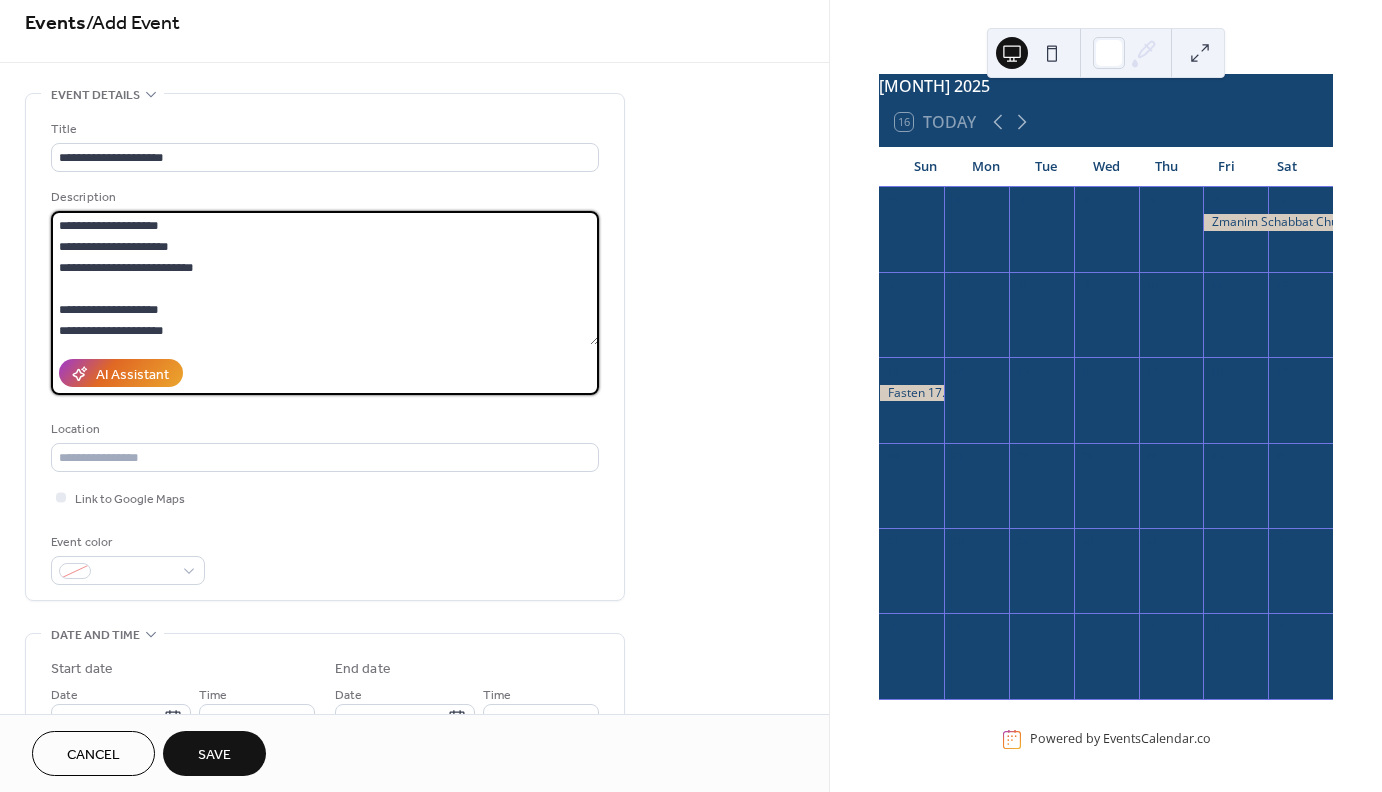 scroll, scrollTop: 25, scrollLeft: 0, axis: vertical 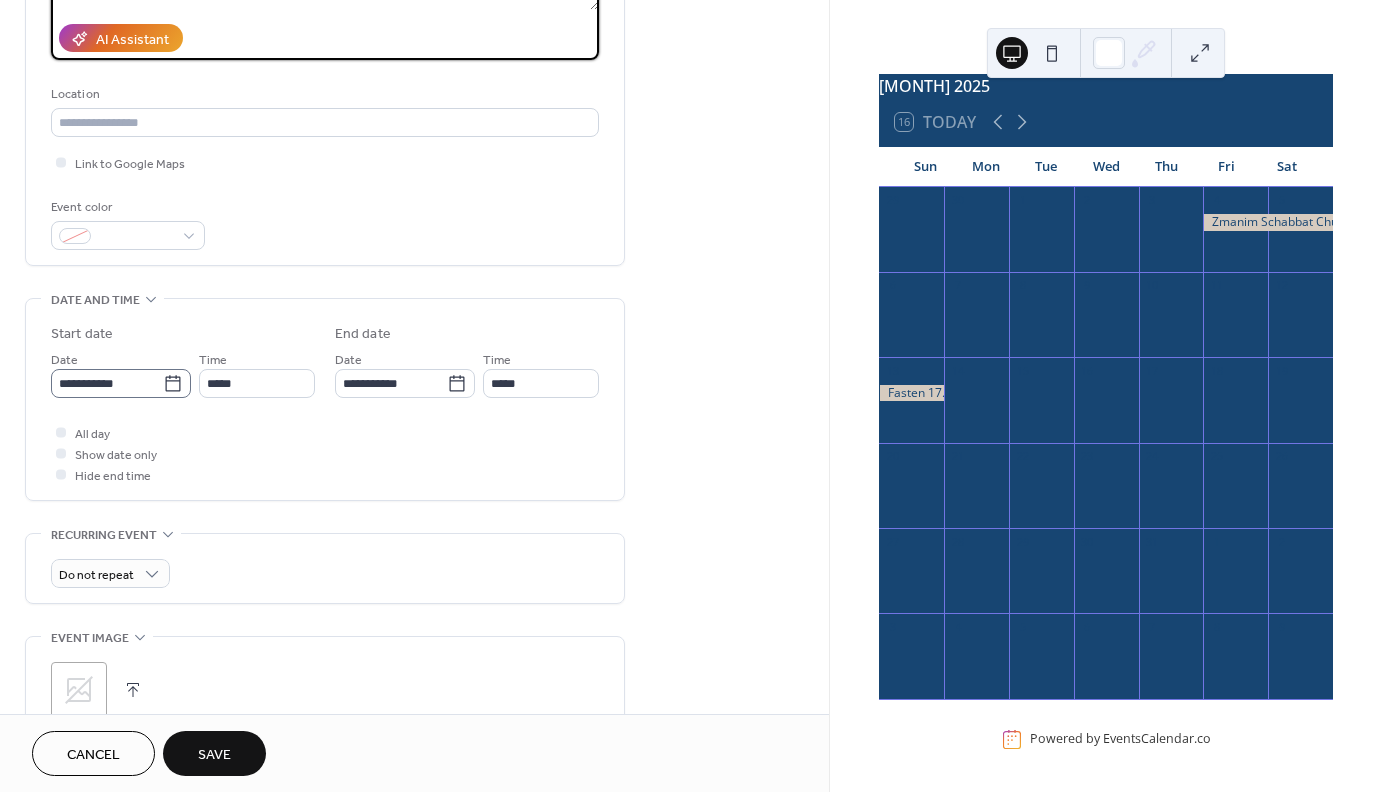 type on "**********" 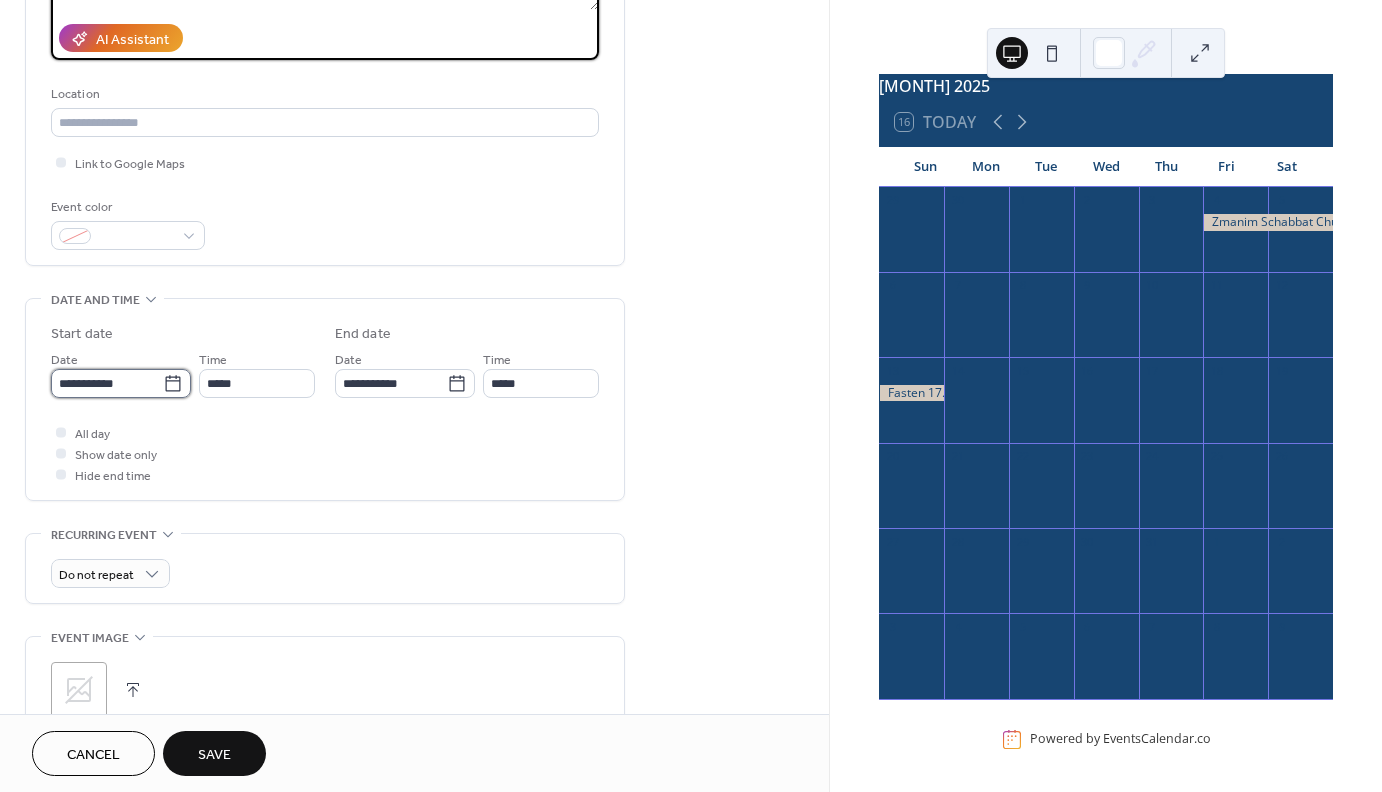 click on "**********" at bounding box center [107, 383] 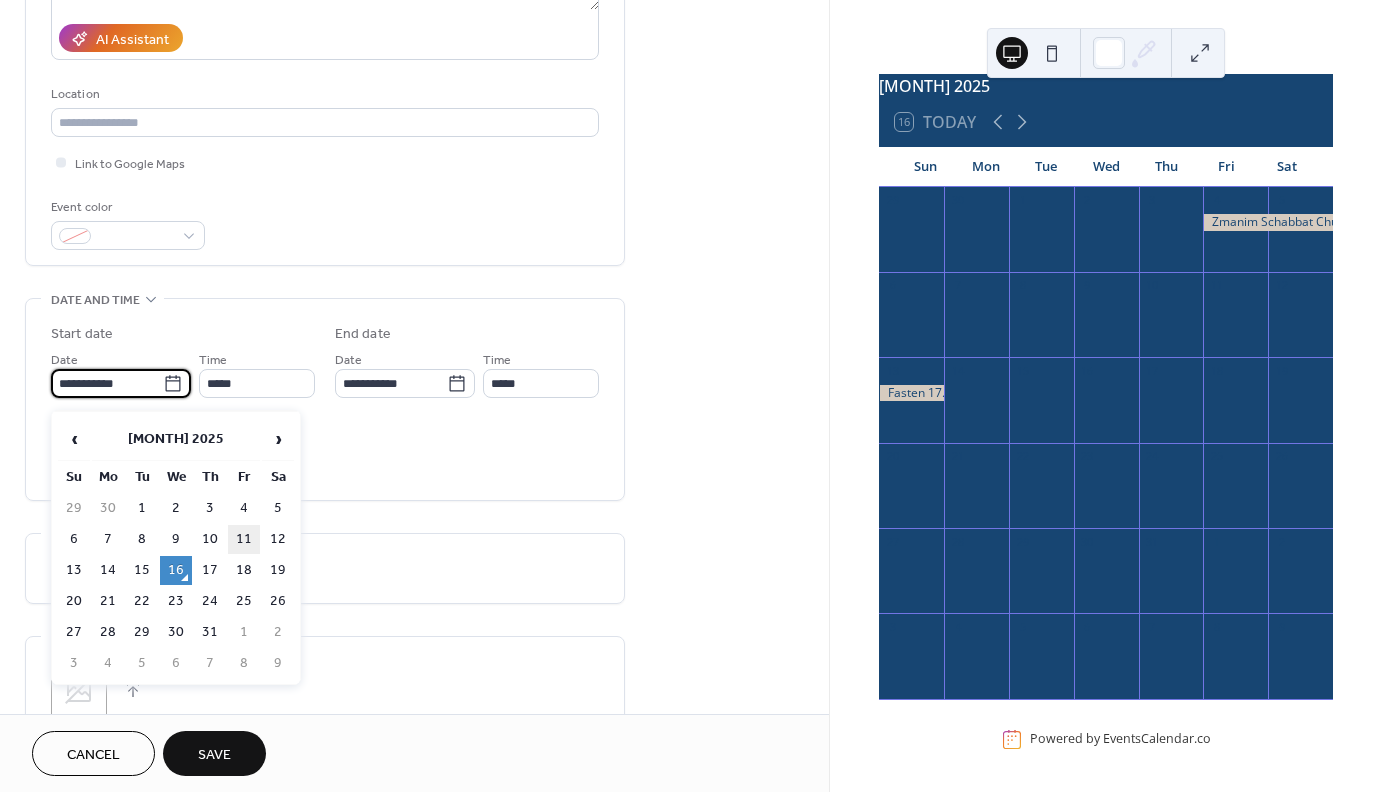 click on "11" at bounding box center [244, 539] 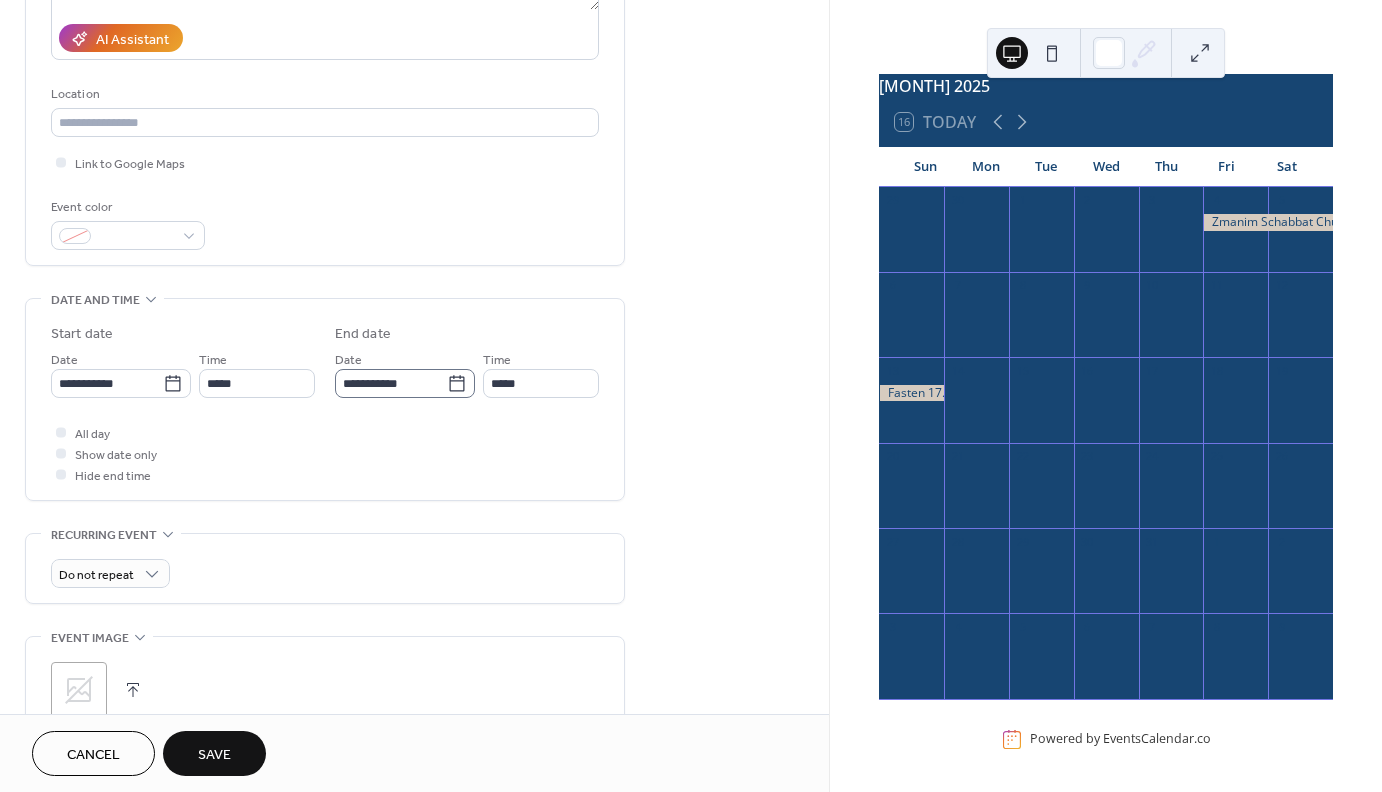 click 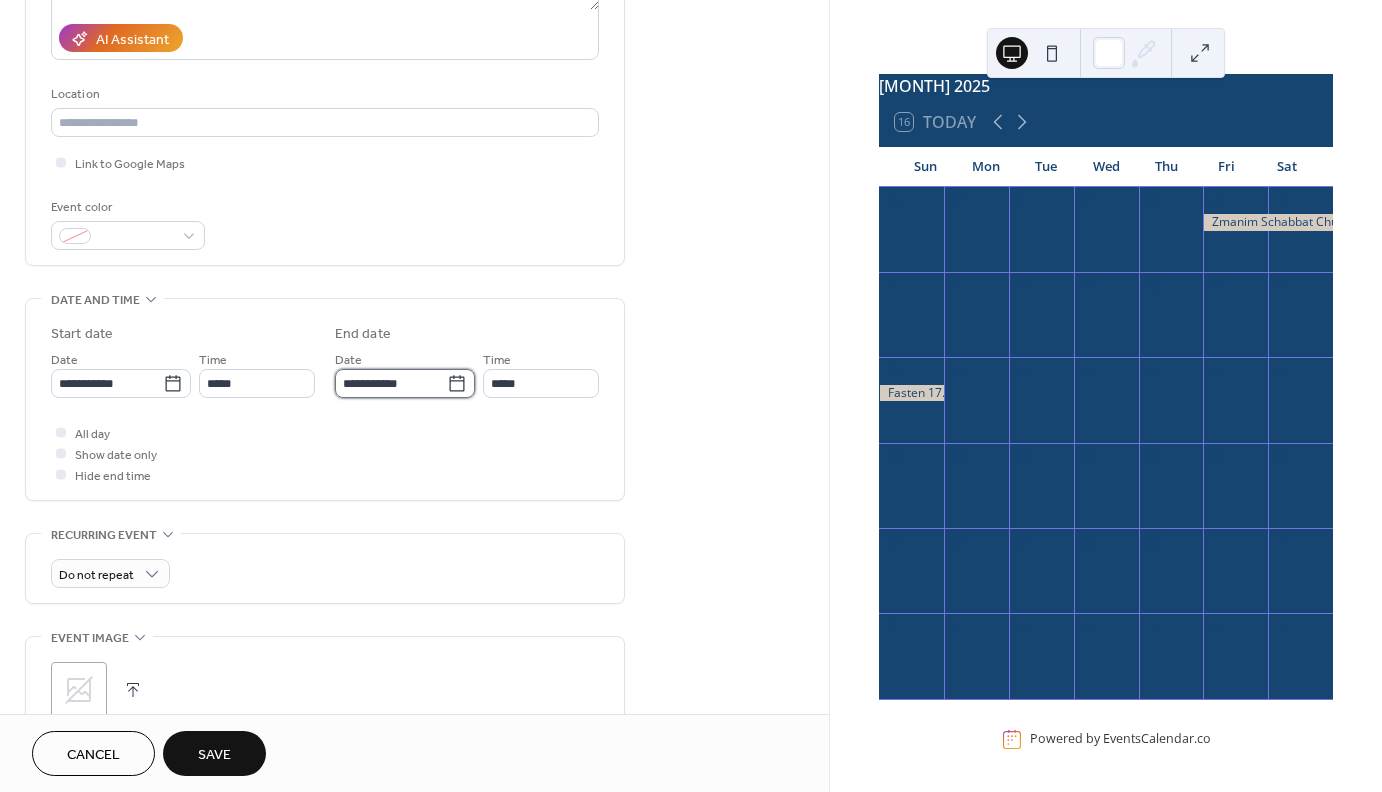 click on "**********" at bounding box center [391, 383] 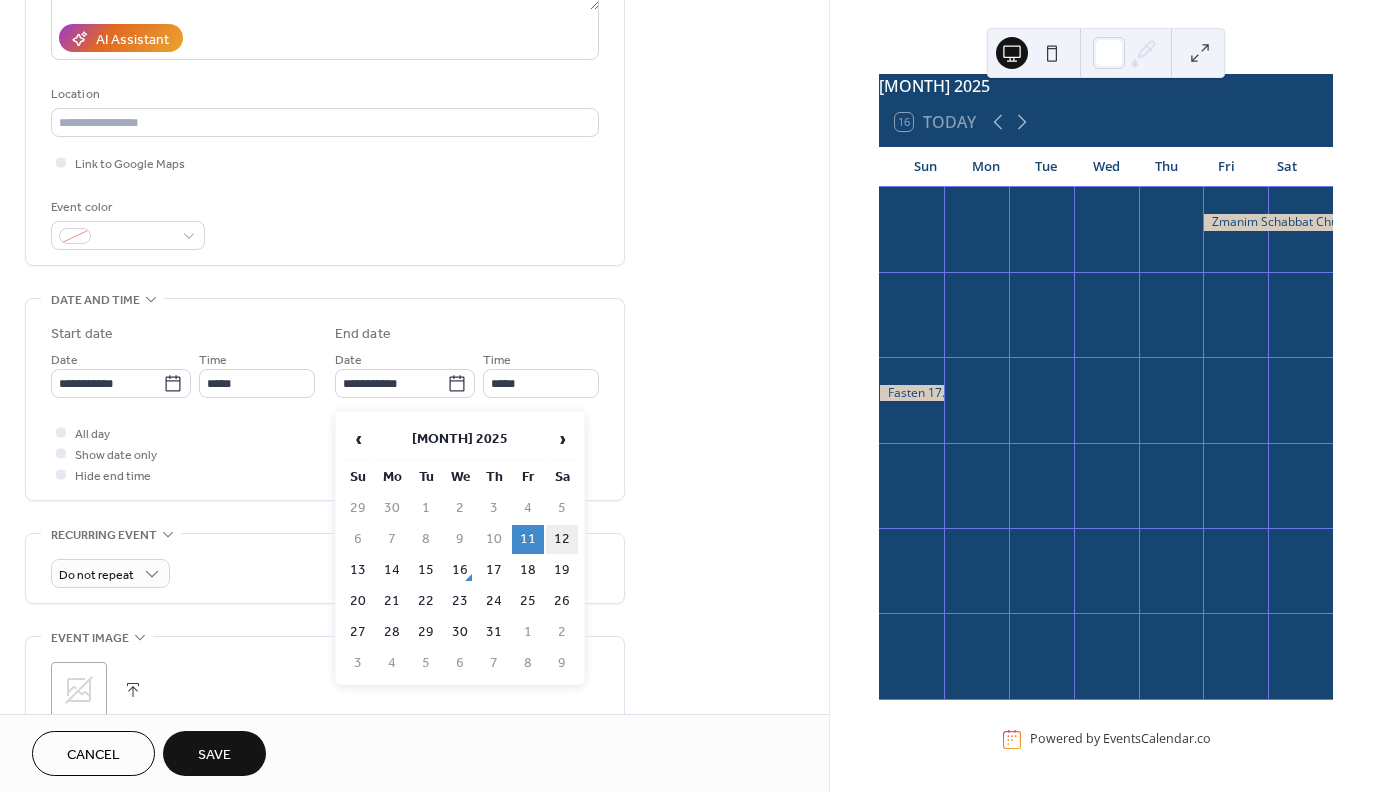 click on "12" at bounding box center [562, 539] 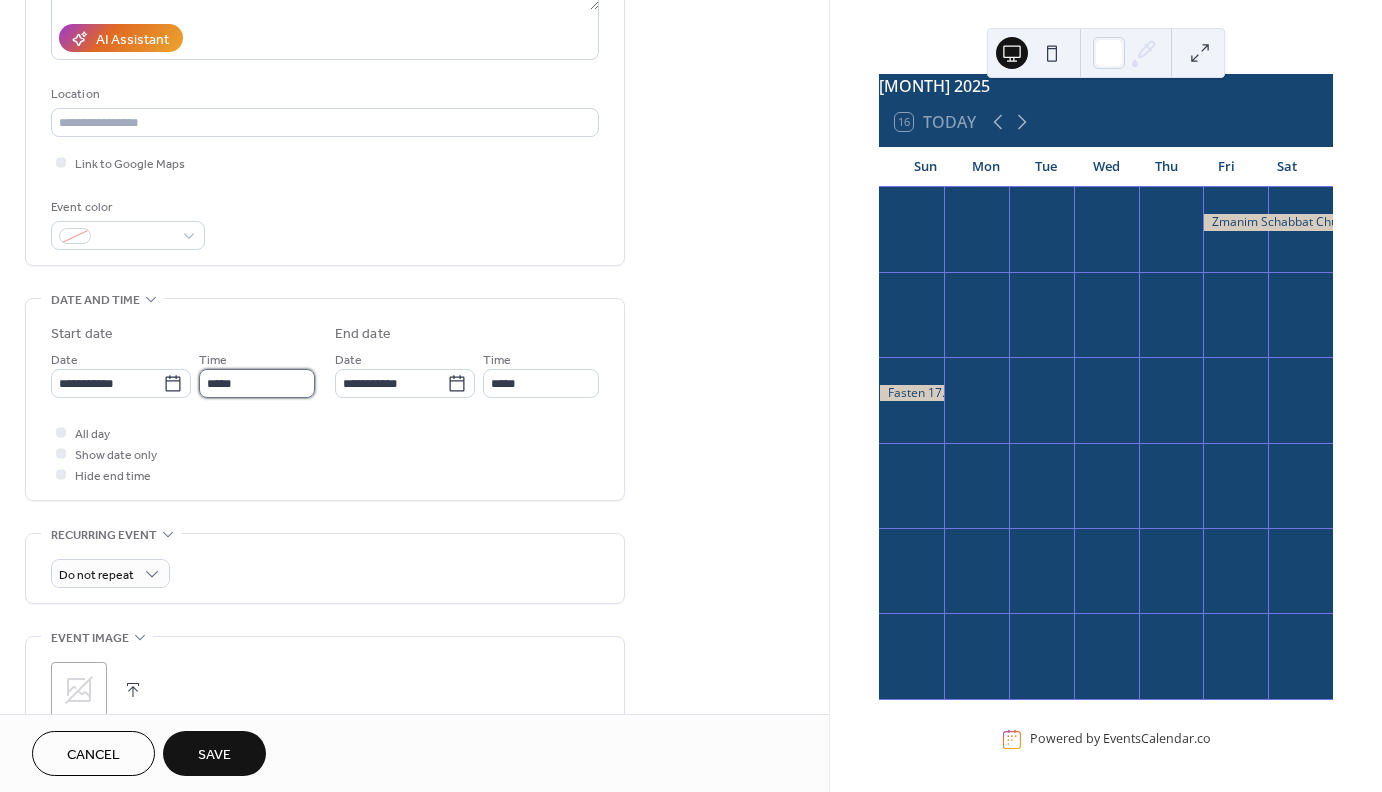click on "*****" at bounding box center (257, 383) 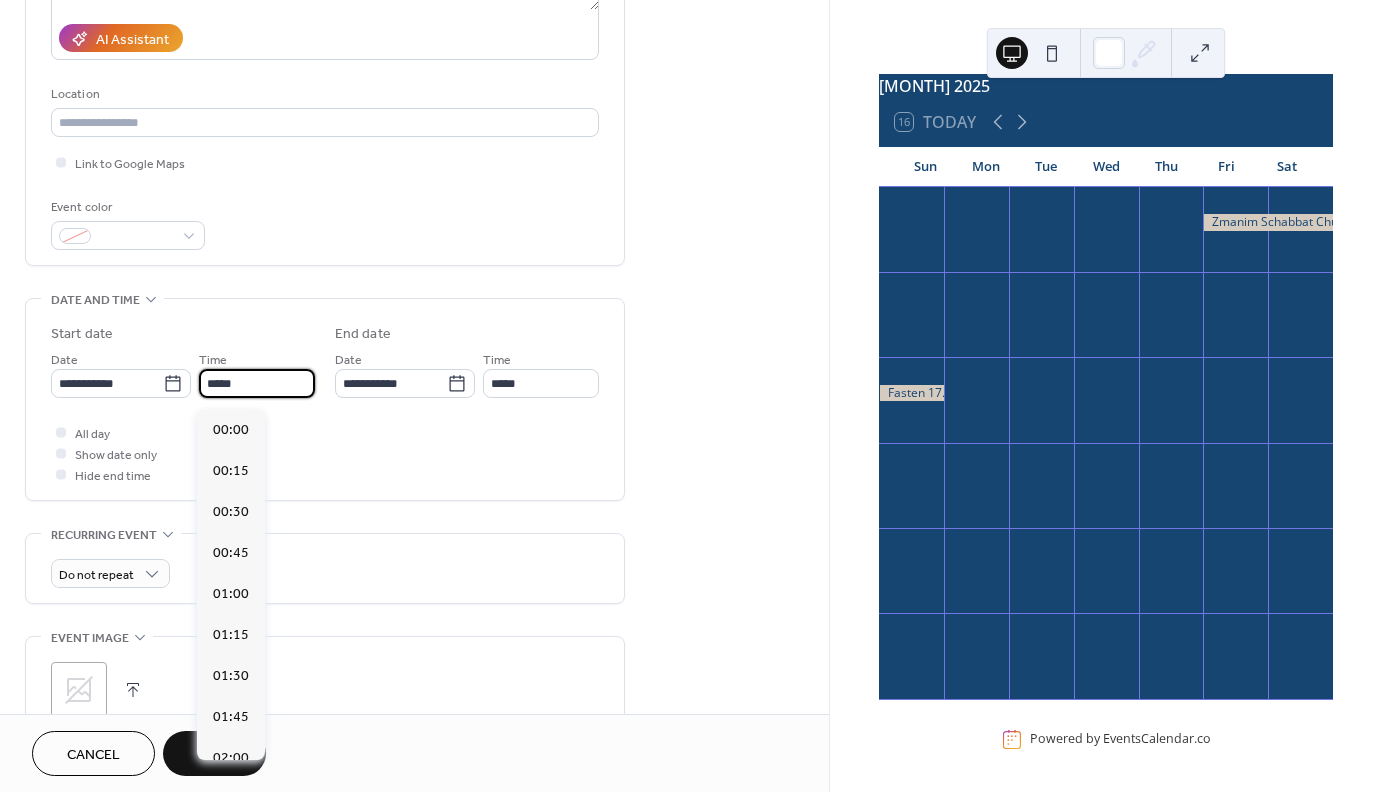 scroll, scrollTop: 1944, scrollLeft: 0, axis: vertical 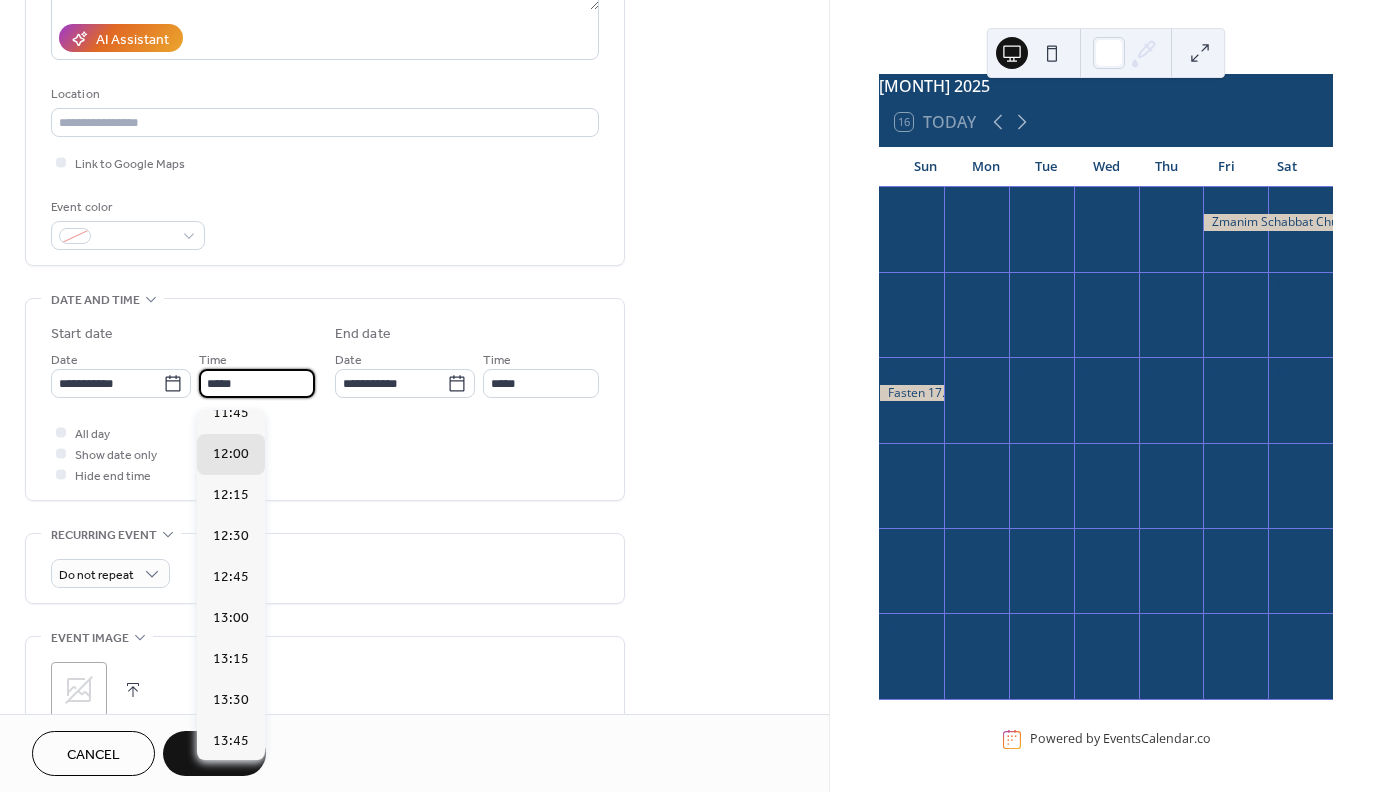 click on "*****" at bounding box center [257, 383] 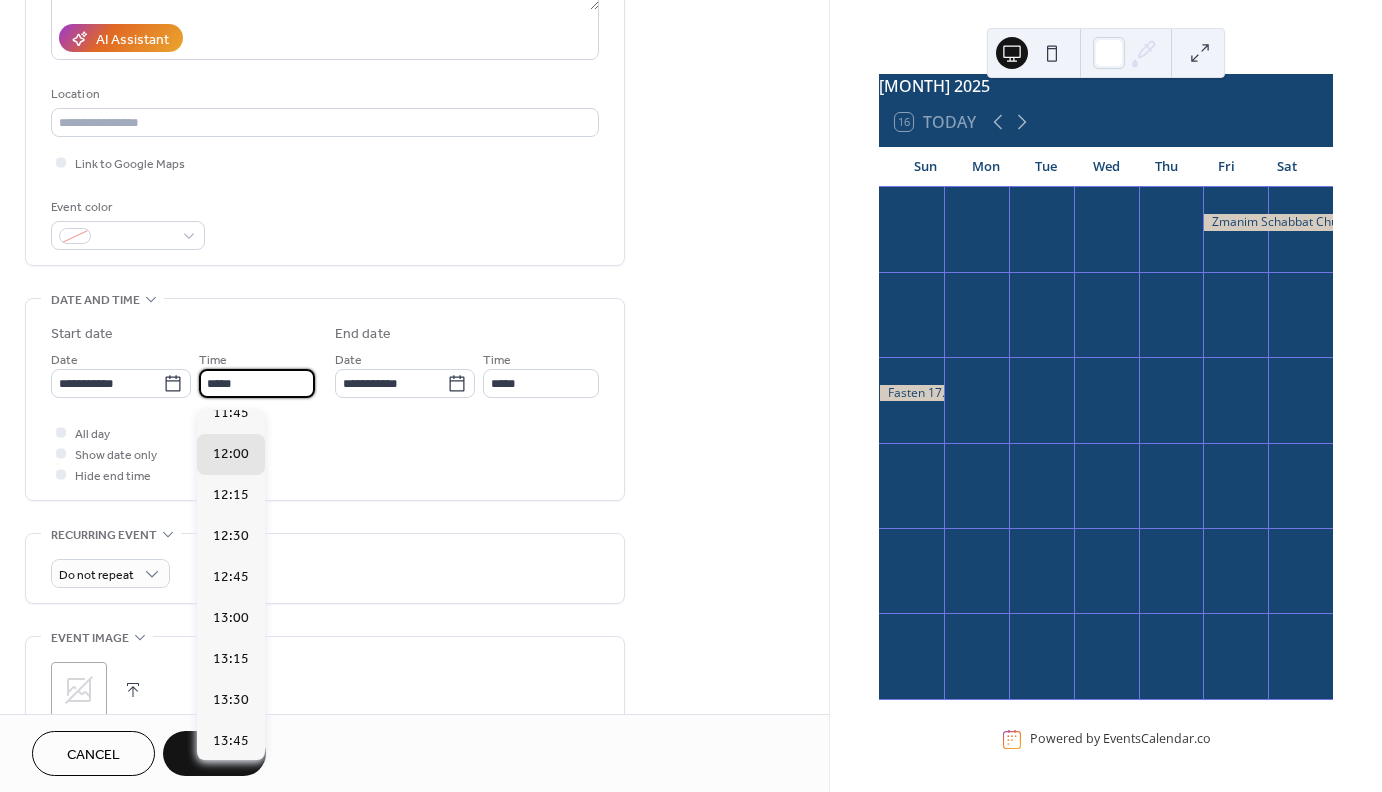 drag, startPoint x: 247, startPoint y: 392, endPoint x: 173, endPoint y: 406, distance: 75.31268 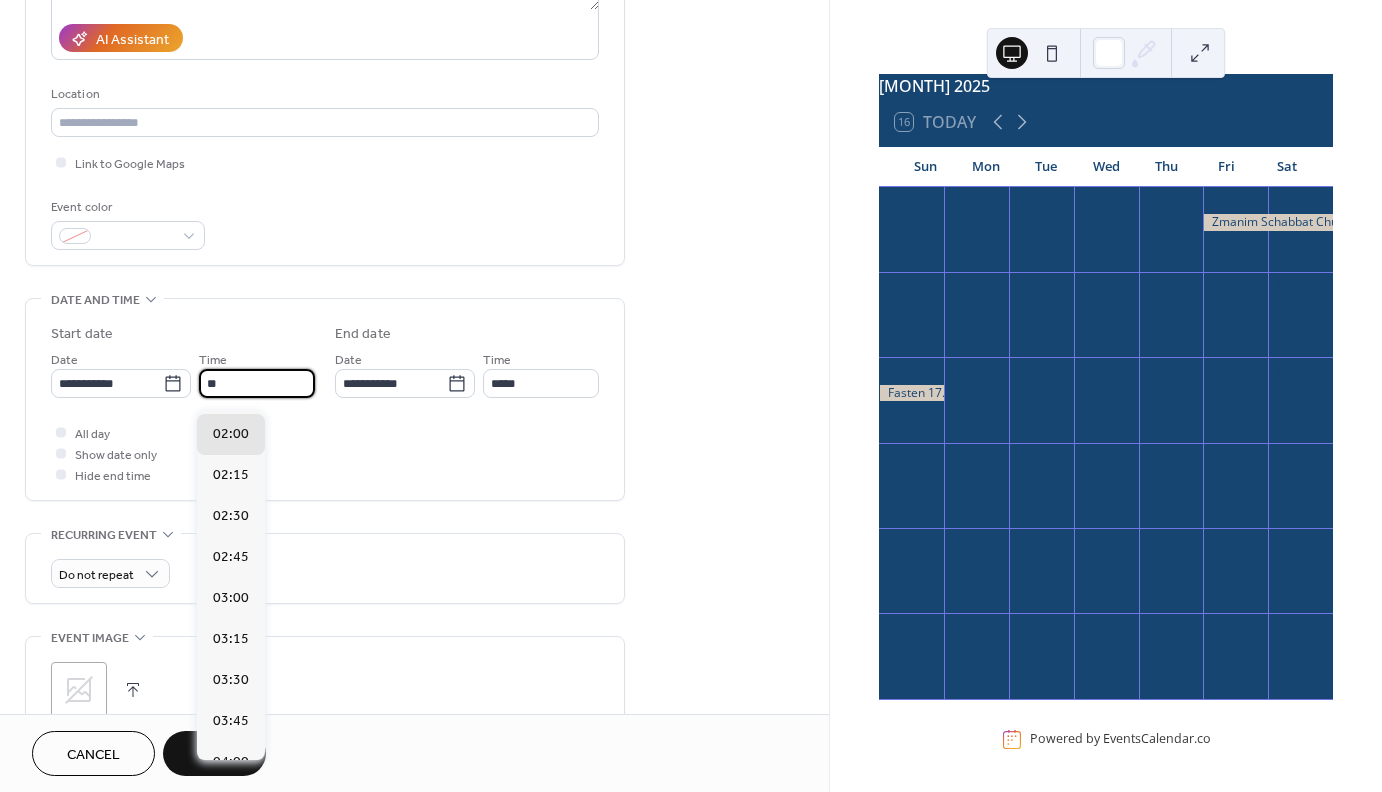 scroll, scrollTop: 3402, scrollLeft: 0, axis: vertical 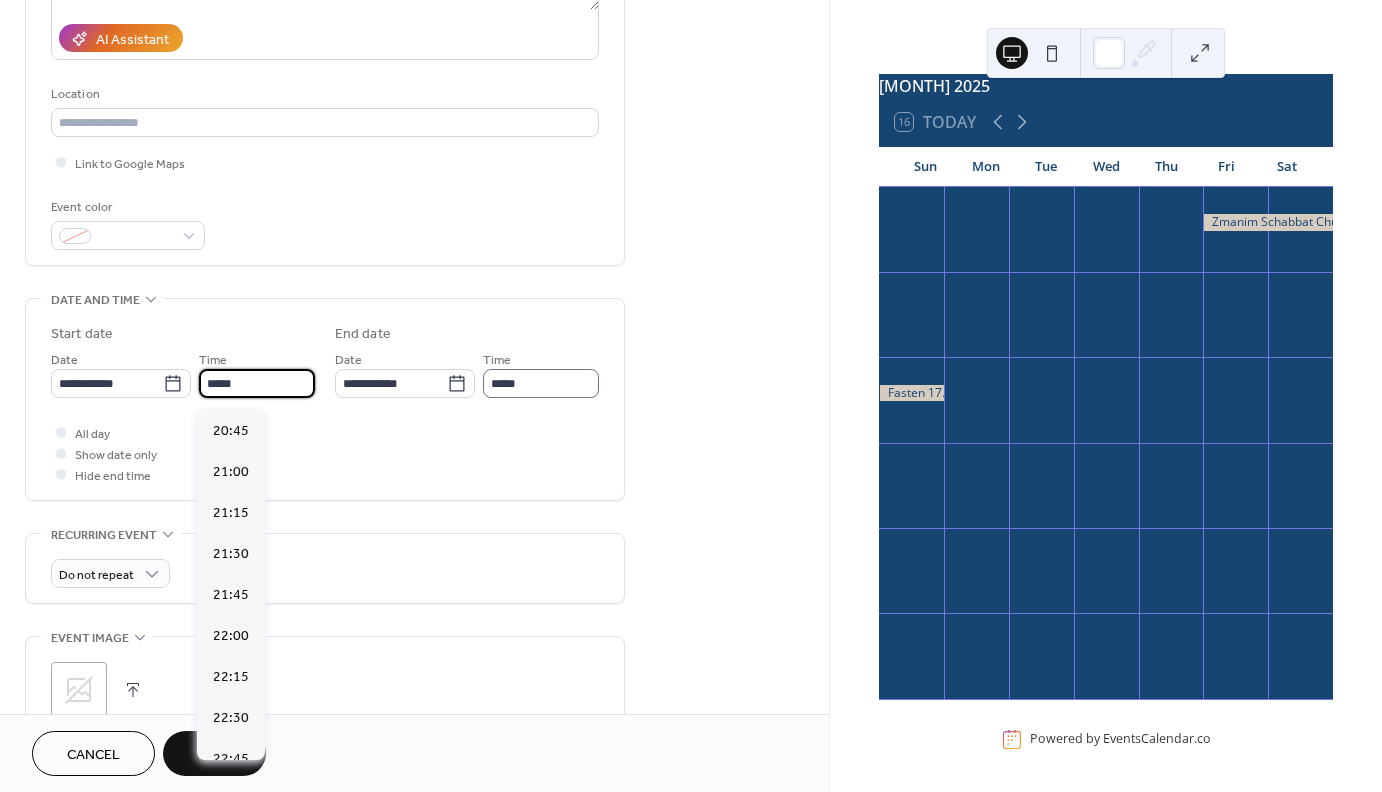 type on "*****" 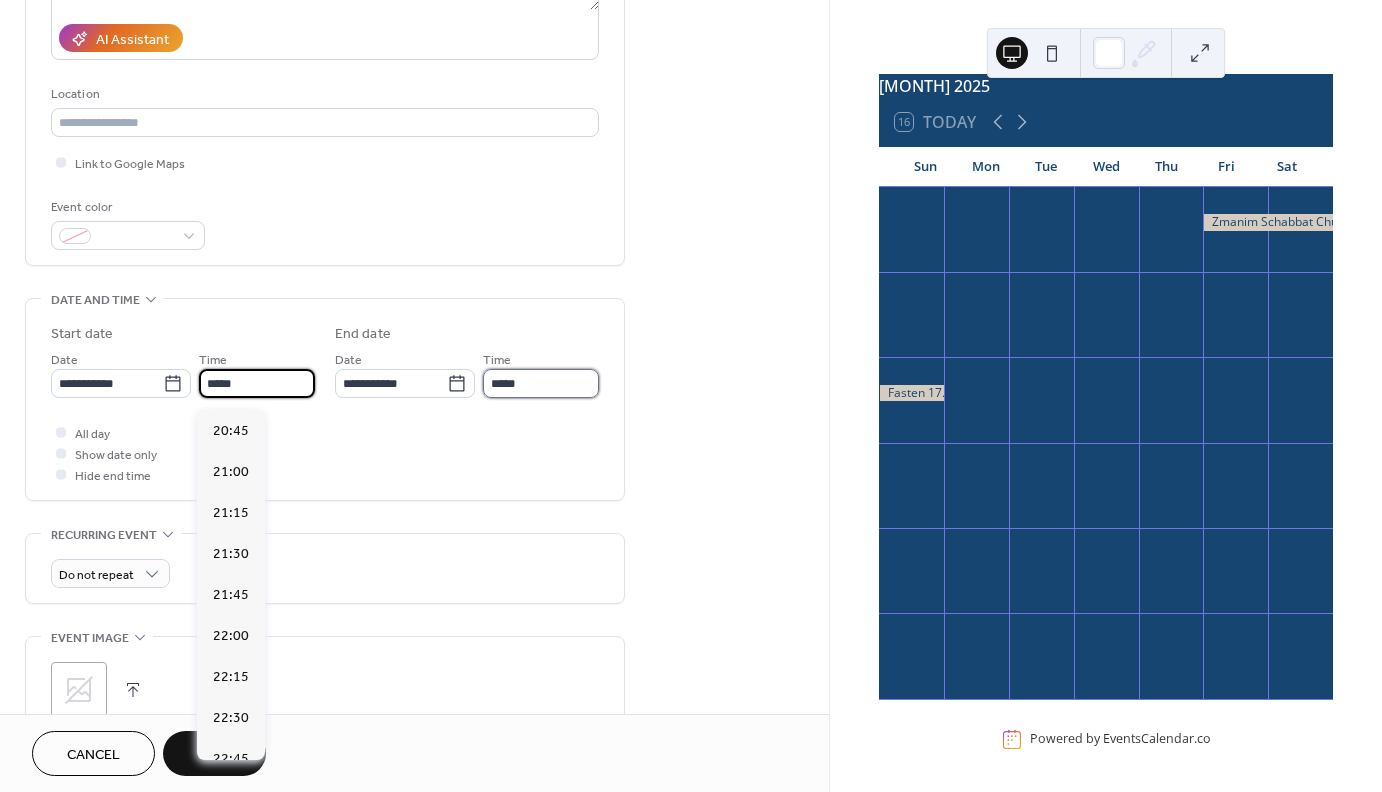 click on "*****" at bounding box center [541, 383] 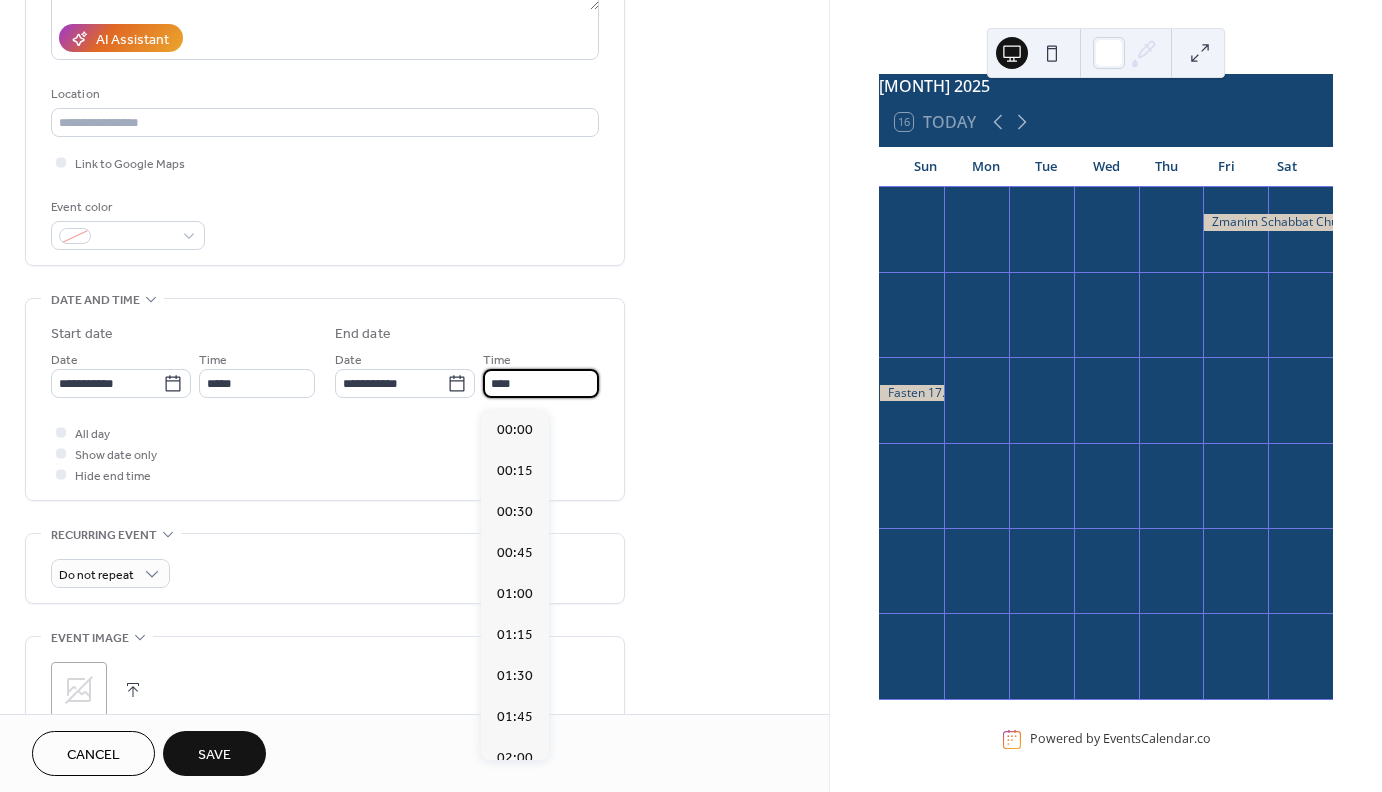 scroll, scrollTop: 3538, scrollLeft: 0, axis: vertical 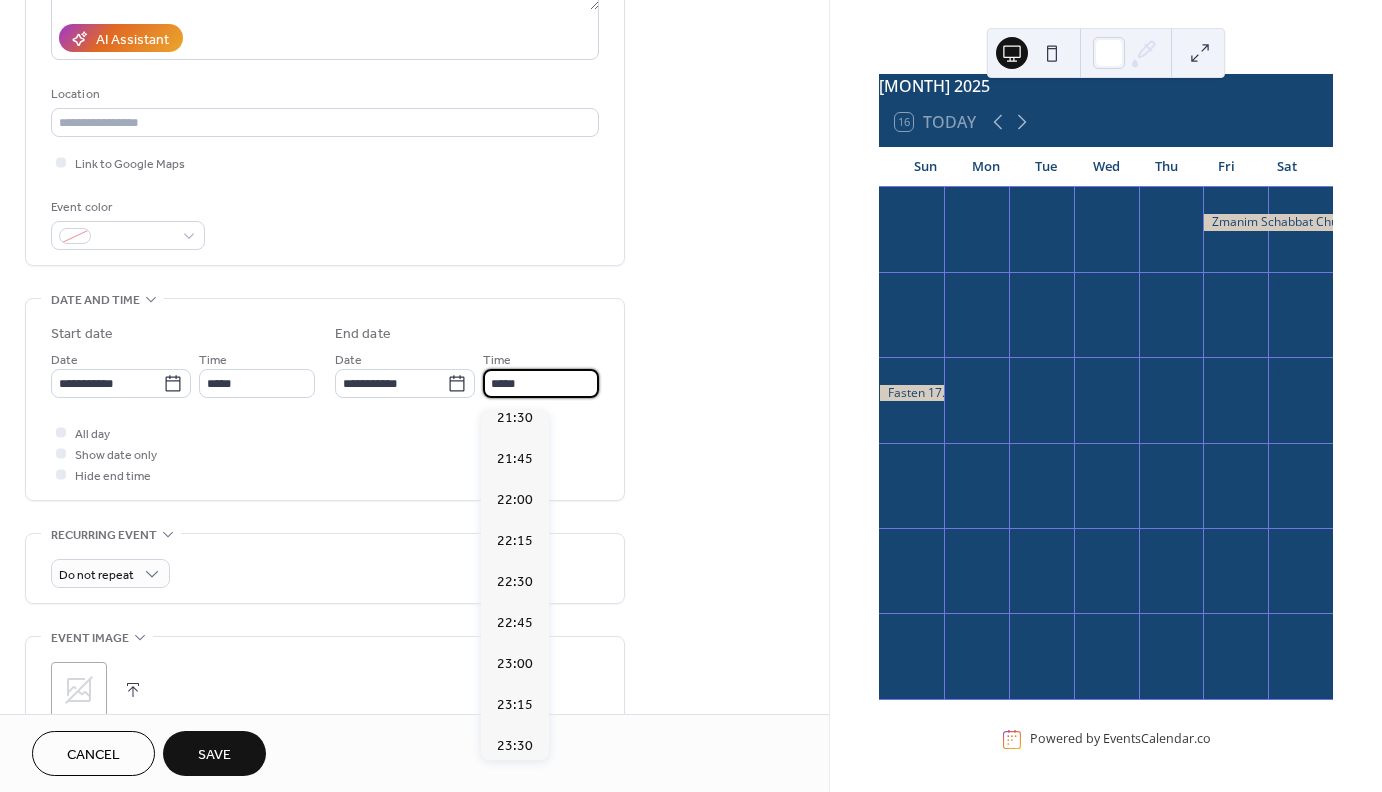 type on "*****" 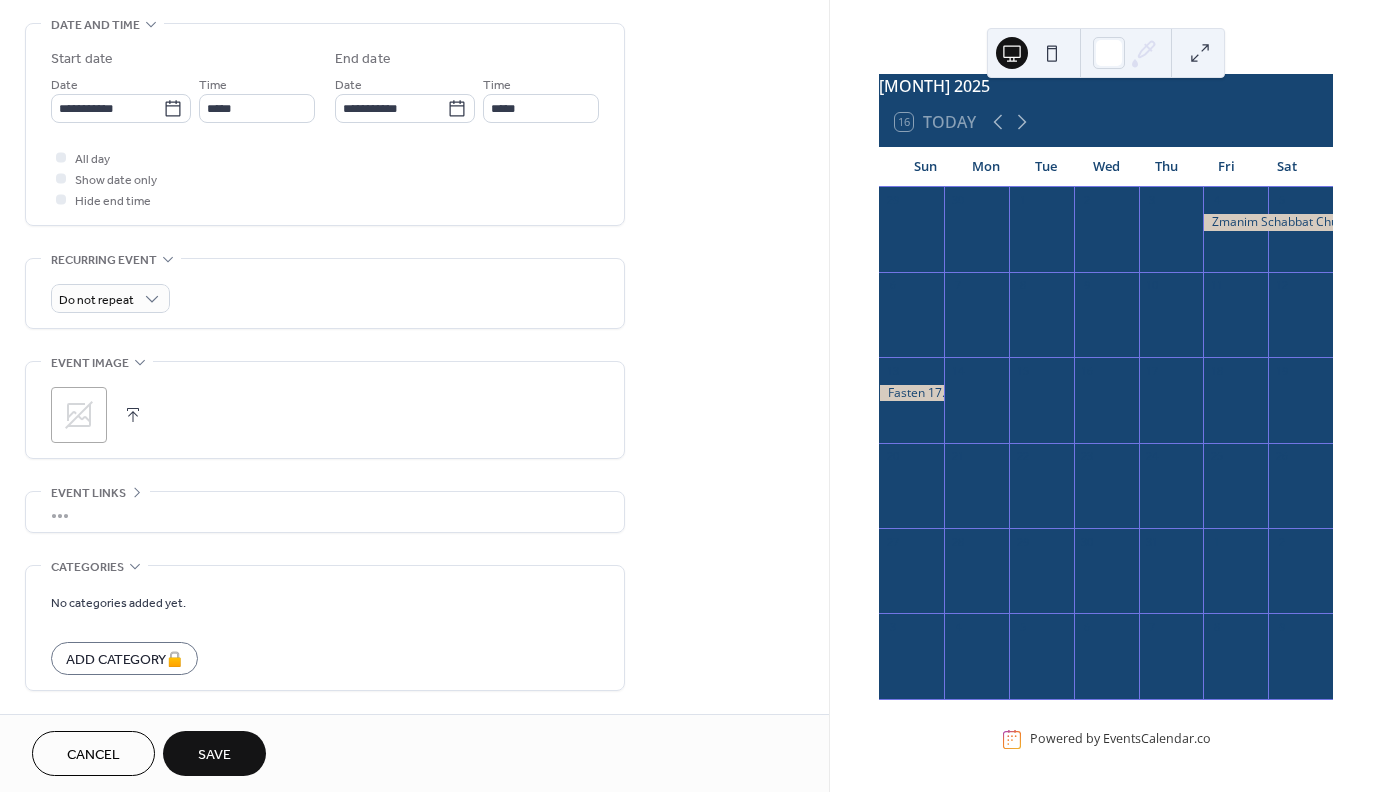 scroll, scrollTop: 707, scrollLeft: 0, axis: vertical 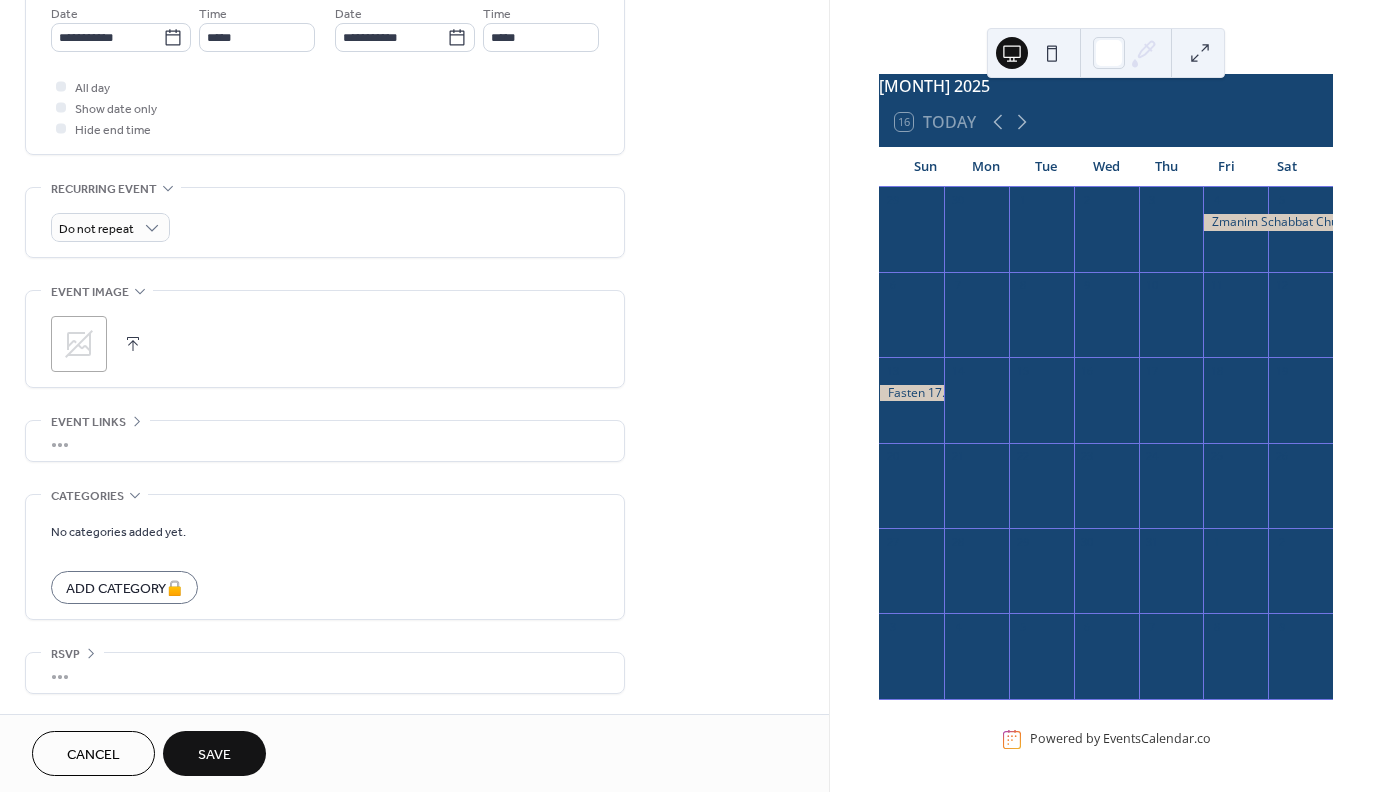 click 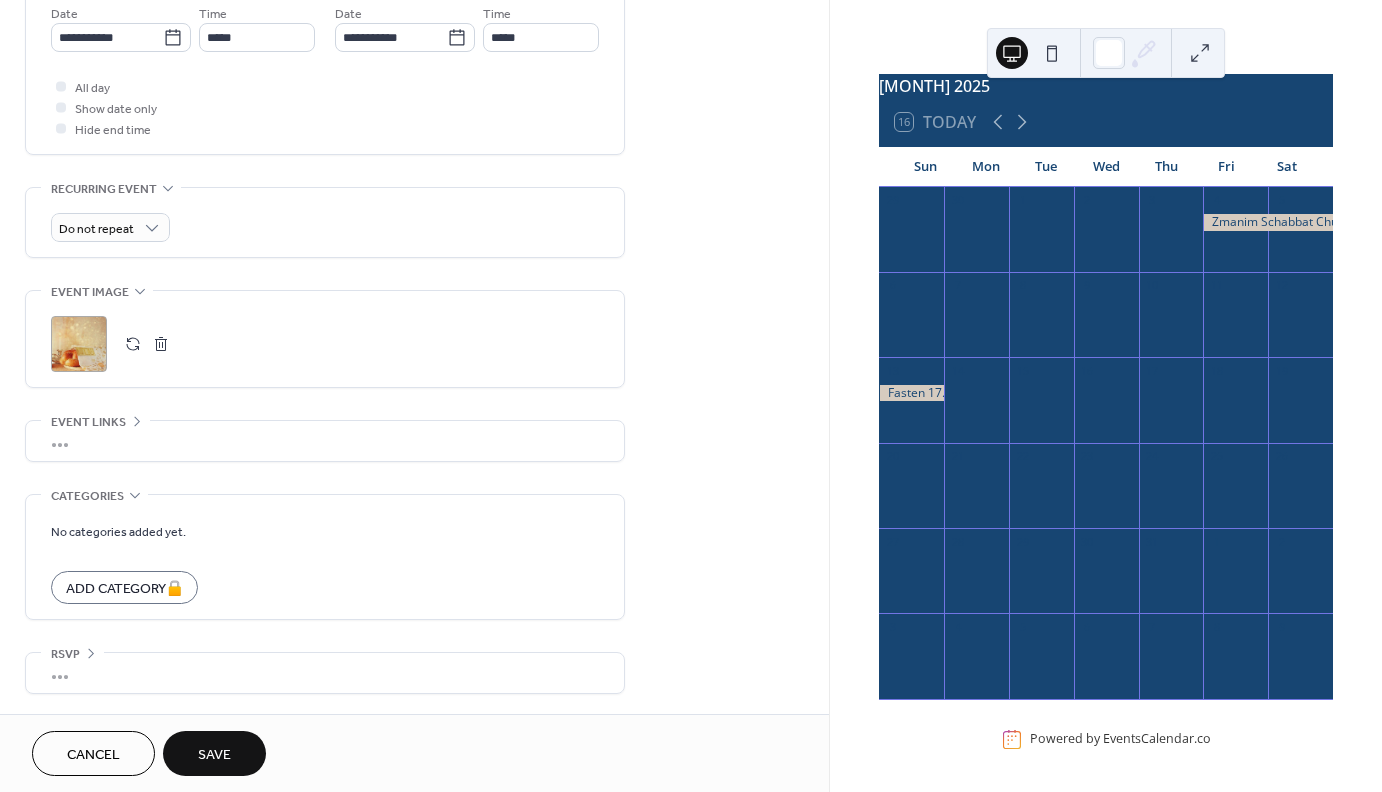click on "Save" at bounding box center (214, 753) 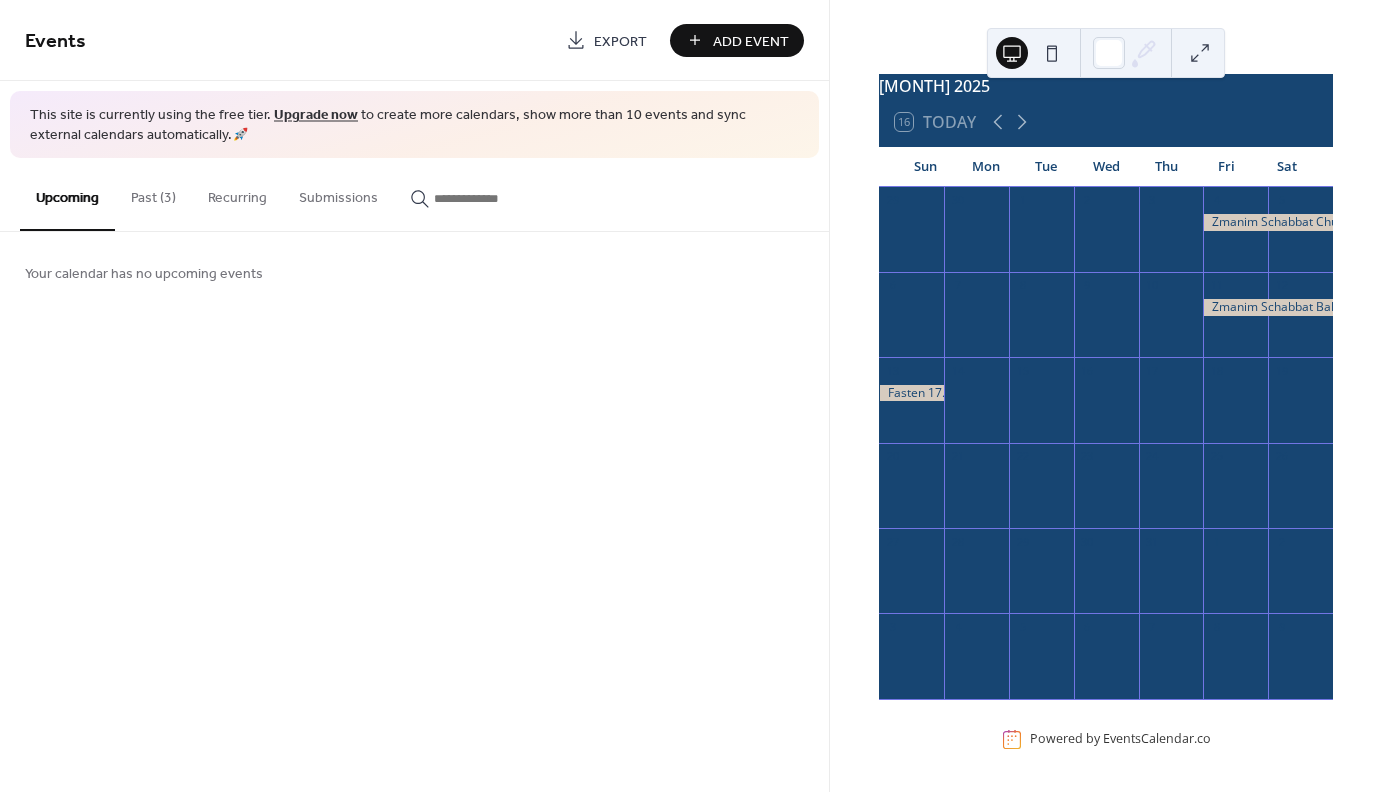 click at bounding box center [1268, 222] 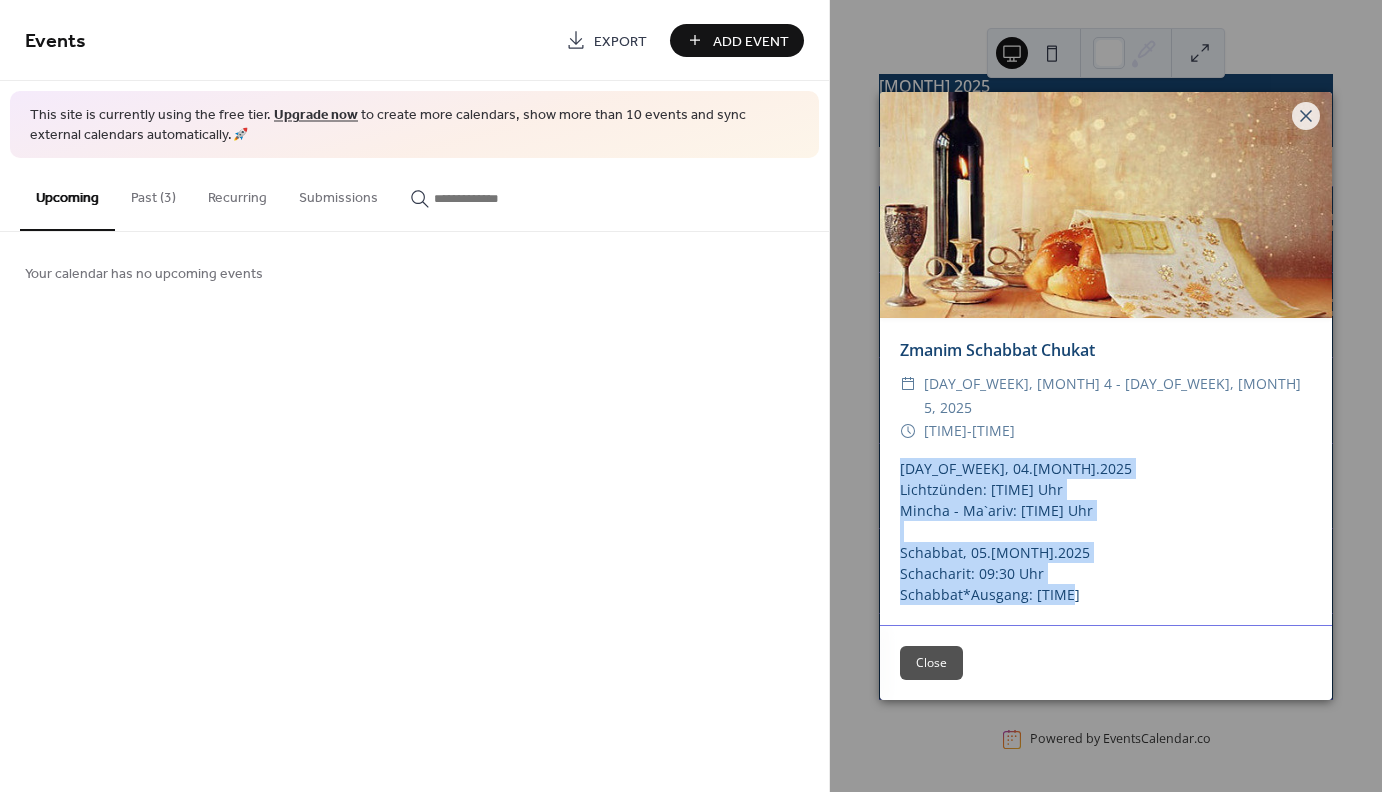 drag, startPoint x: 1080, startPoint y: 581, endPoint x: 901, endPoint y: 463, distance: 214.3945 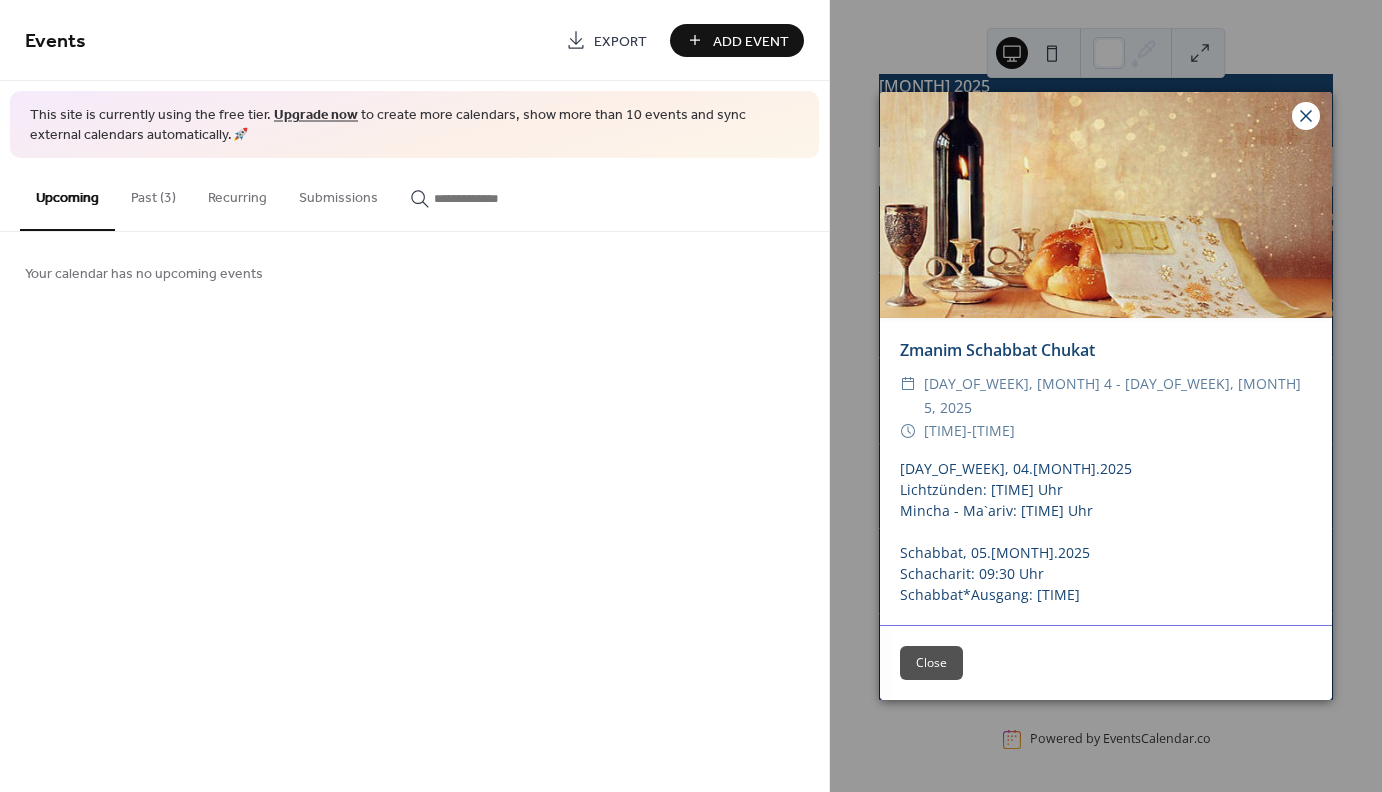 click 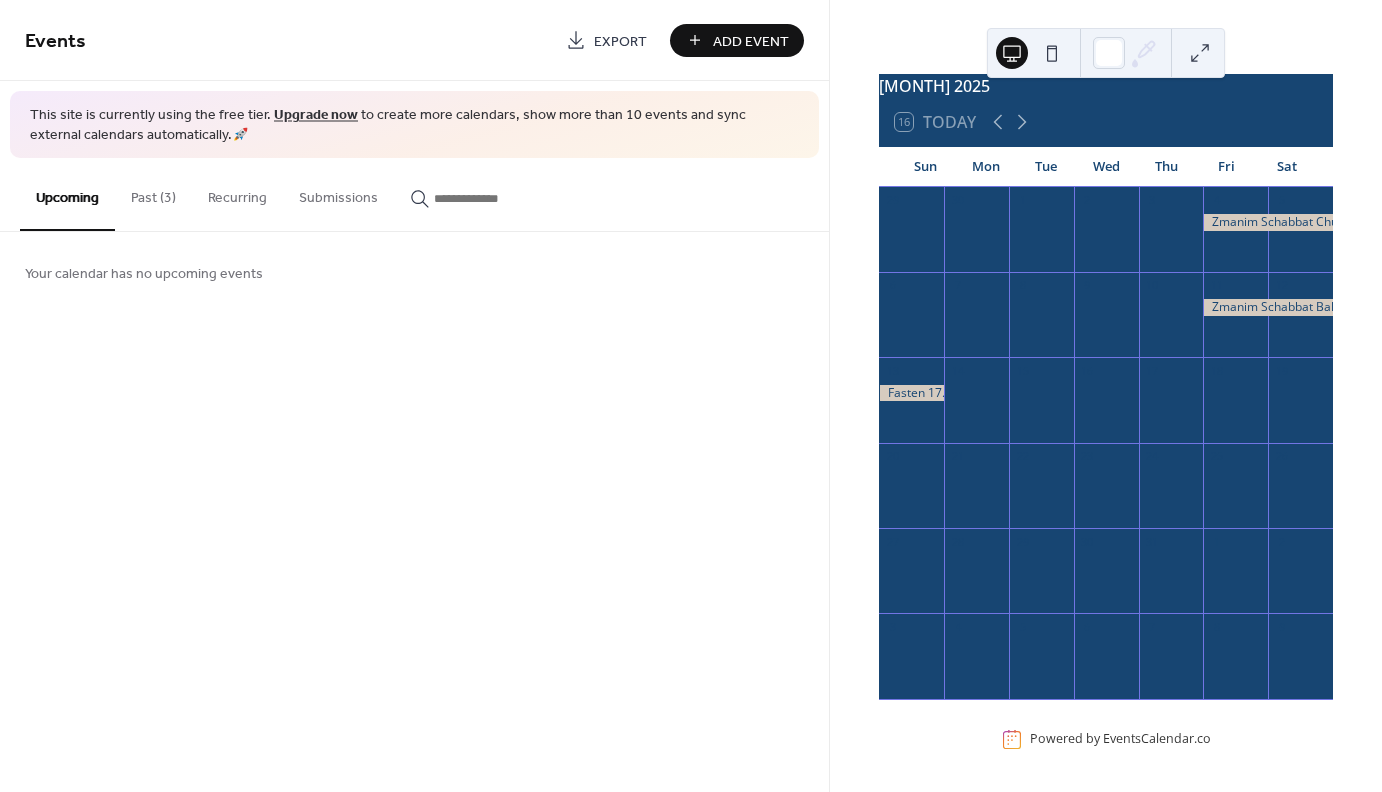 click on "Add Event" at bounding box center (751, 41) 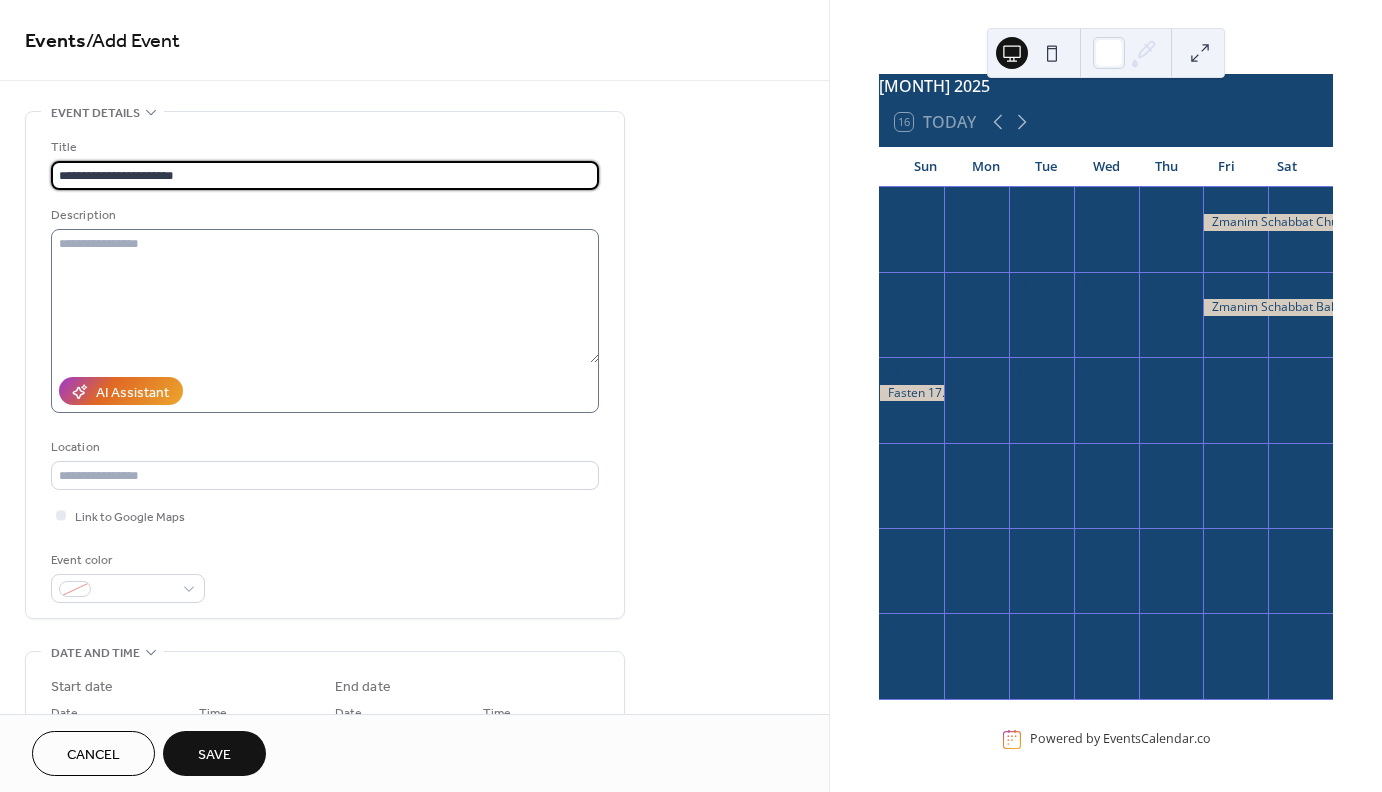 type on "**********" 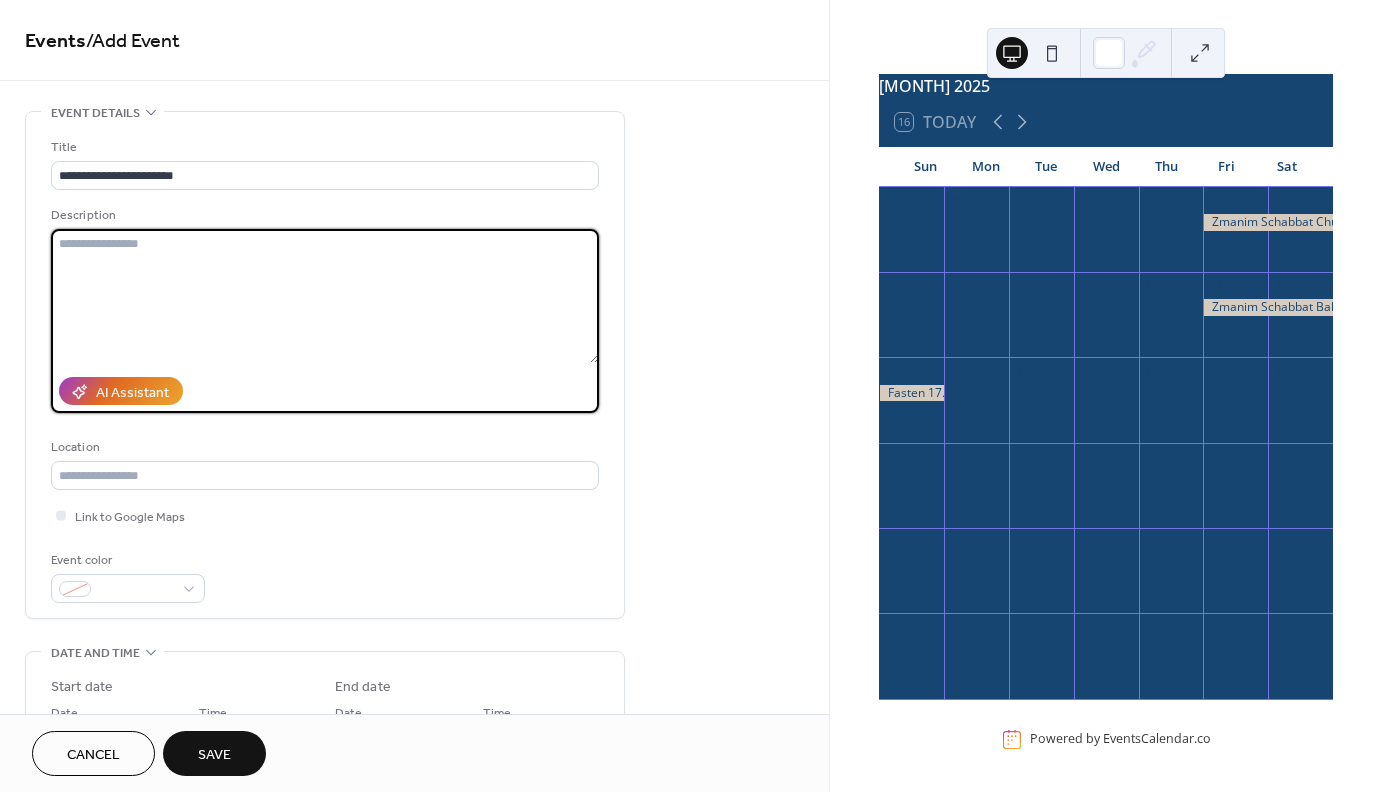 click at bounding box center [325, 296] 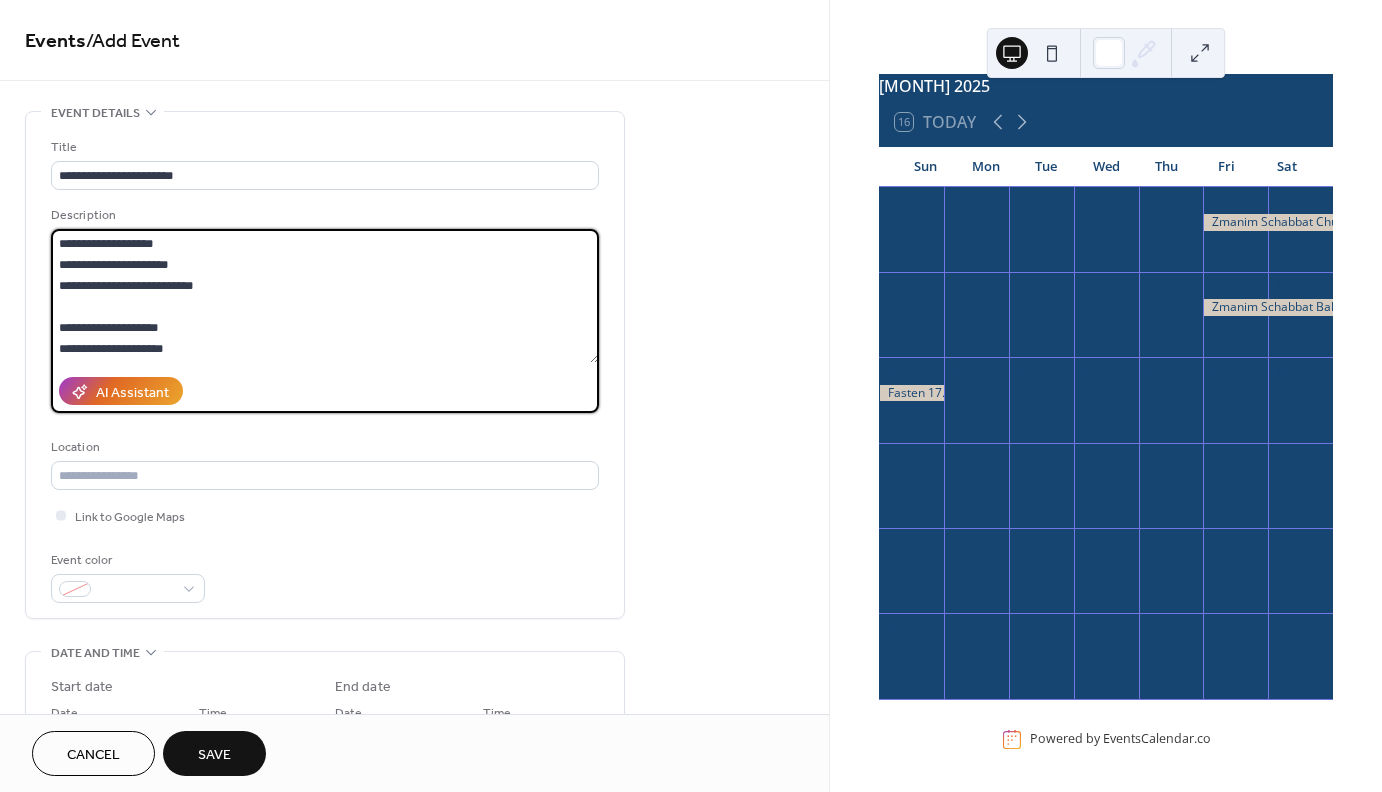 scroll, scrollTop: 18, scrollLeft: 0, axis: vertical 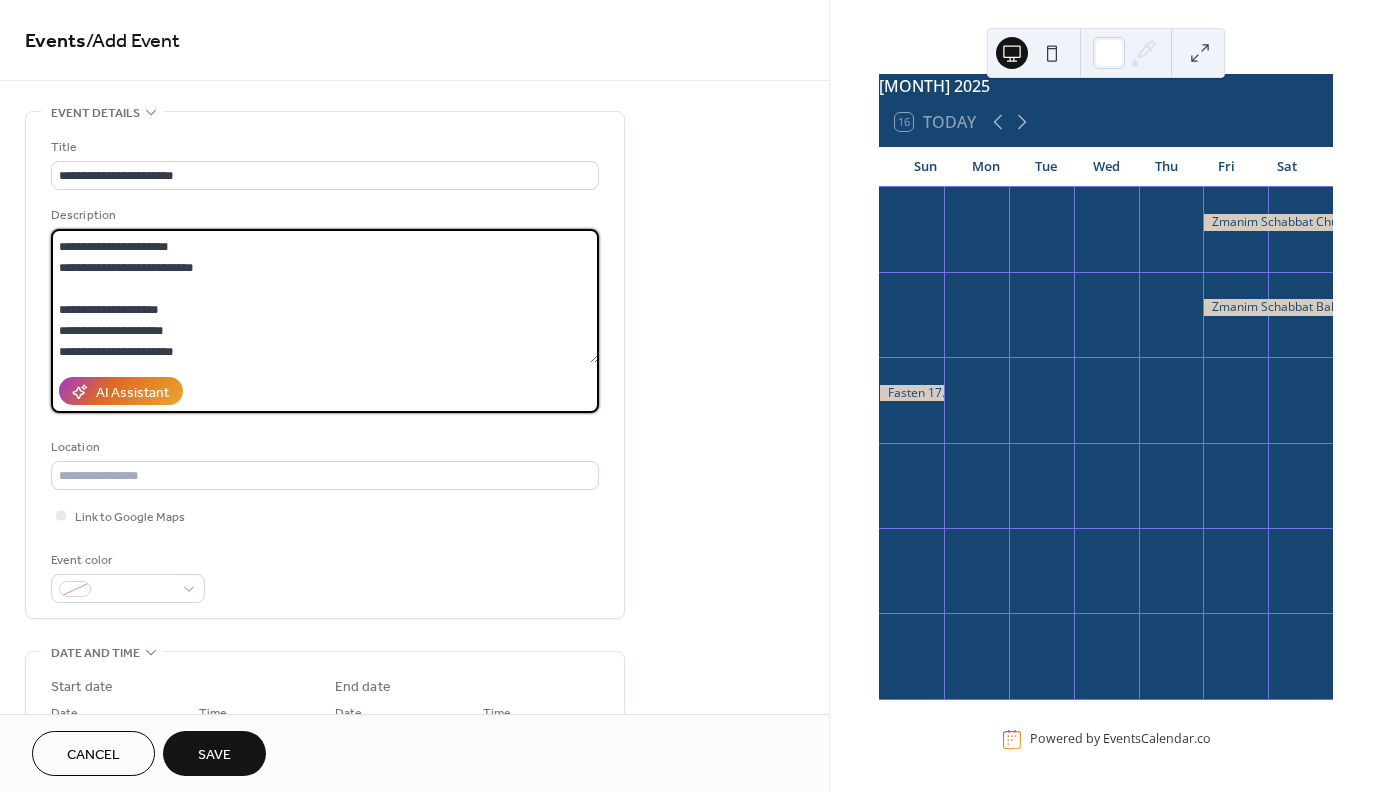 click on "**********" at bounding box center [325, 296] 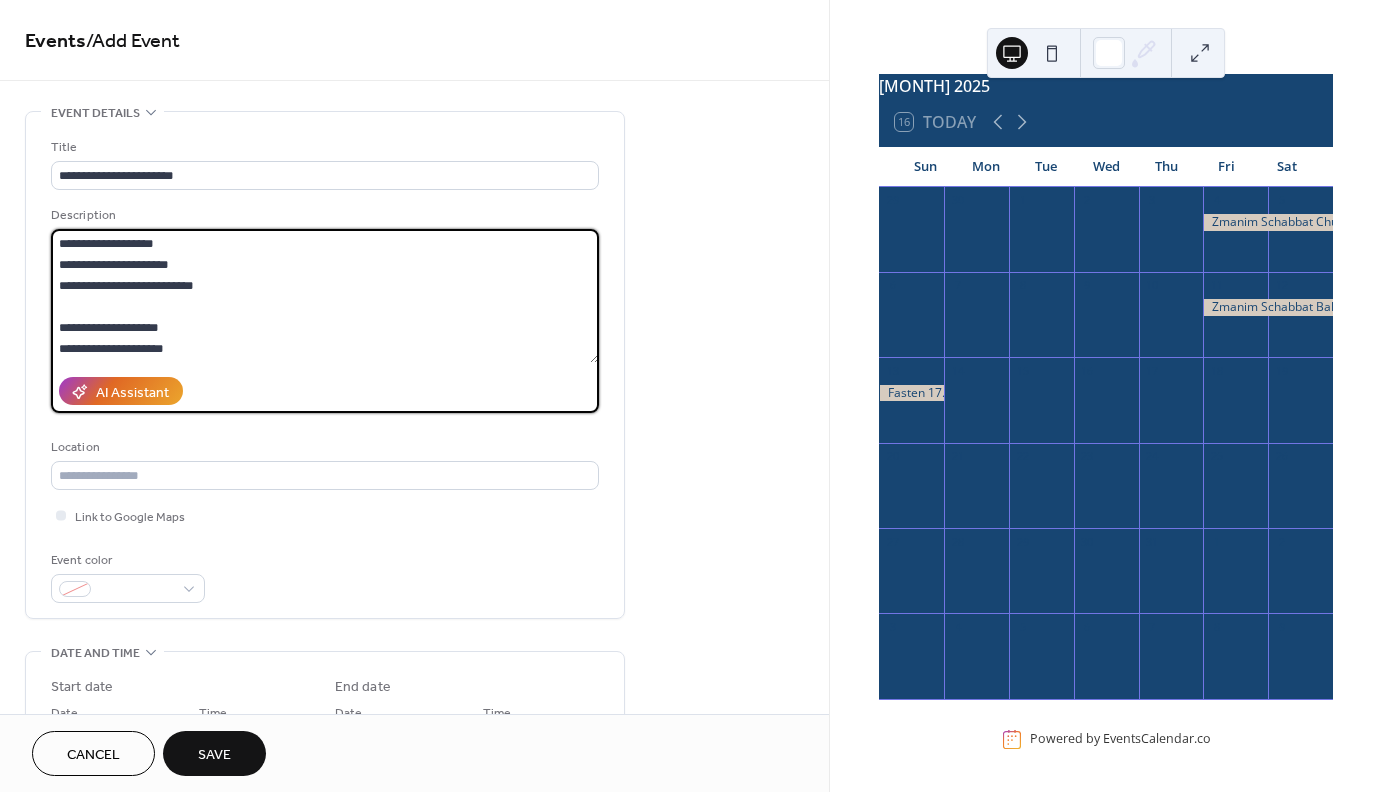 click on "**********" at bounding box center (325, 296) 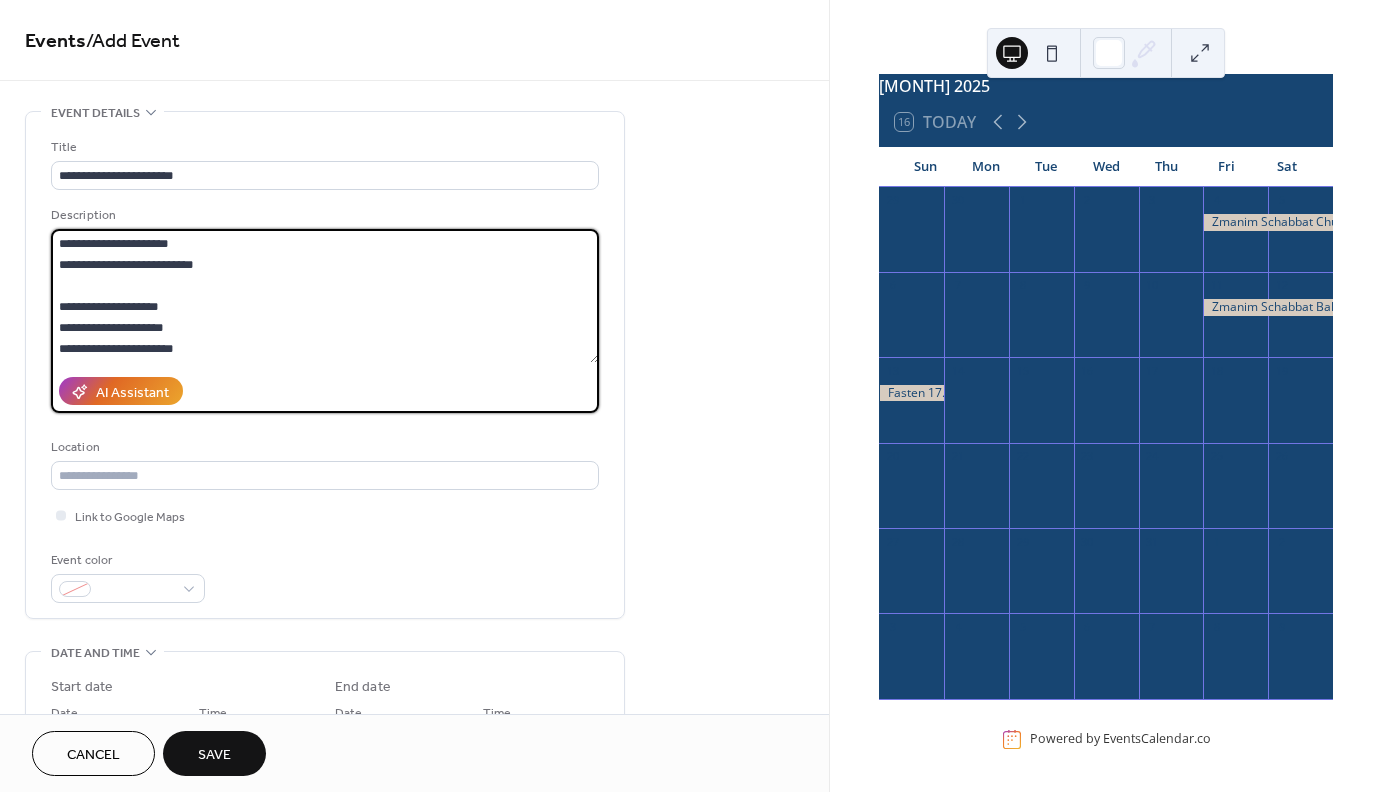 click on "**********" at bounding box center (325, 296) 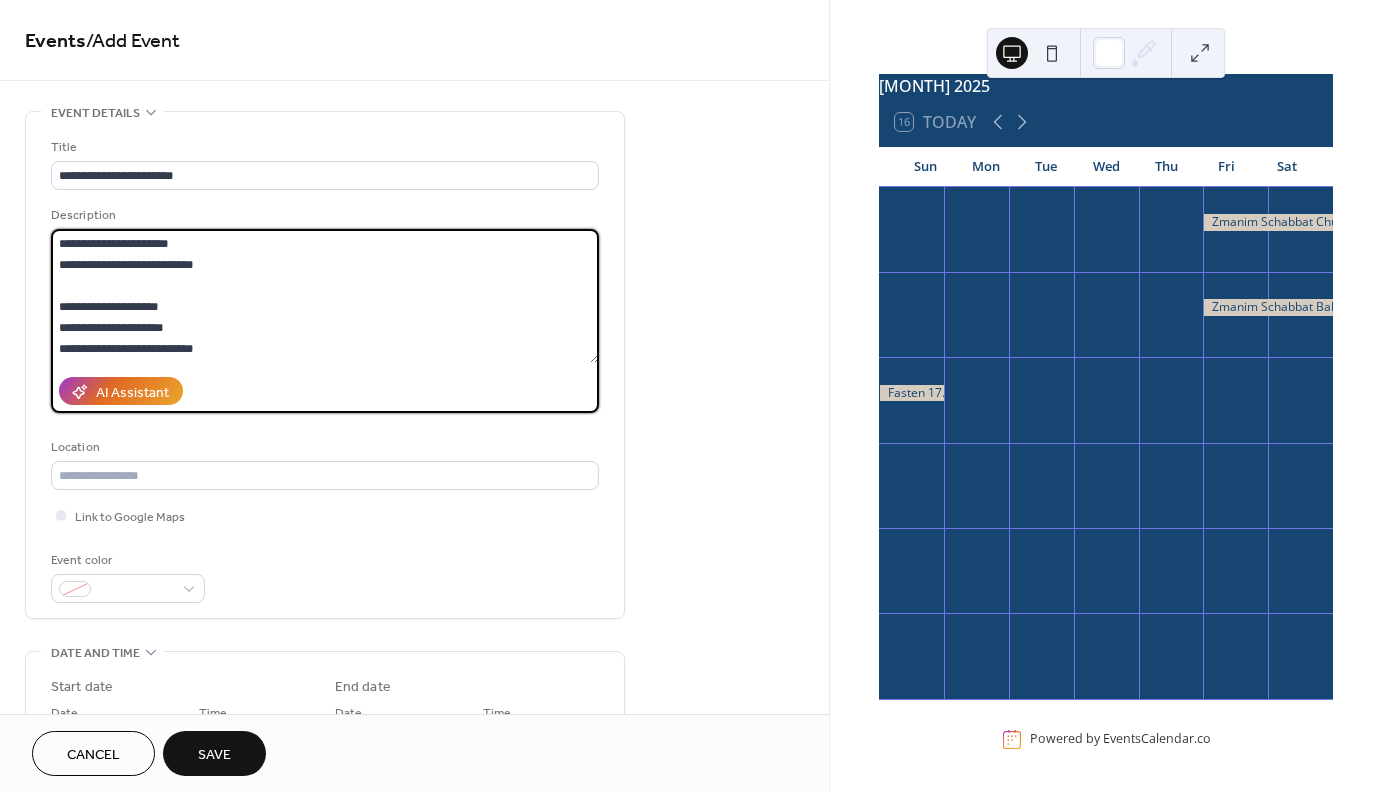 scroll, scrollTop: 0, scrollLeft: 0, axis: both 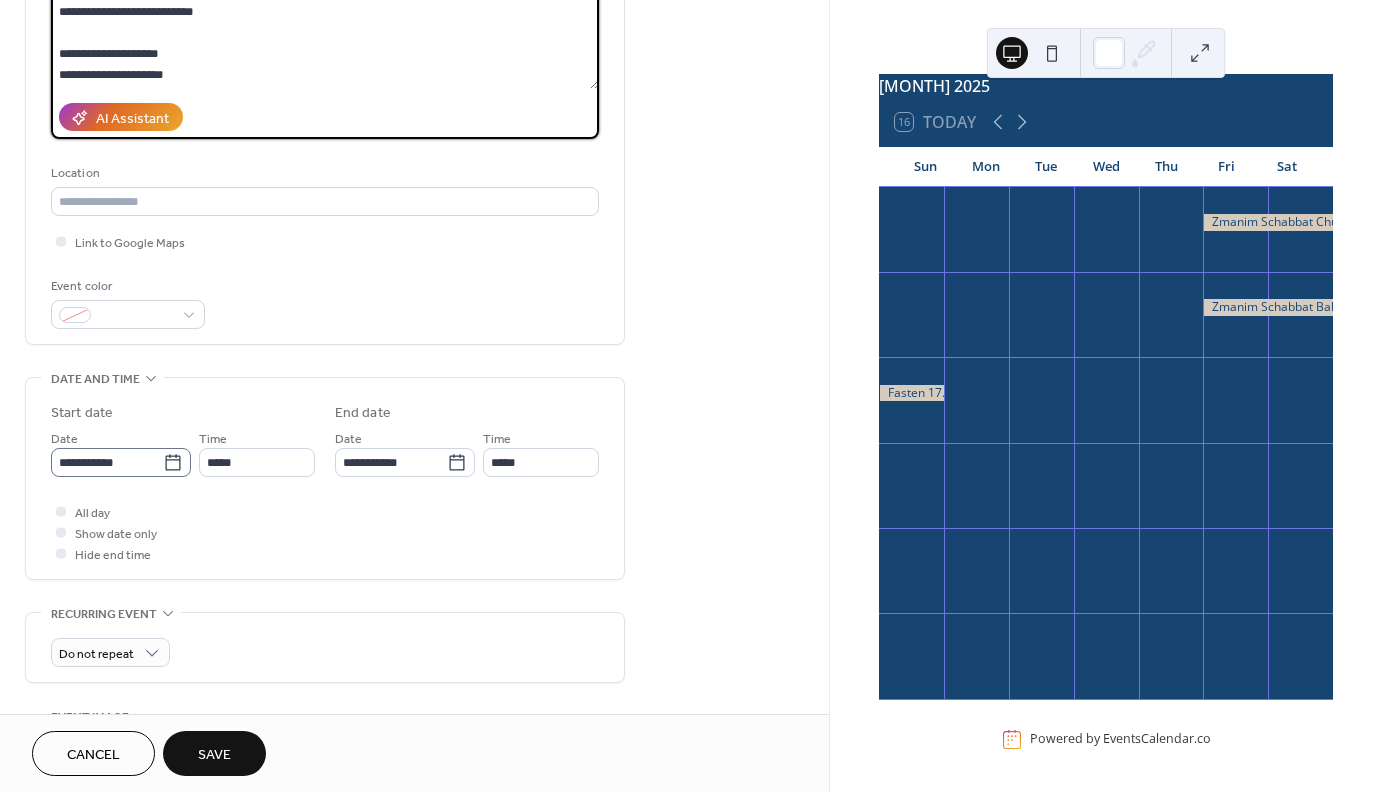 type on "**********" 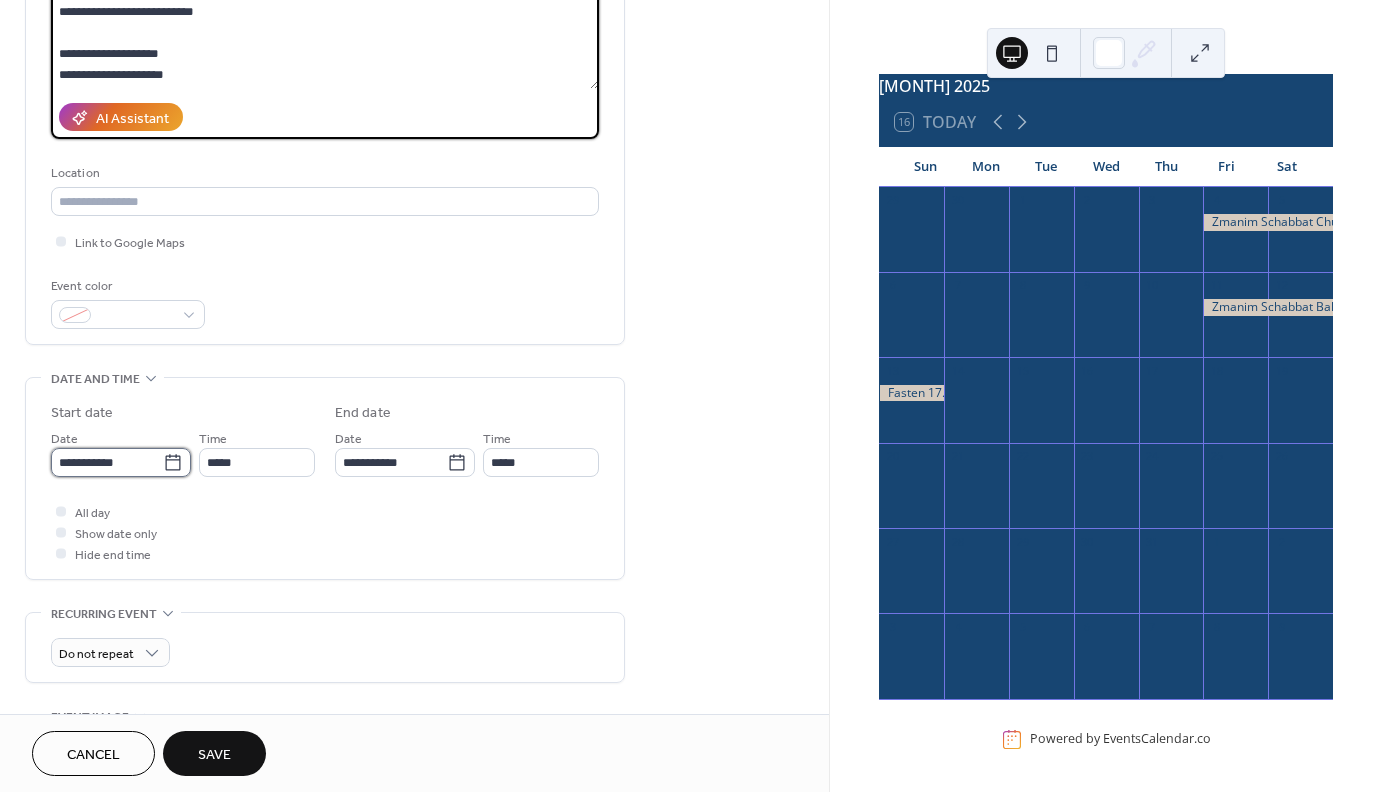 click on "**********" at bounding box center [107, 462] 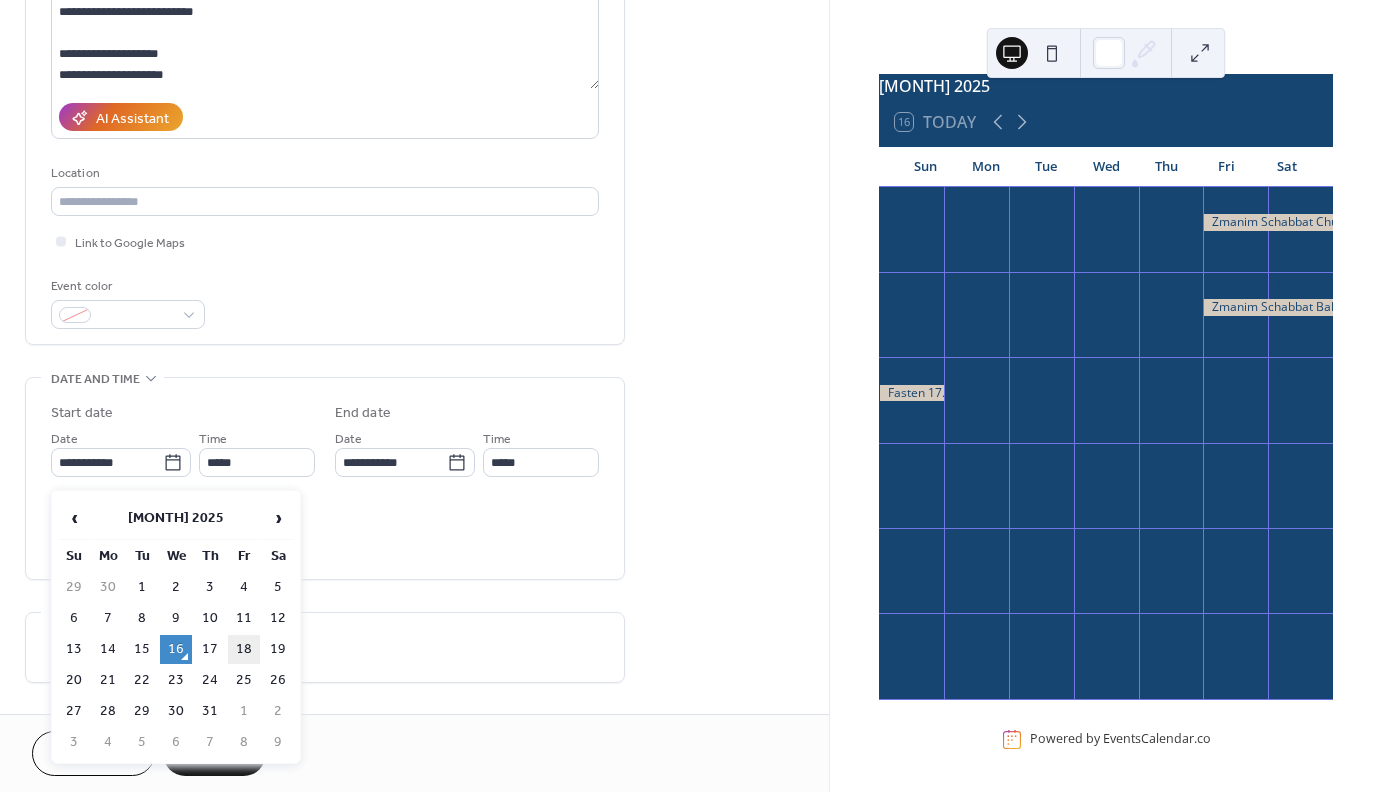 click on "18" at bounding box center (244, 649) 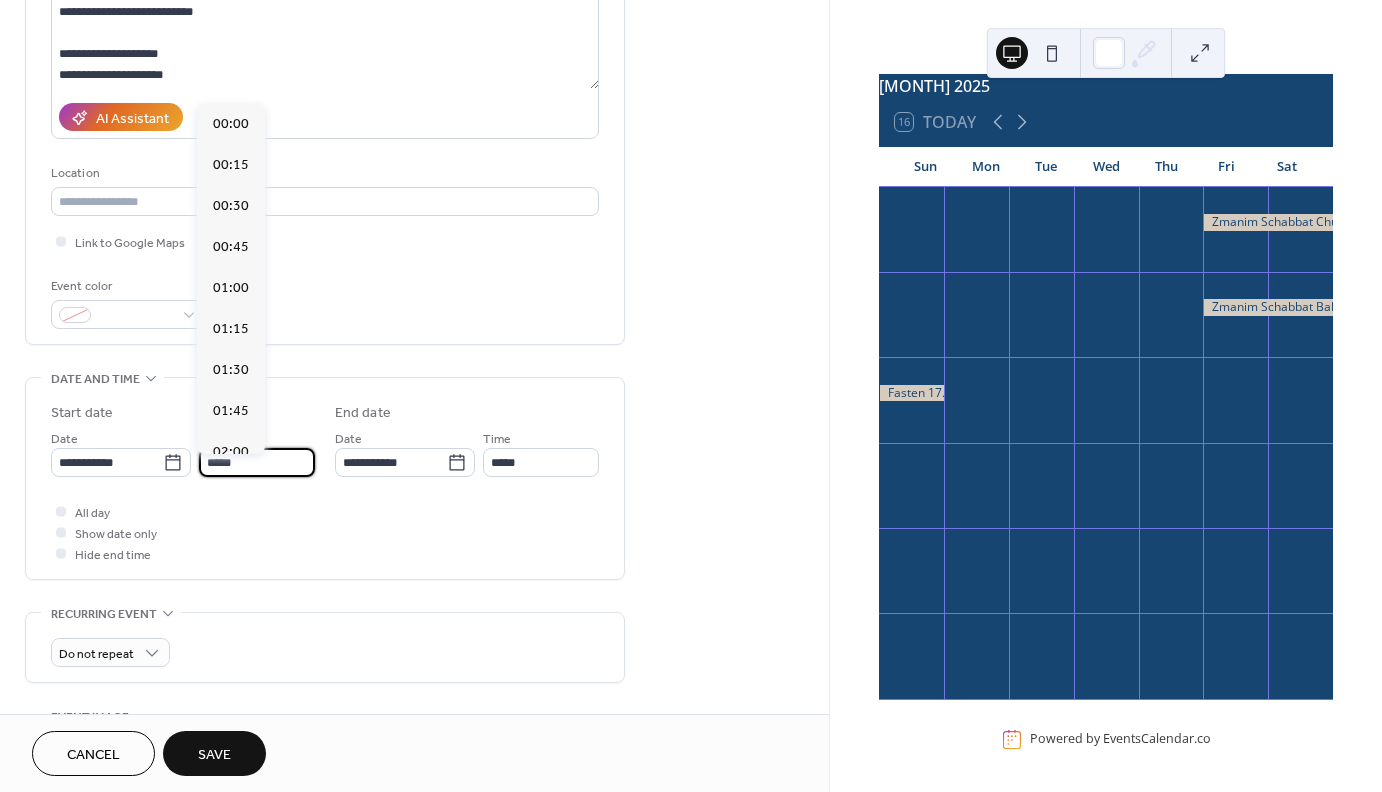scroll, scrollTop: 1944, scrollLeft: 0, axis: vertical 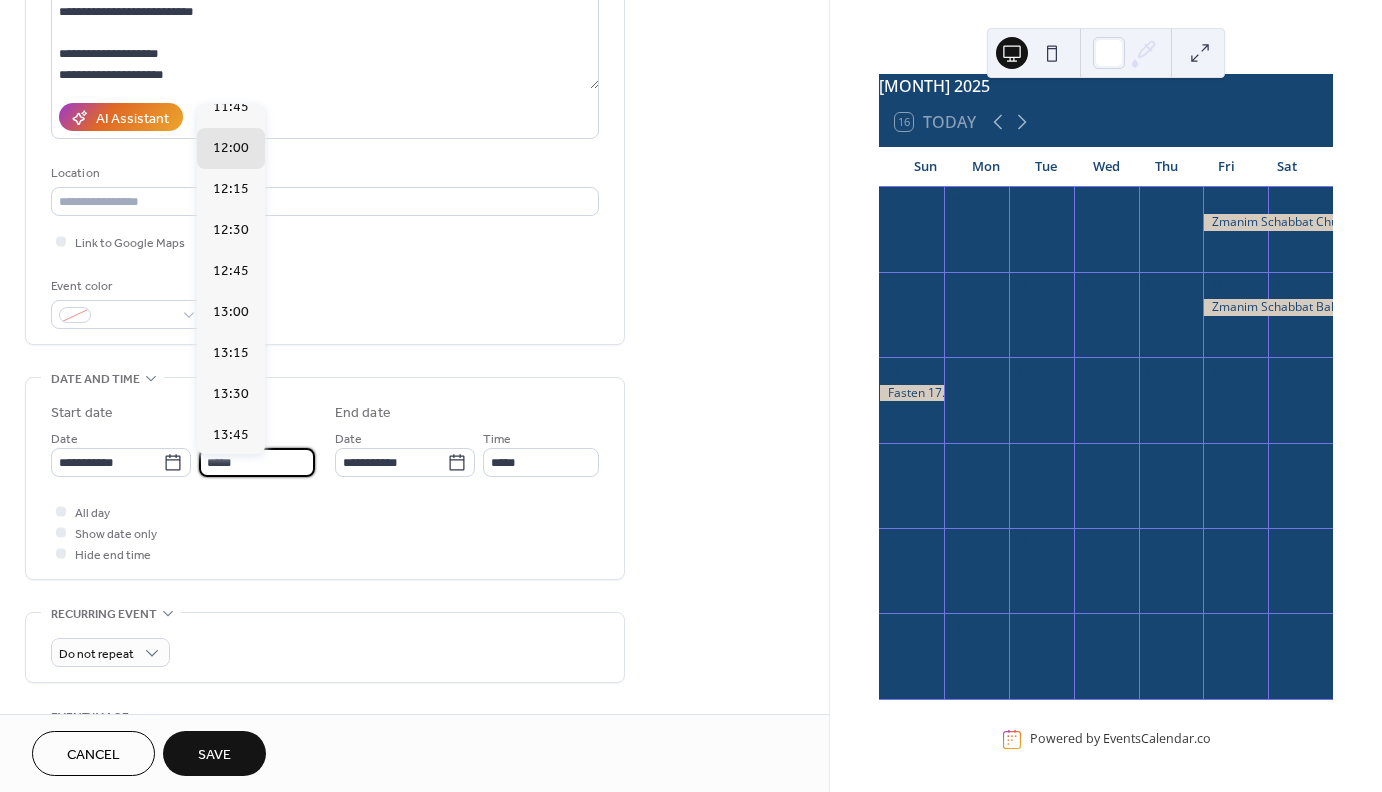 drag, startPoint x: 268, startPoint y: 472, endPoint x: 197, endPoint y: 484, distance: 72.00694 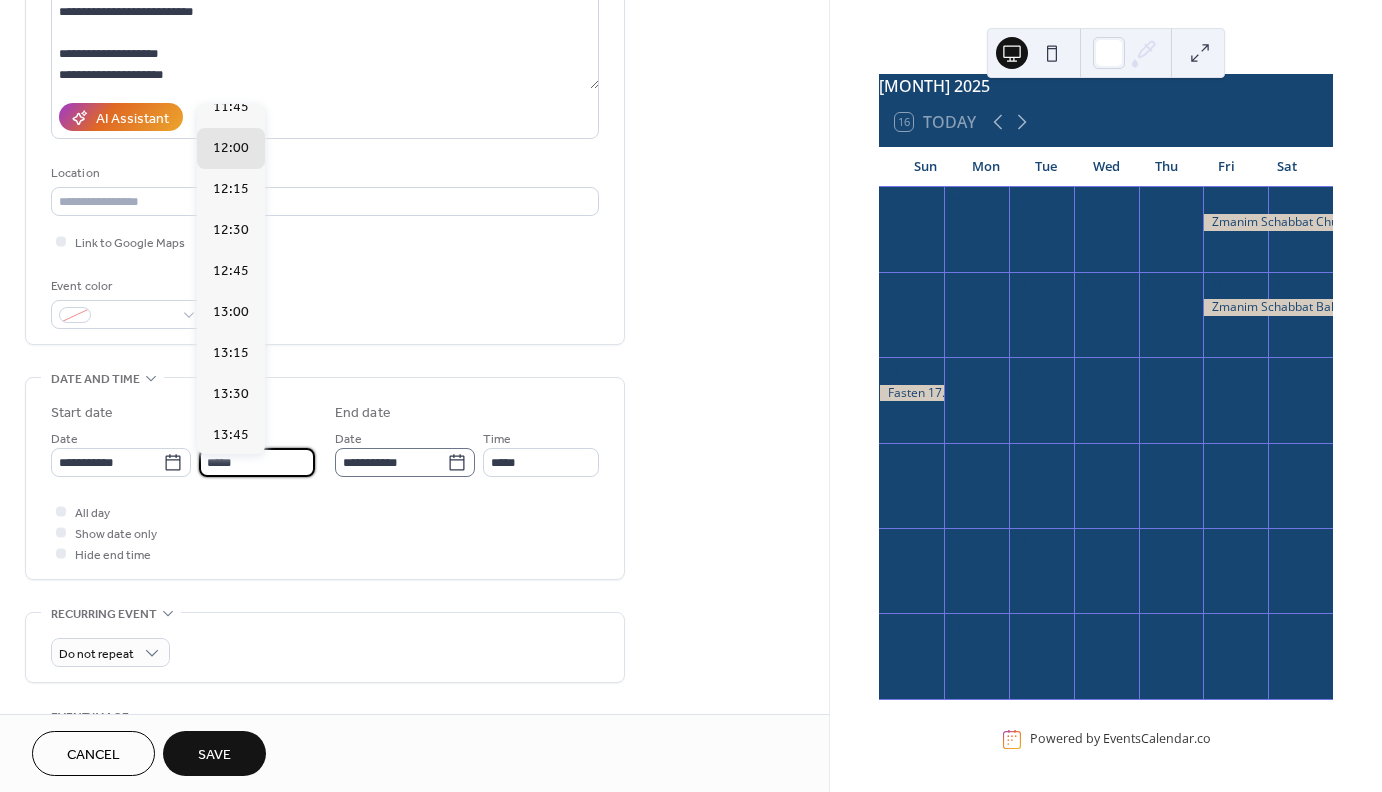 click 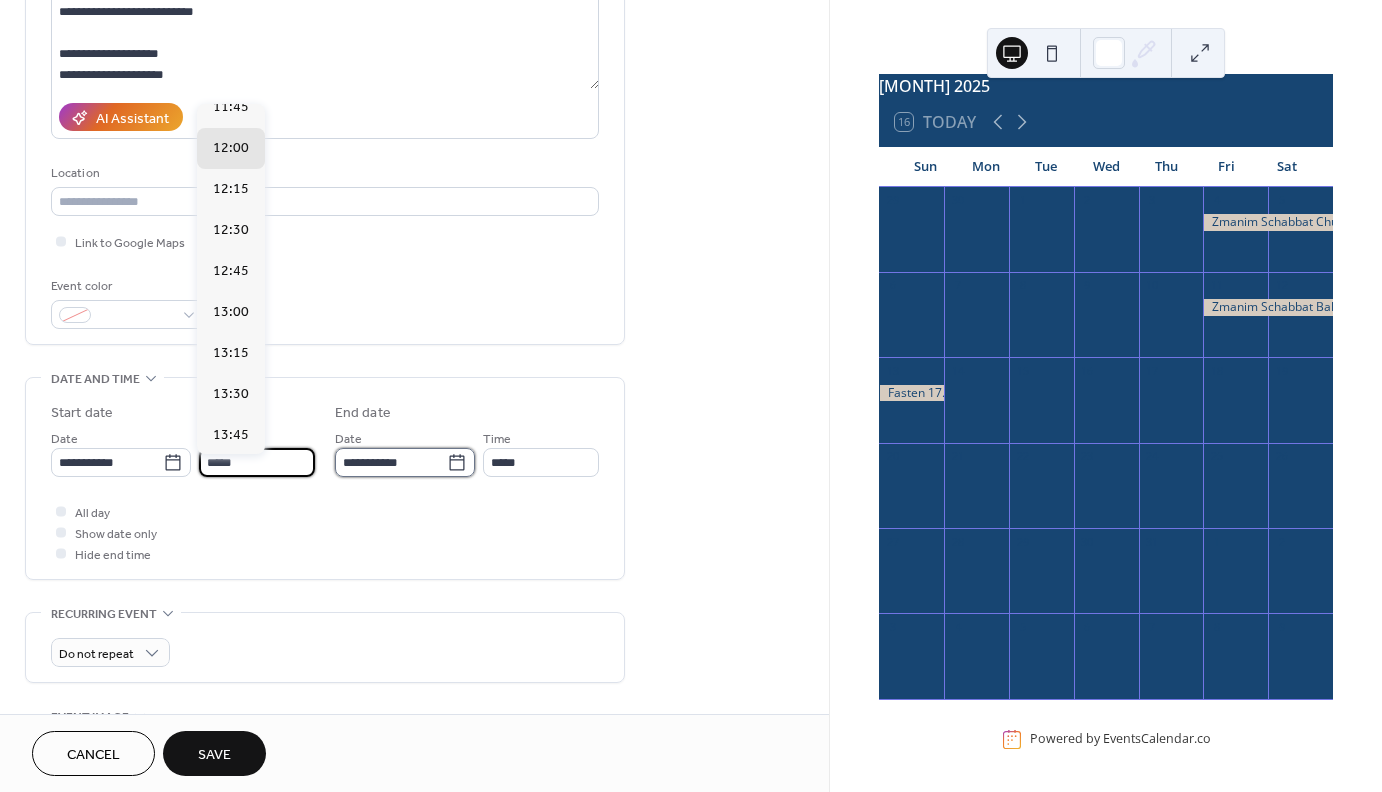 click on "**********" at bounding box center [391, 462] 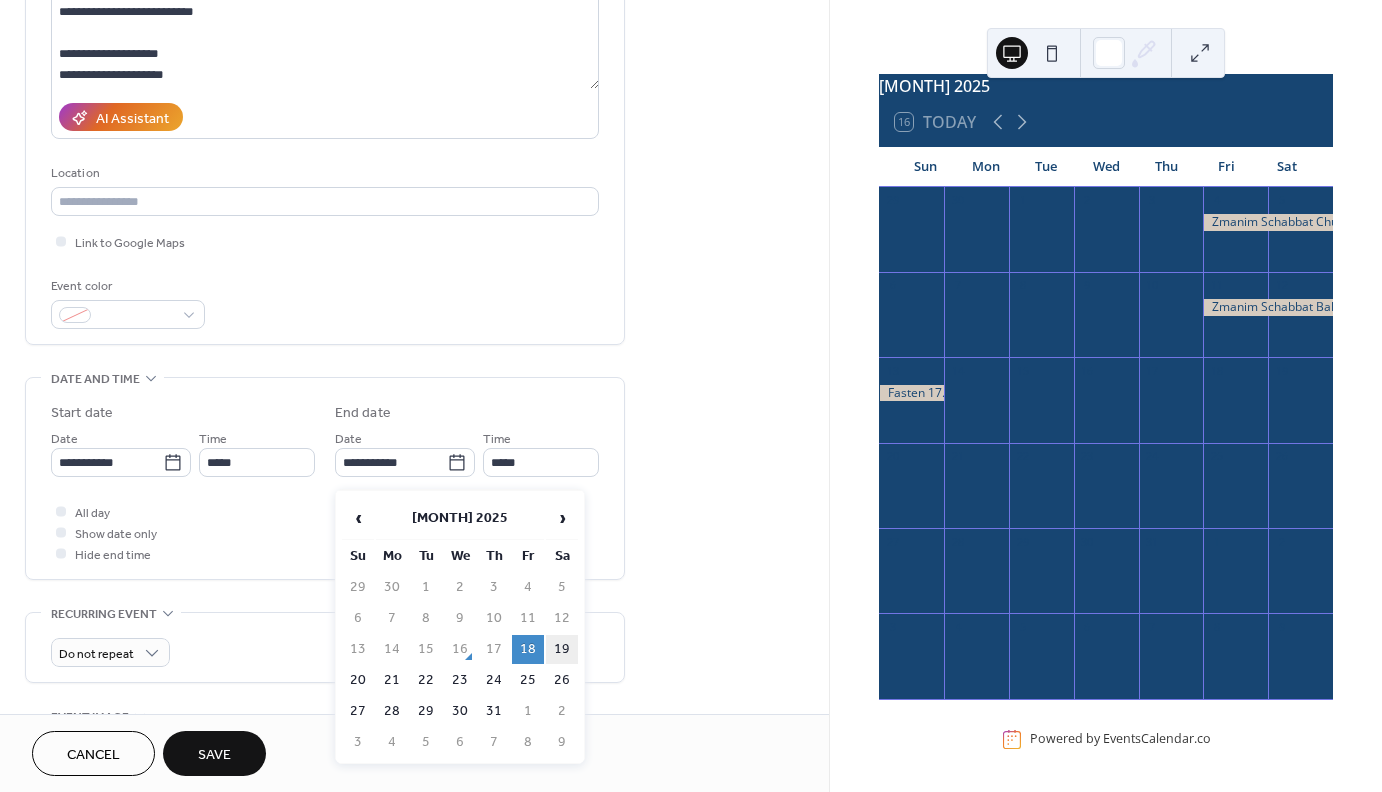 click on "19" at bounding box center (562, 649) 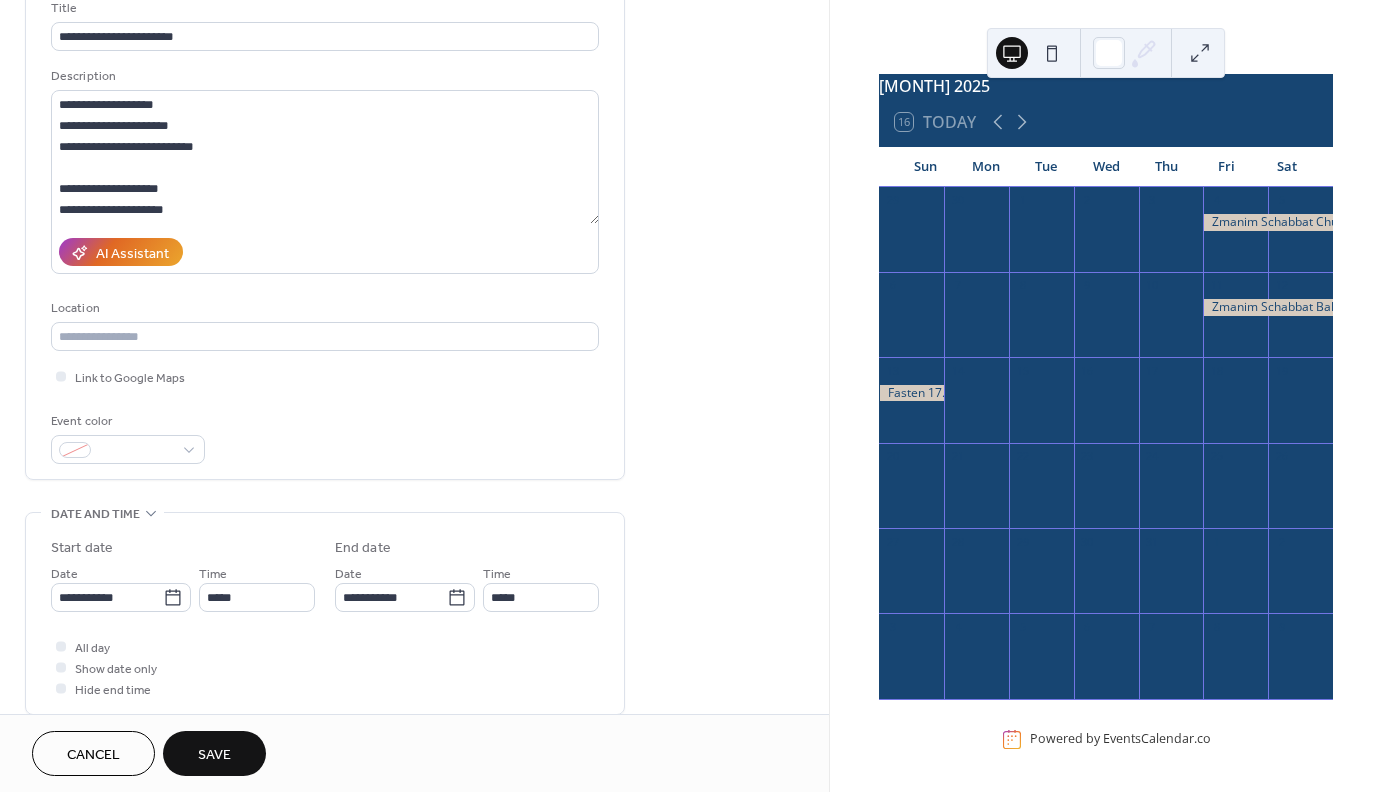 scroll, scrollTop: 135, scrollLeft: 0, axis: vertical 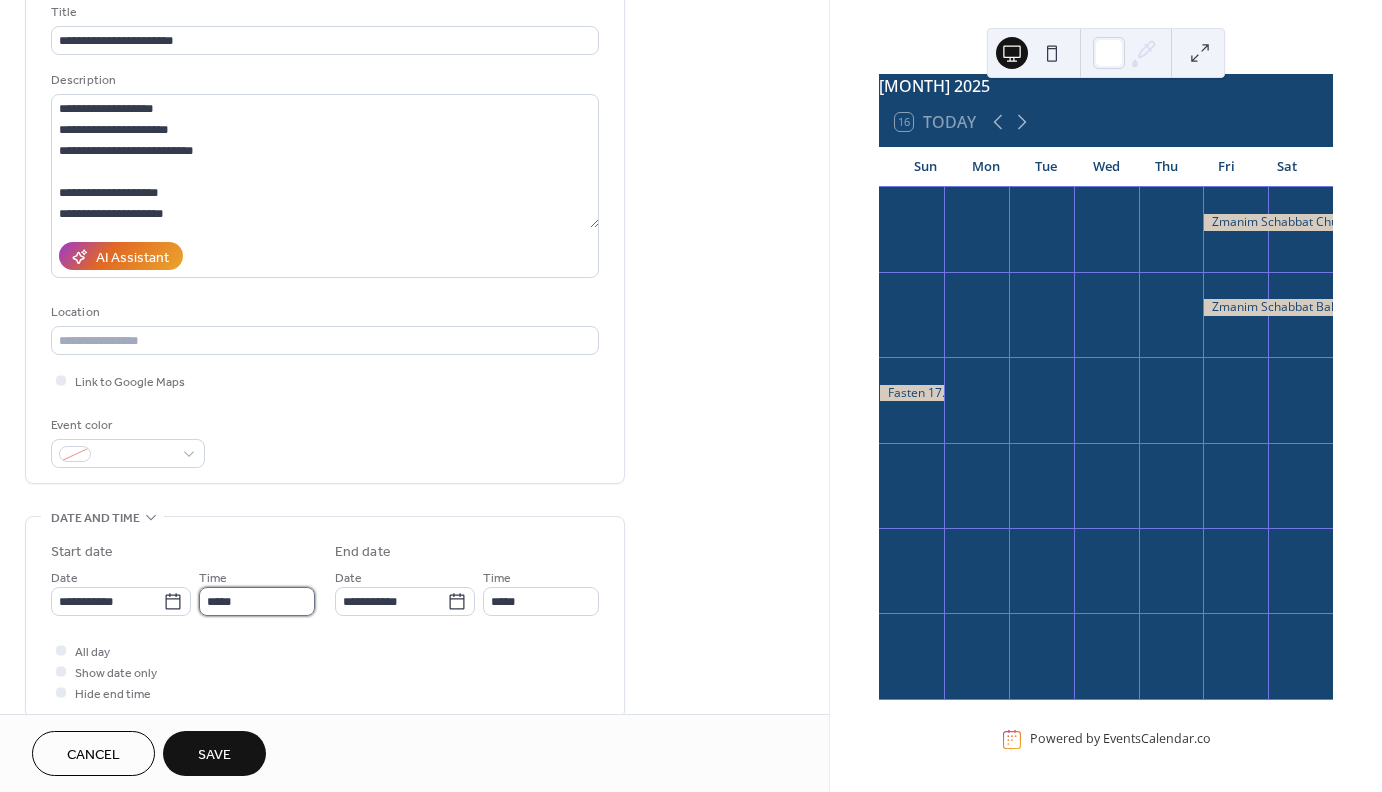 drag, startPoint x: 252, startPoint y: 613, endPoint x: 204, endPoint y: 620, distance: 48.507732 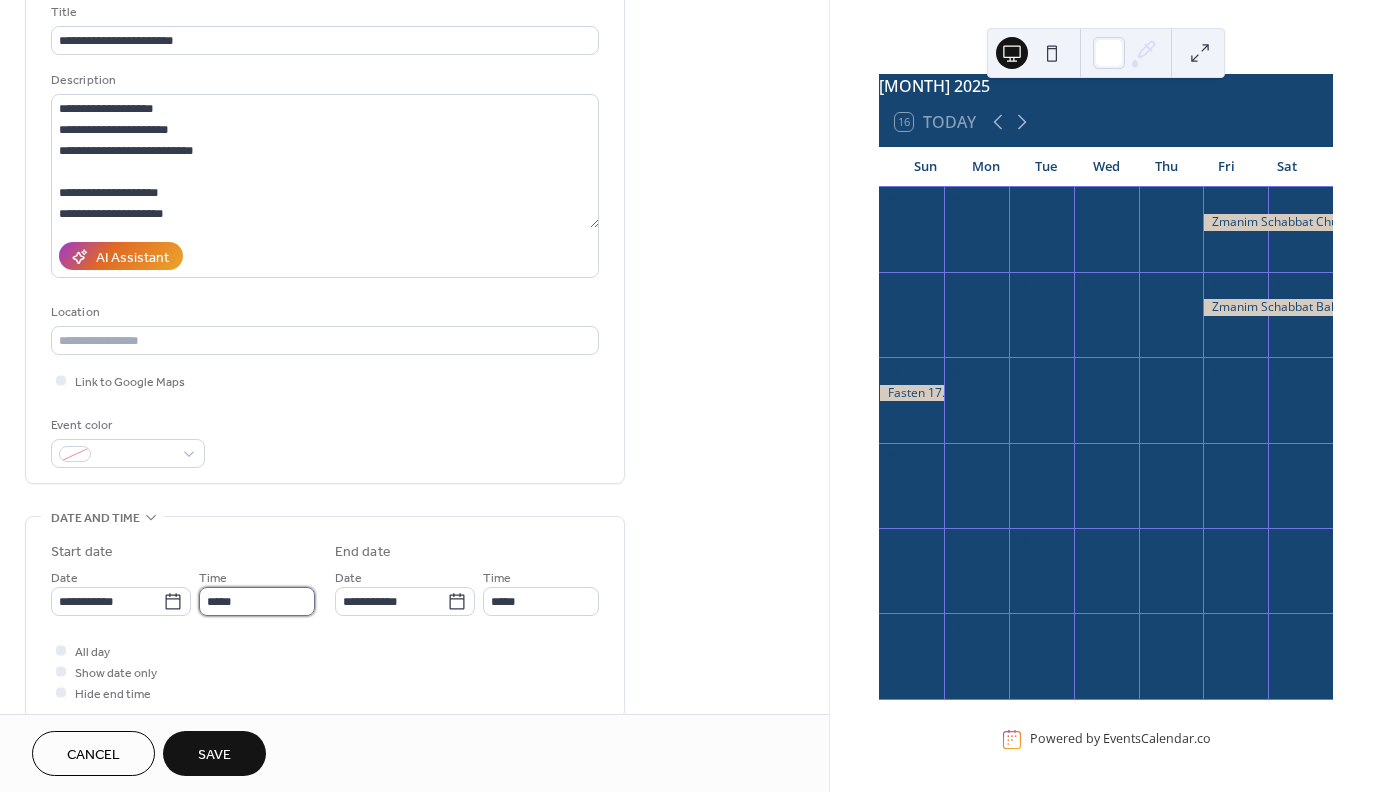 click on "*****" at bounding box center [257, 601] 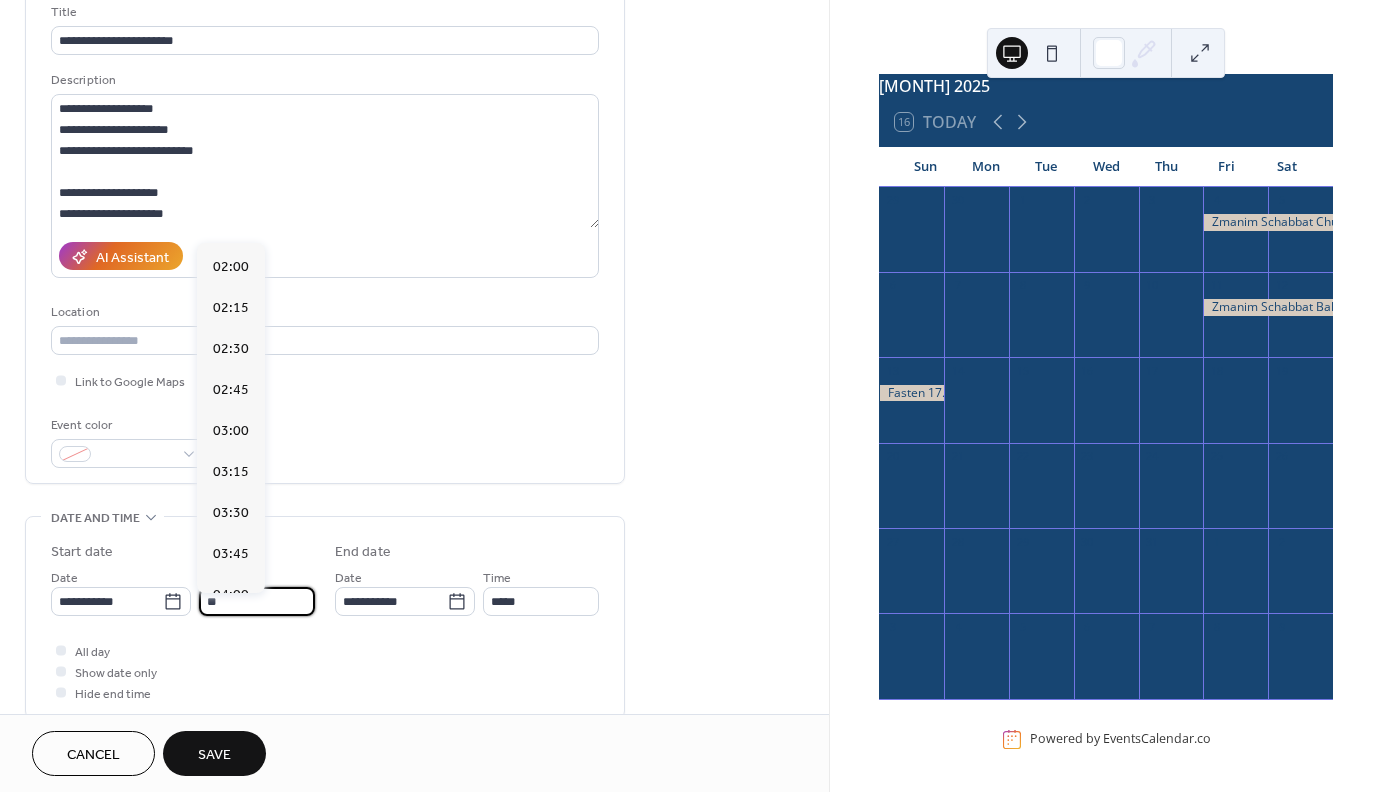 scroll, scrollTop: 3240, scrollLeft: 0, axis: vertical 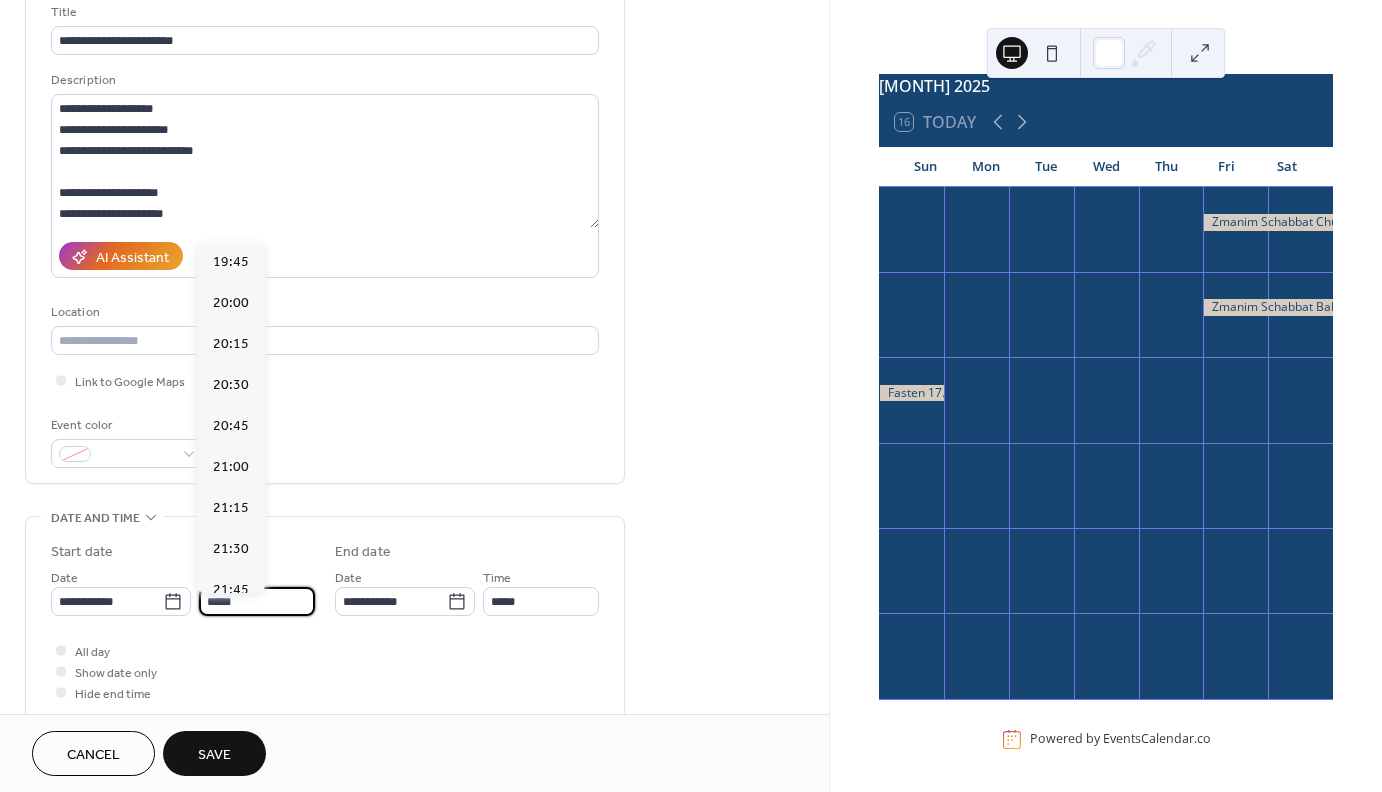 type on "*****" 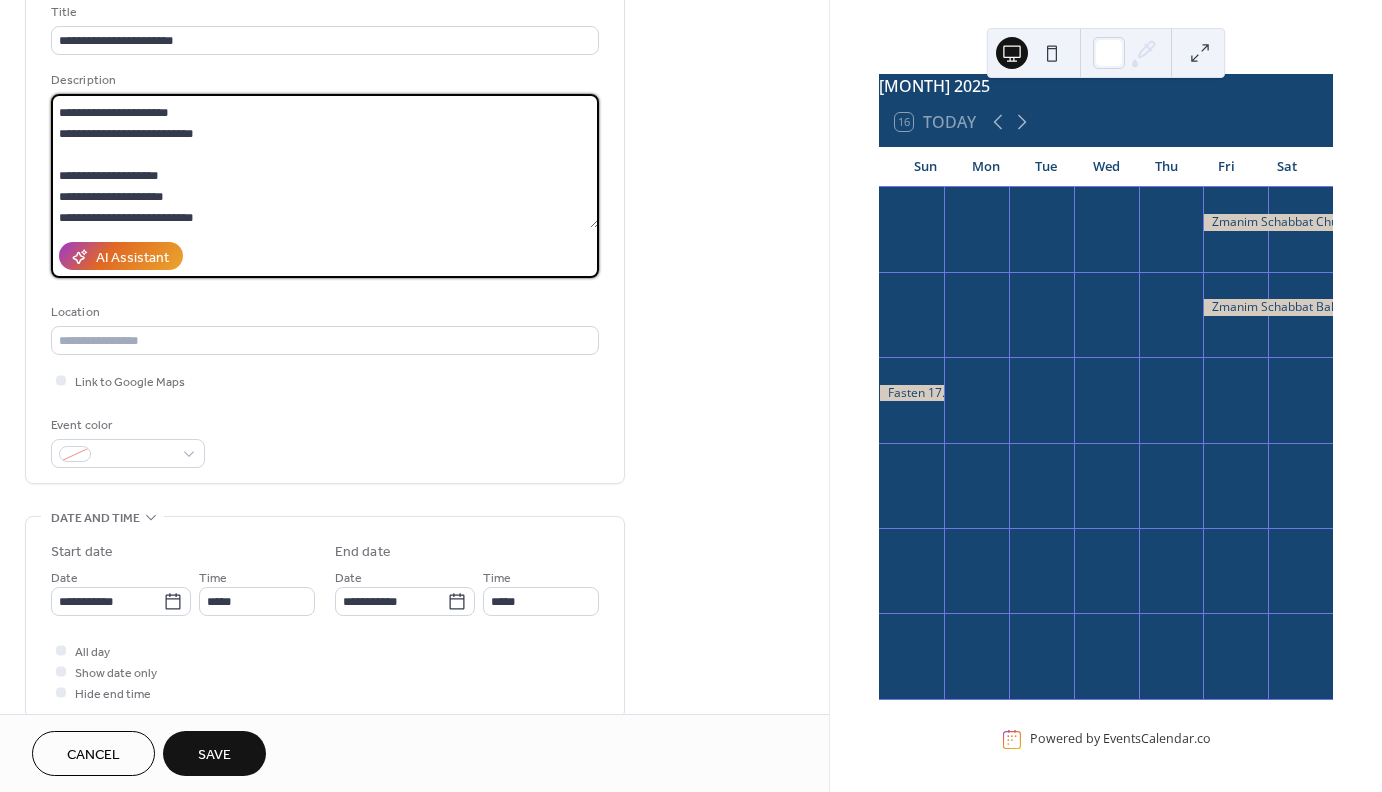 scroll, scrollTop: 21, scrollLeft: 0, axis: vertical 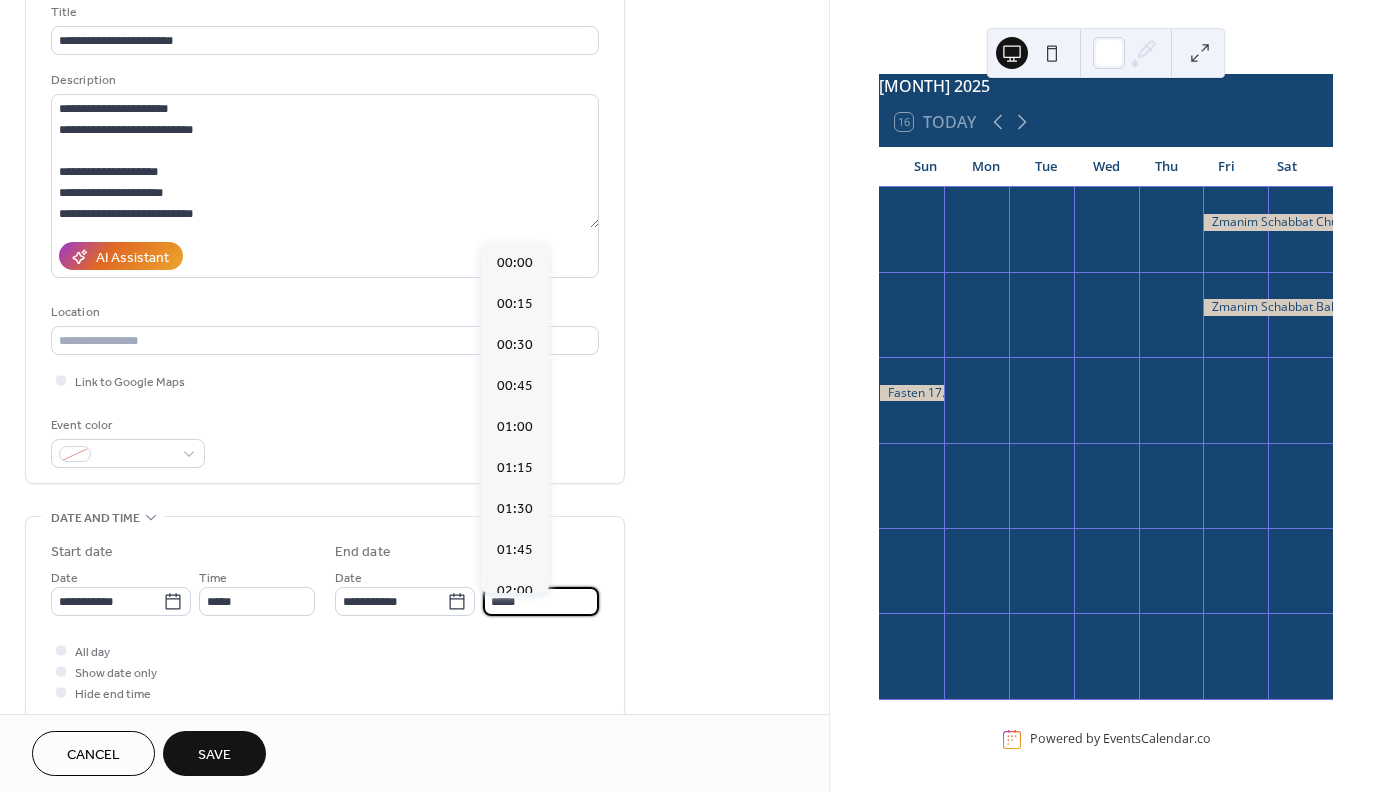 drag, startPoint x: 528, startPoint y: 611, endPoint x: 471, endPoint y: 621, distance: 57.870544 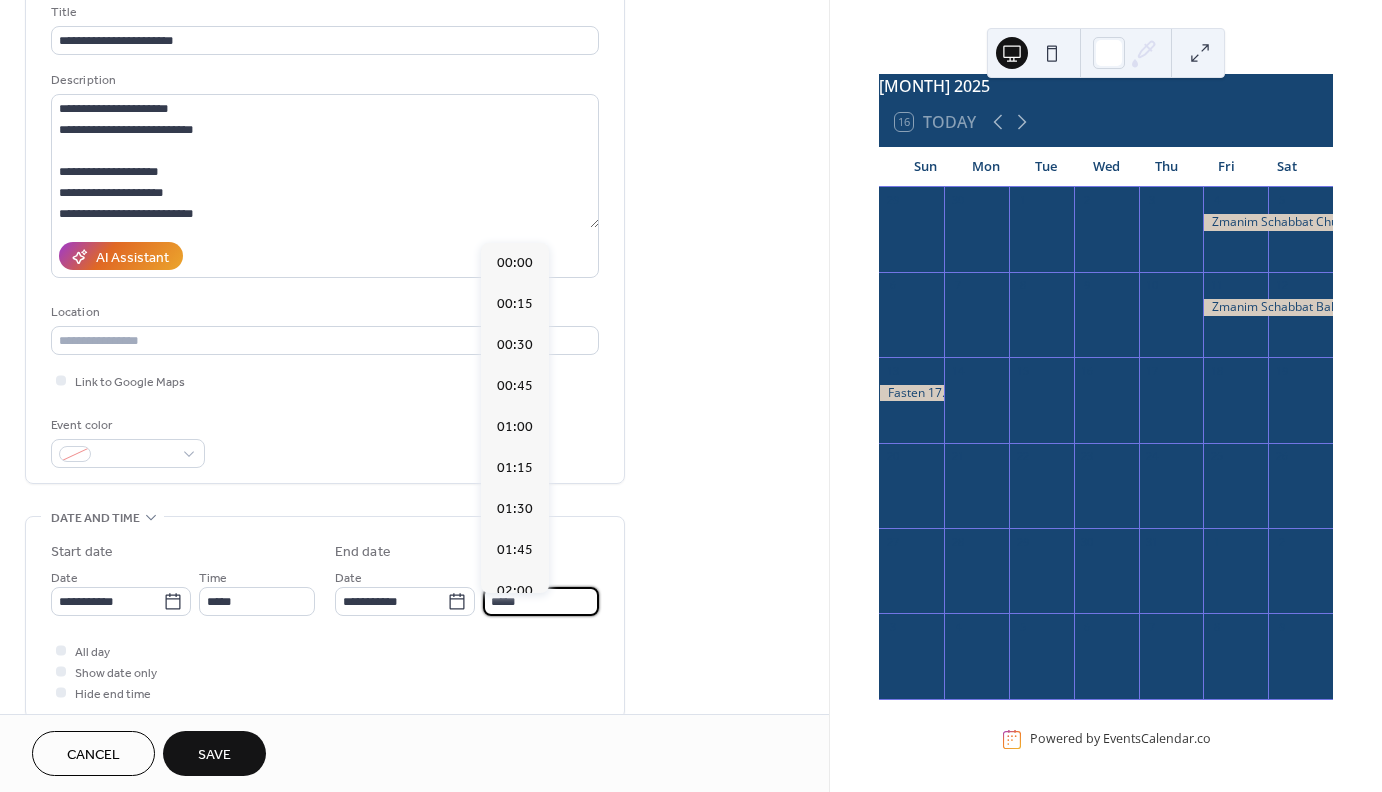 click on "*****" at bounding box center [541, 601] 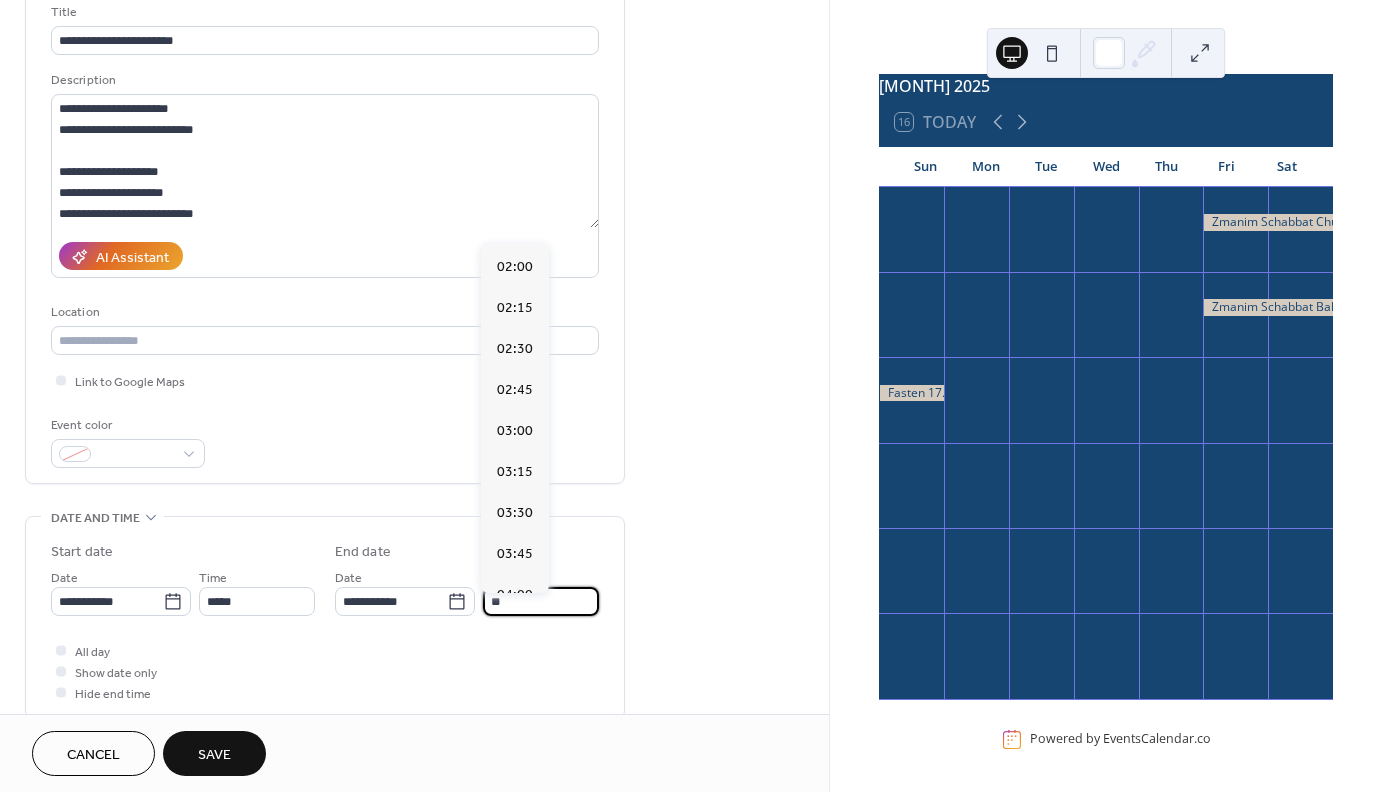 scroll, scrollTop: 3538, scrollLeft: 0, axis: vertical 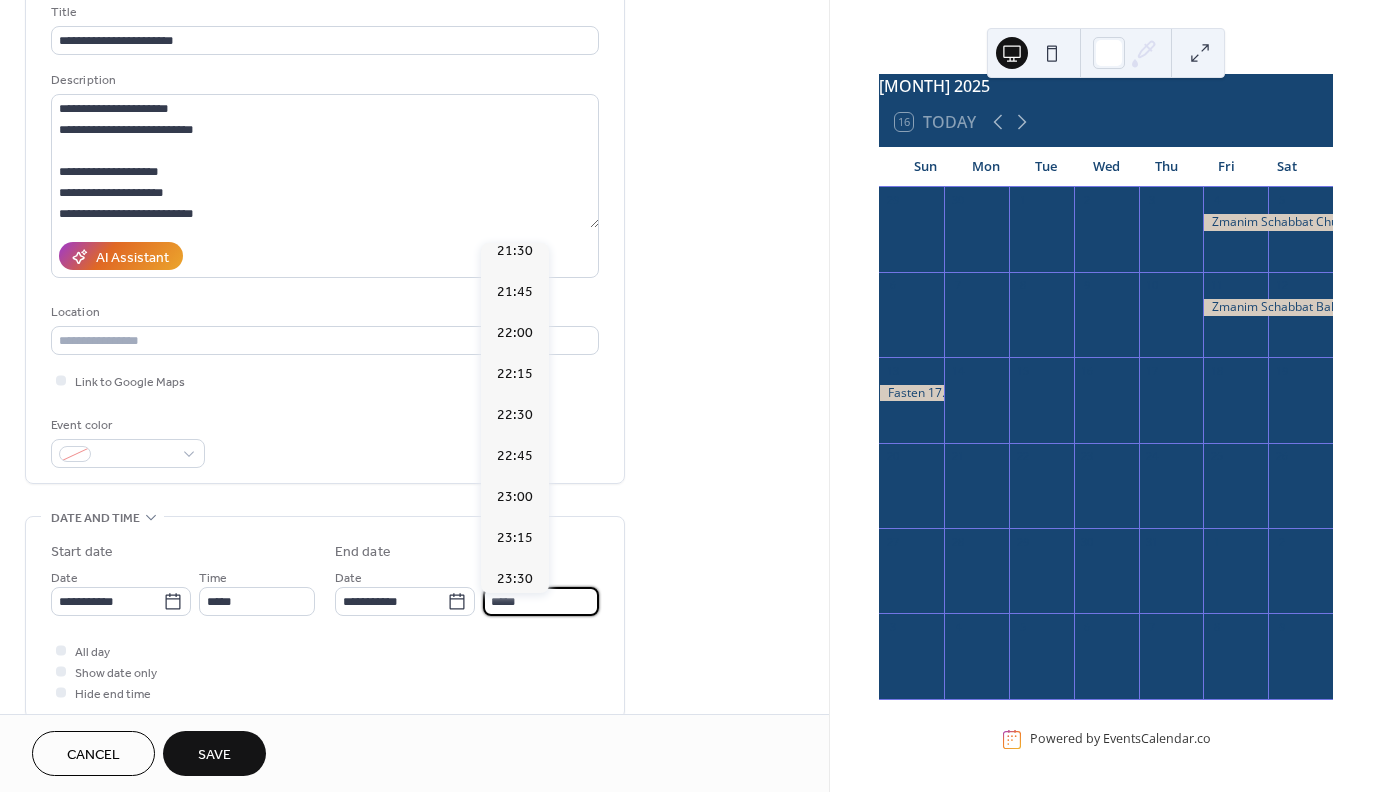 type on "*****" 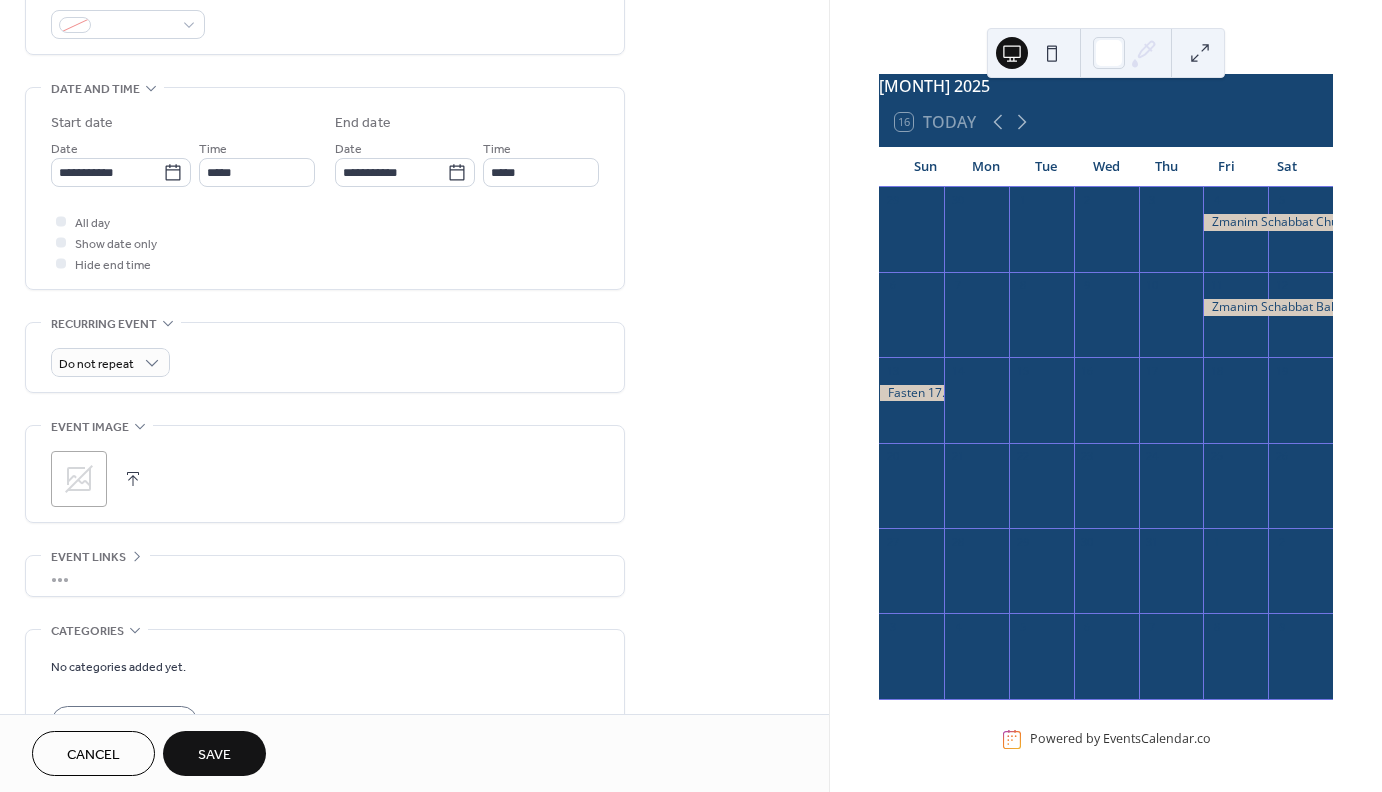 scroll, scrollTop: 568, scrollLeft: 0, axis: vertical 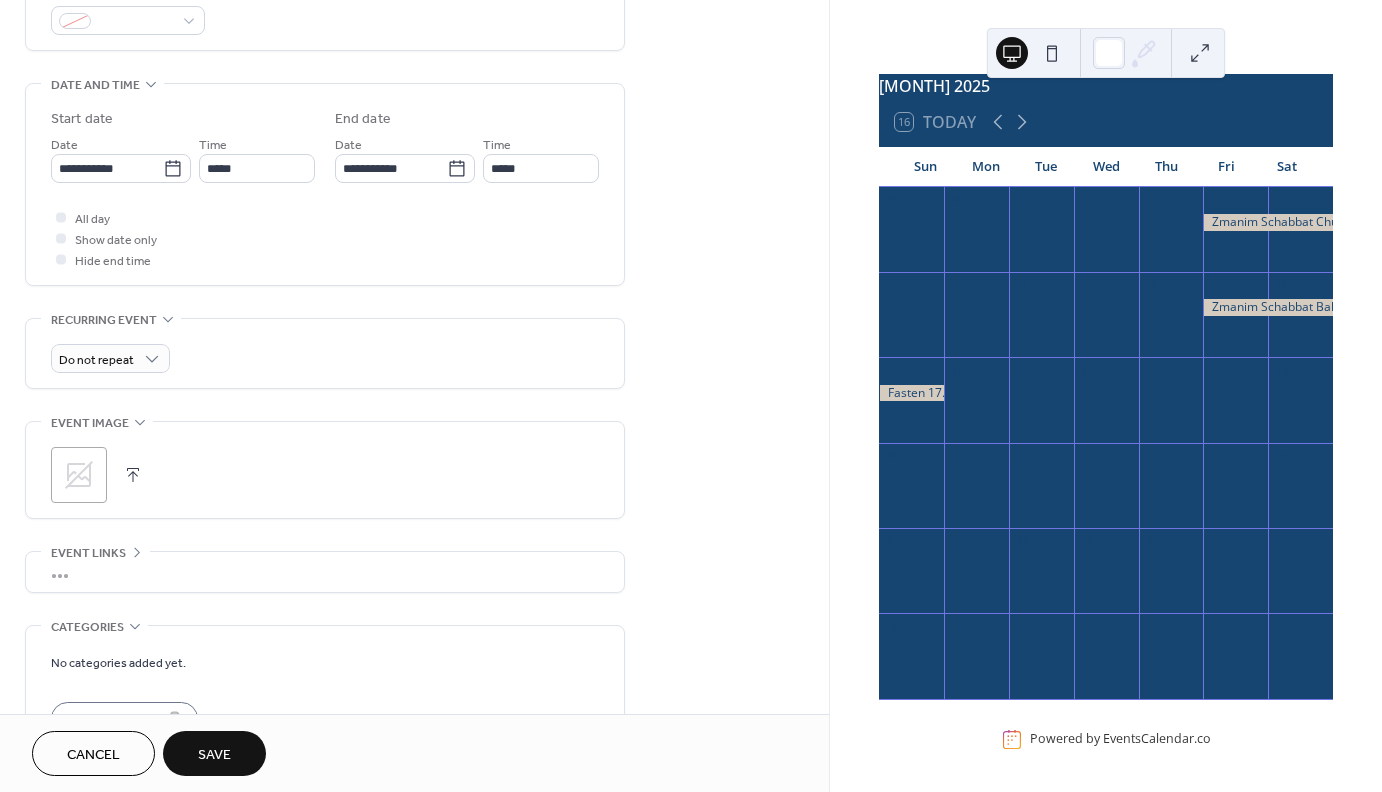click 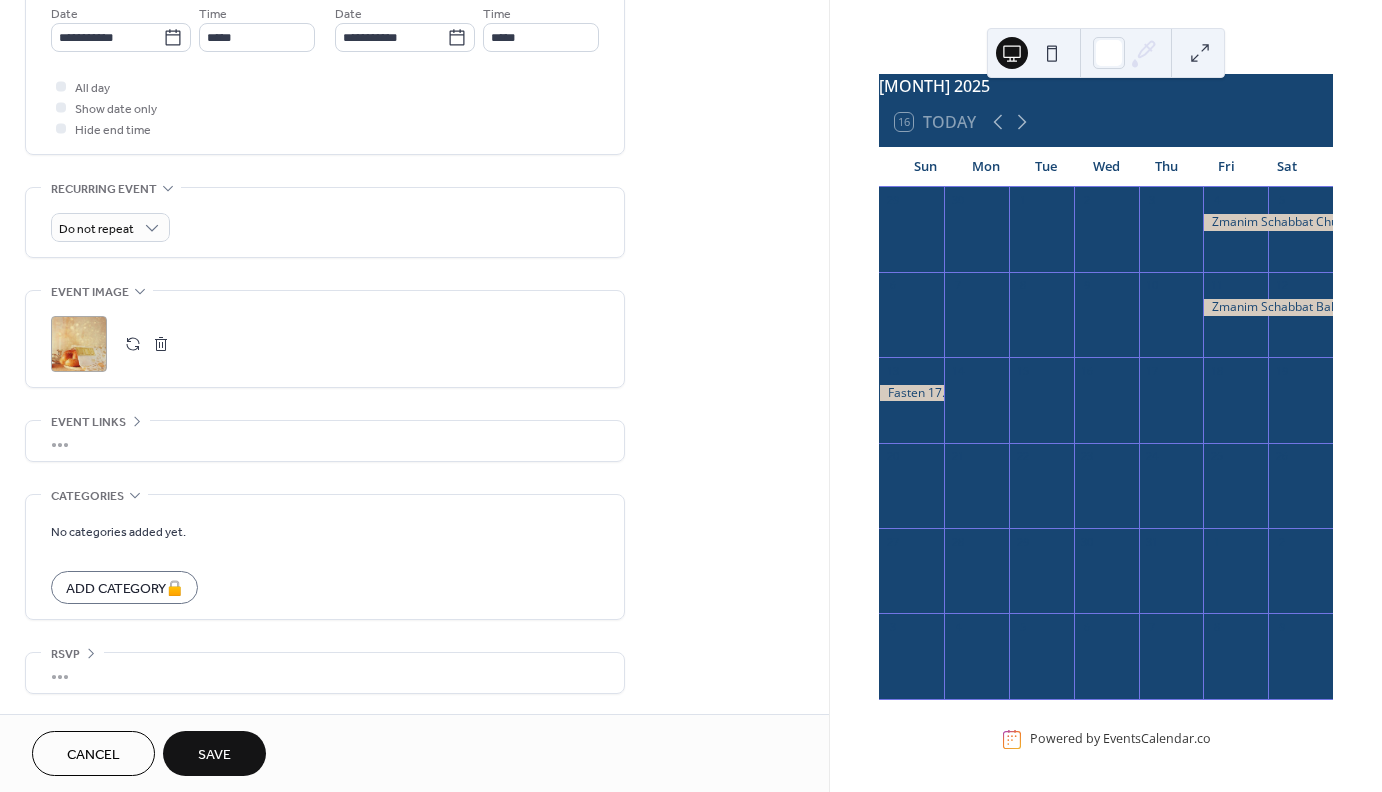 scroll, scrollTop: 707, scrollLeft: 0, axis: vertical 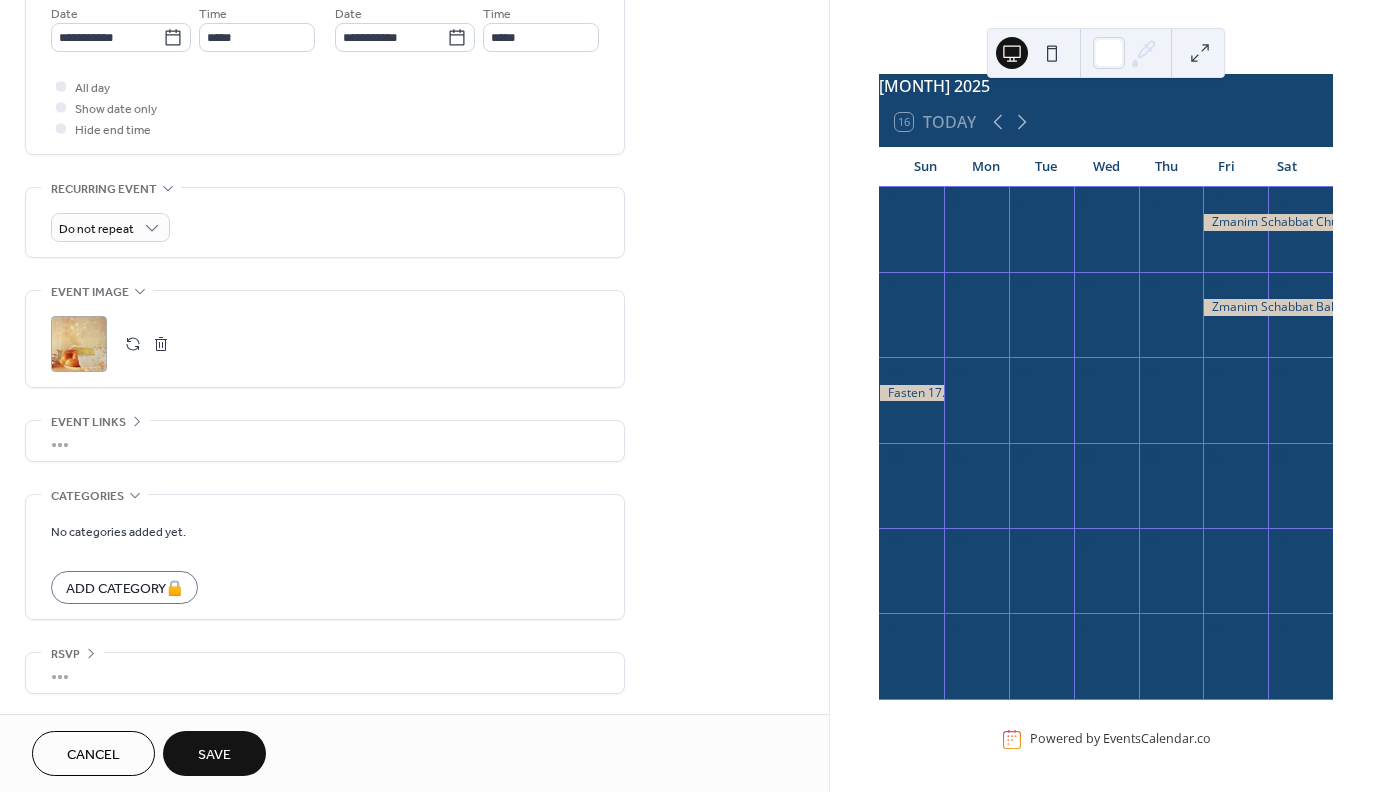 click on "Save" at bounding box center [214, 755] 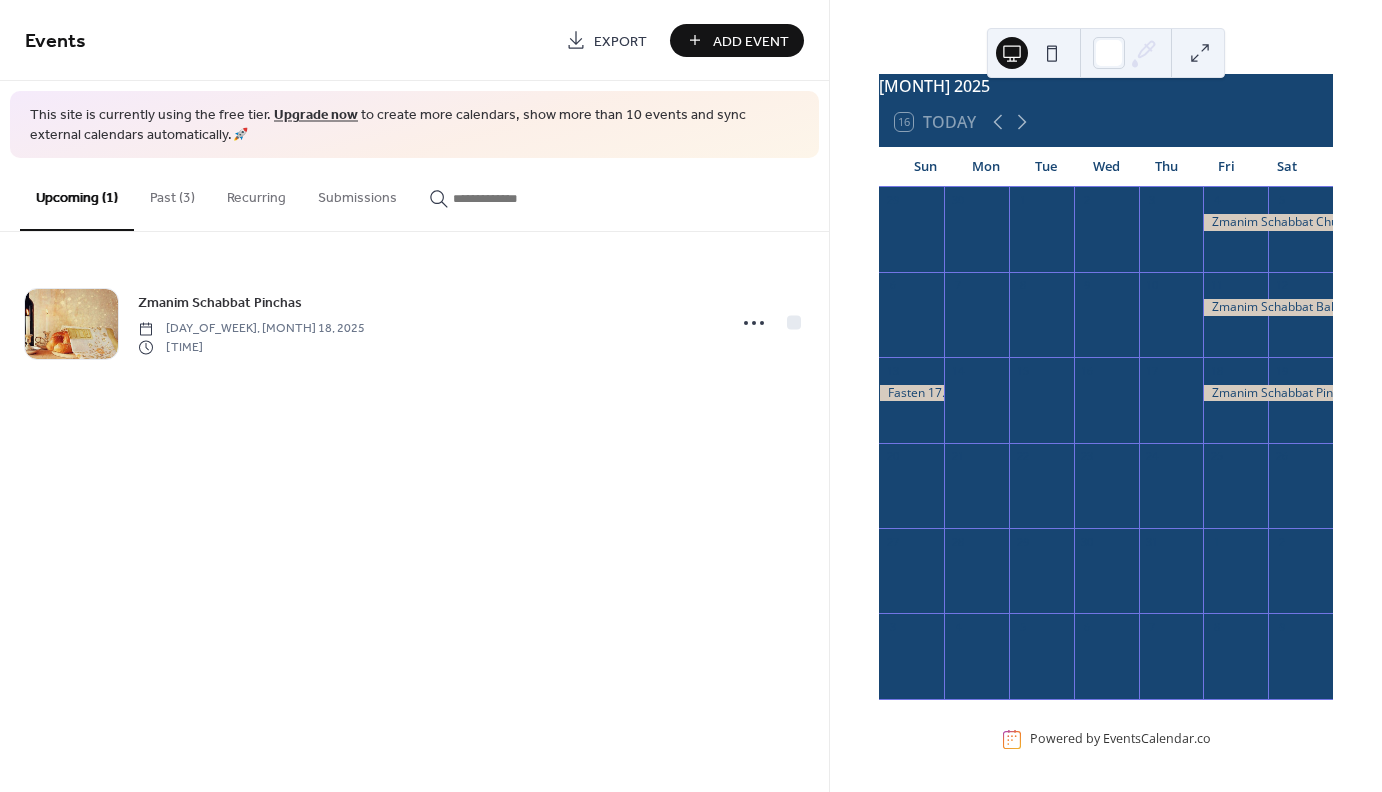 click on "Add Event" at bounding box center [737, 40] 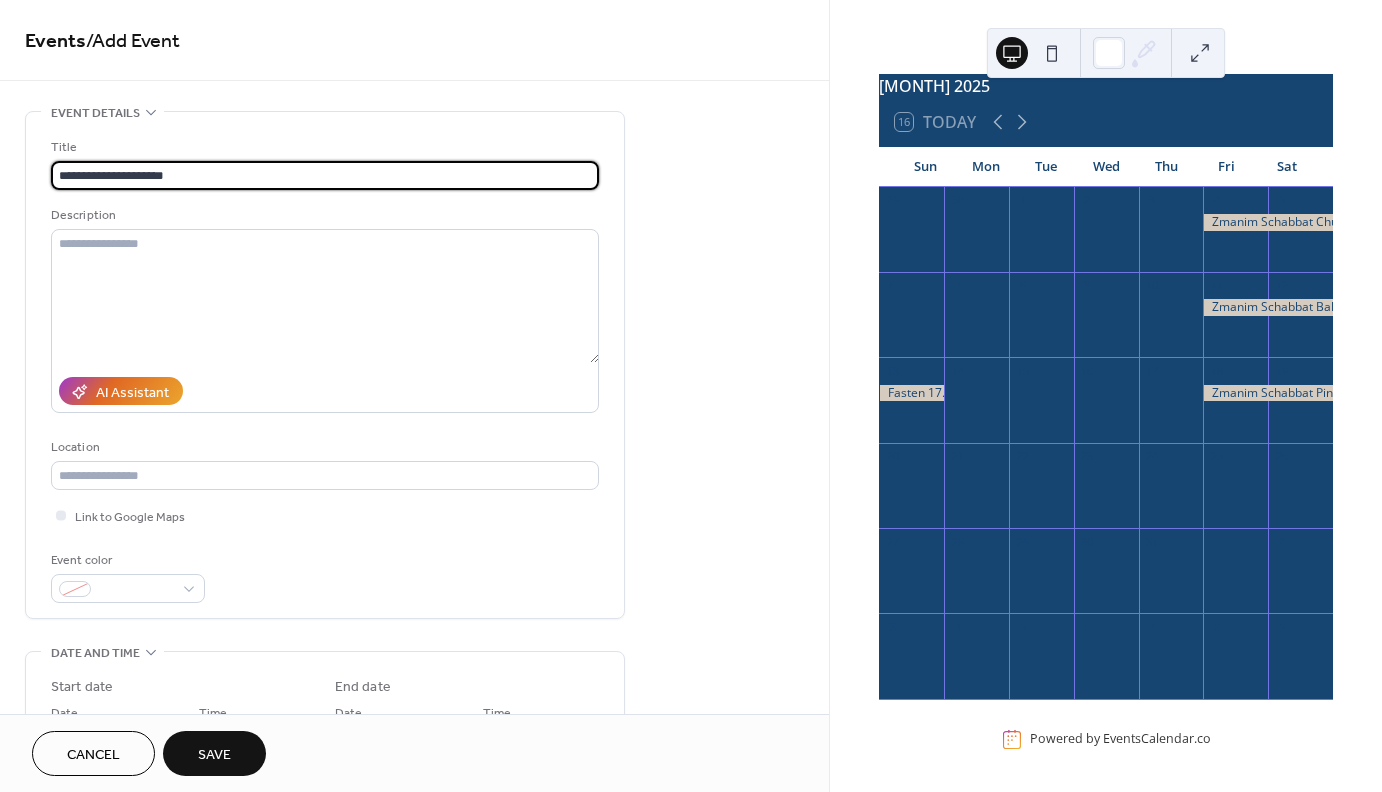 drag, startPoint x: 224, startPoint y: 177, endPoint x: 162, endPoint y: 186, distance: 62.649822 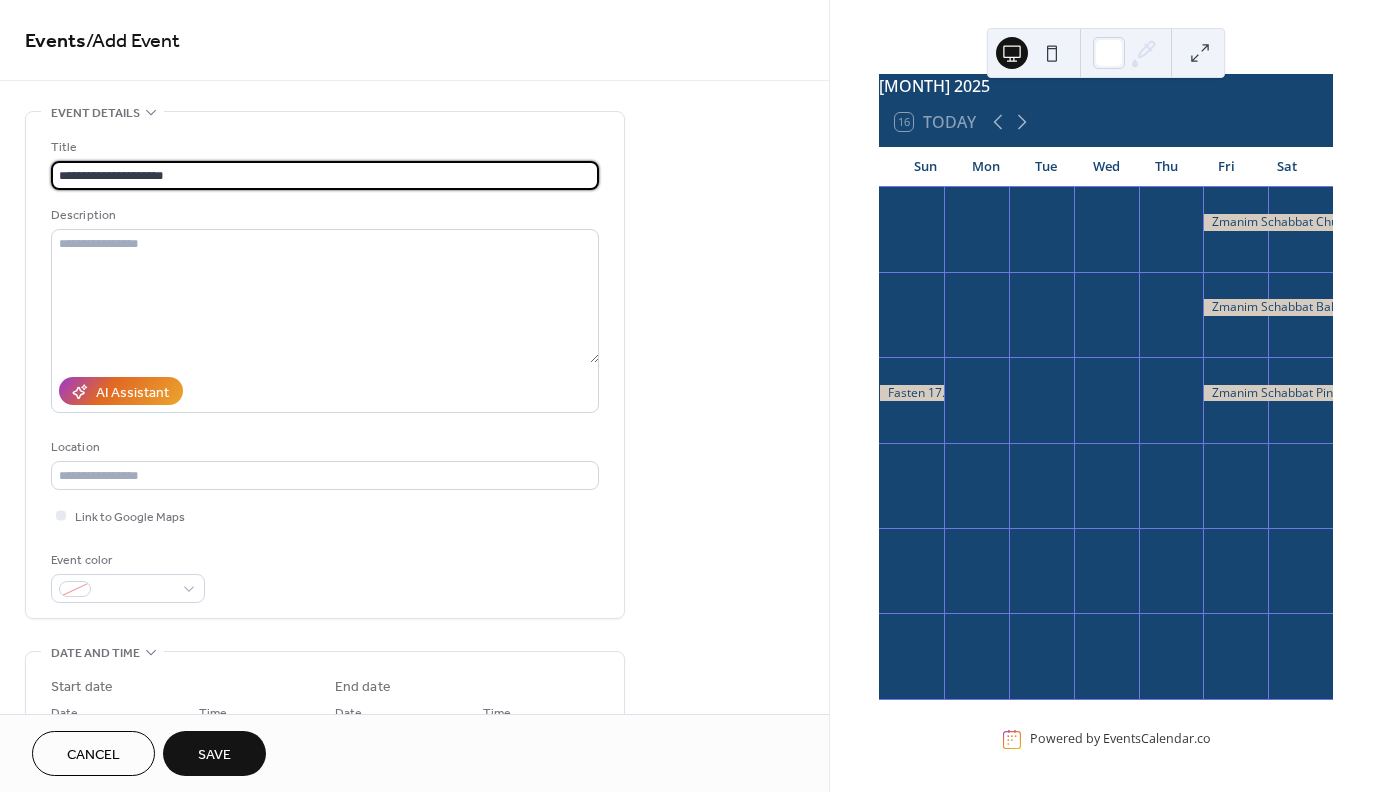 click on "**********" at bounding box center [325, 175] 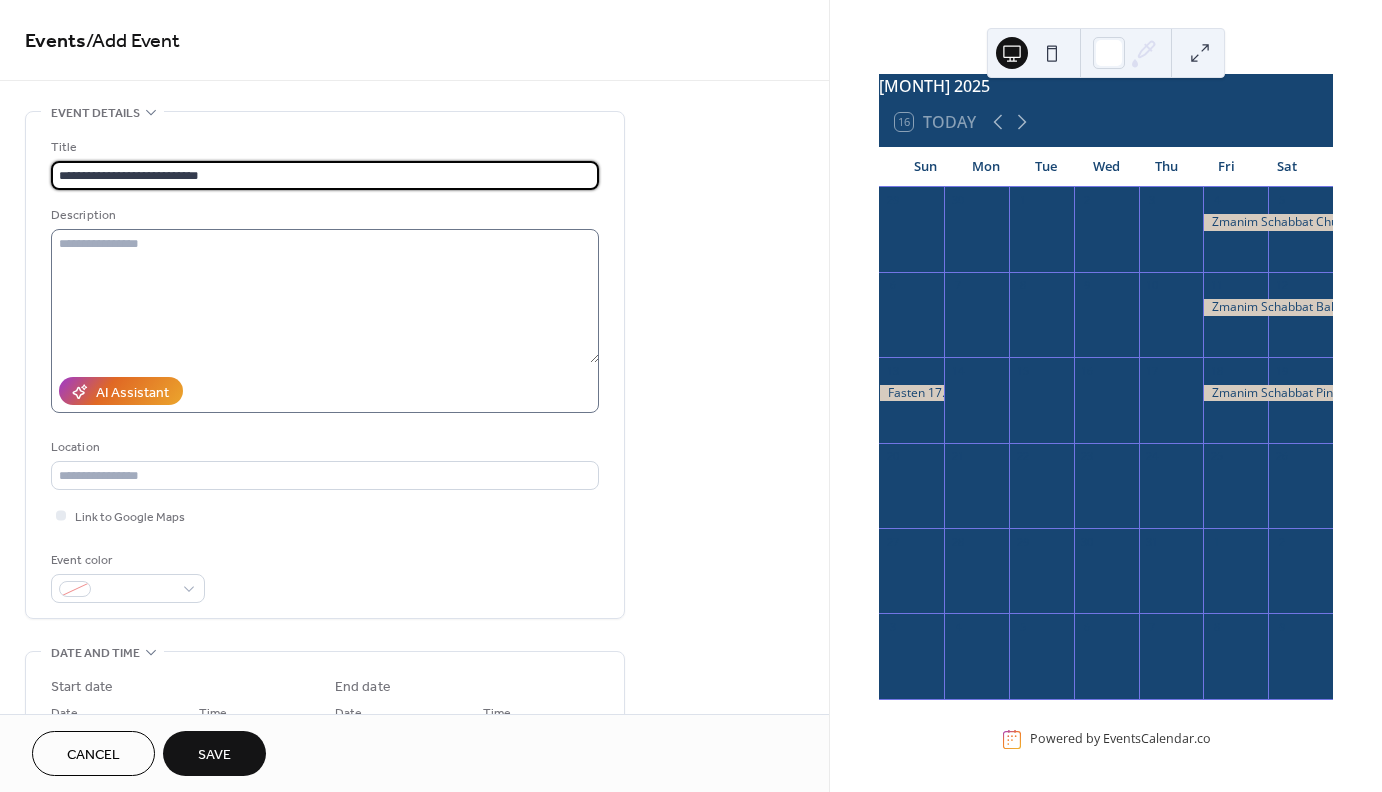 type on "**********" 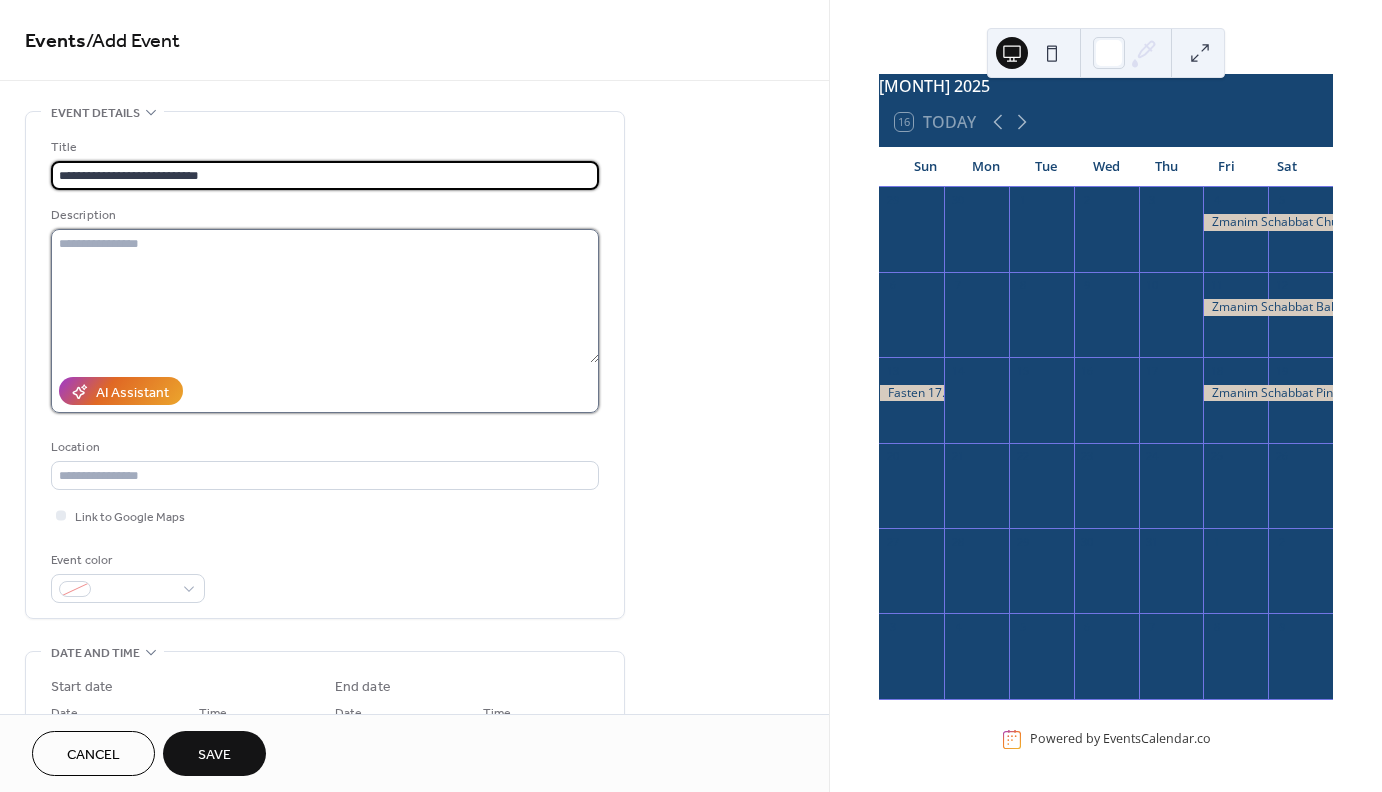 click at bounding box center [325, 296] 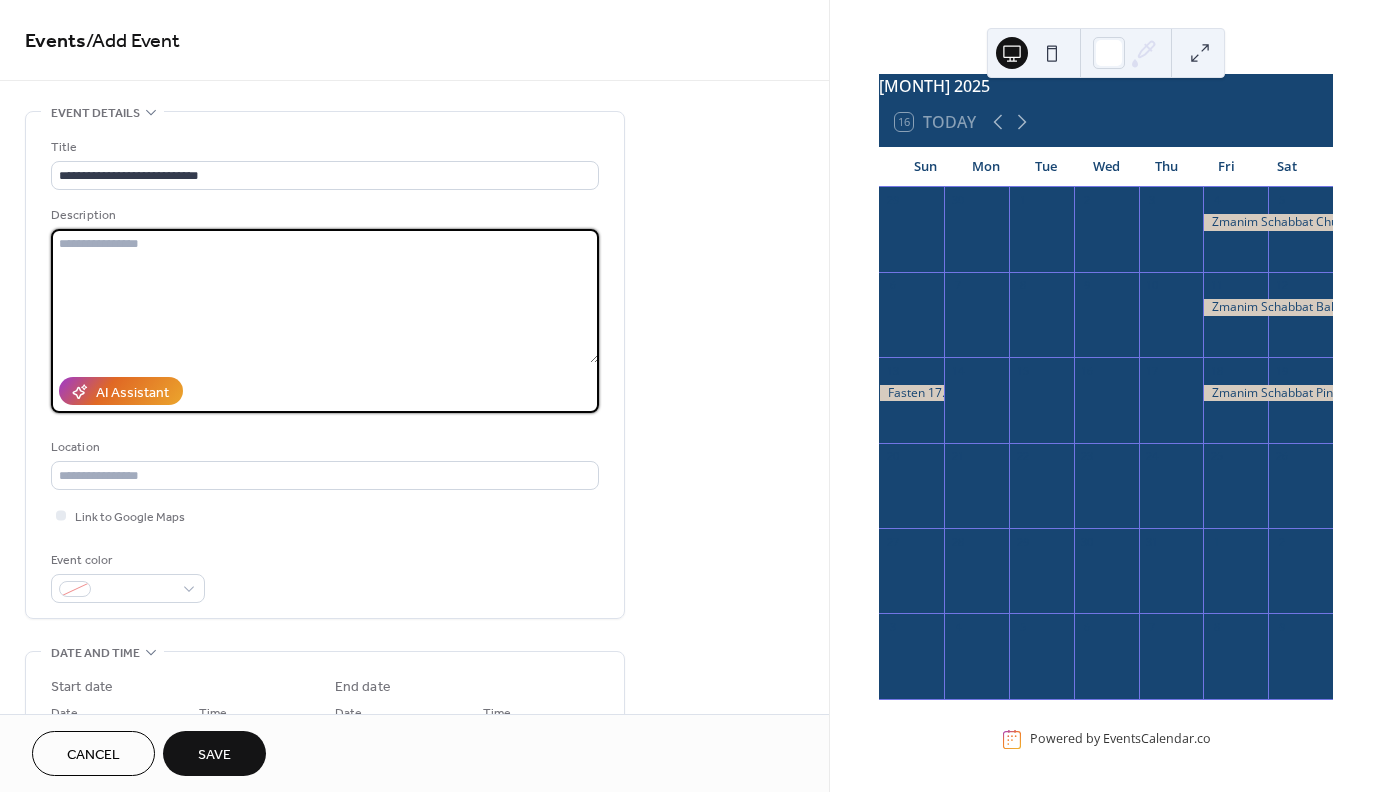paste on "**********" 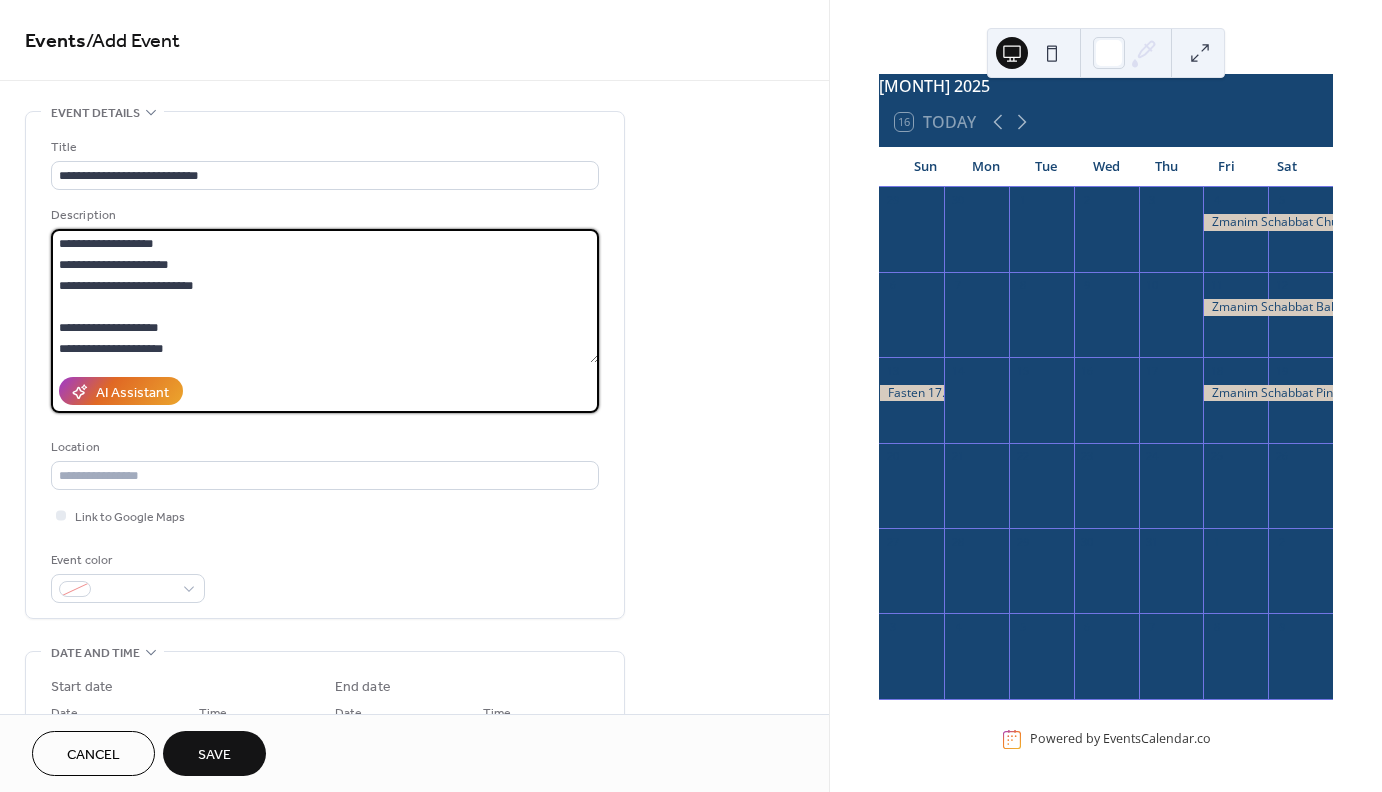scroll, scrollTop: 18, scrollLeft: 0, axis: vertical 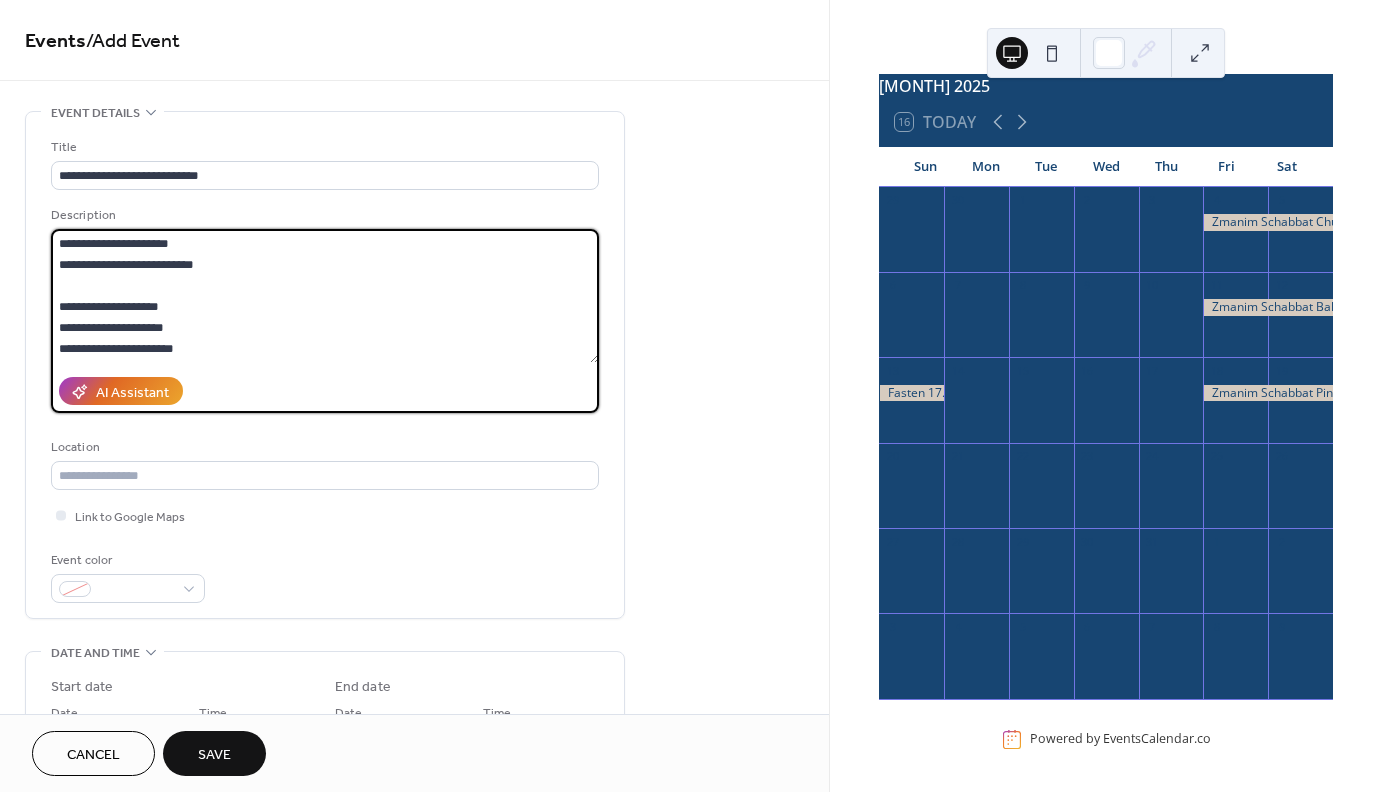 click on "**********" at bounding box center (325, 296) 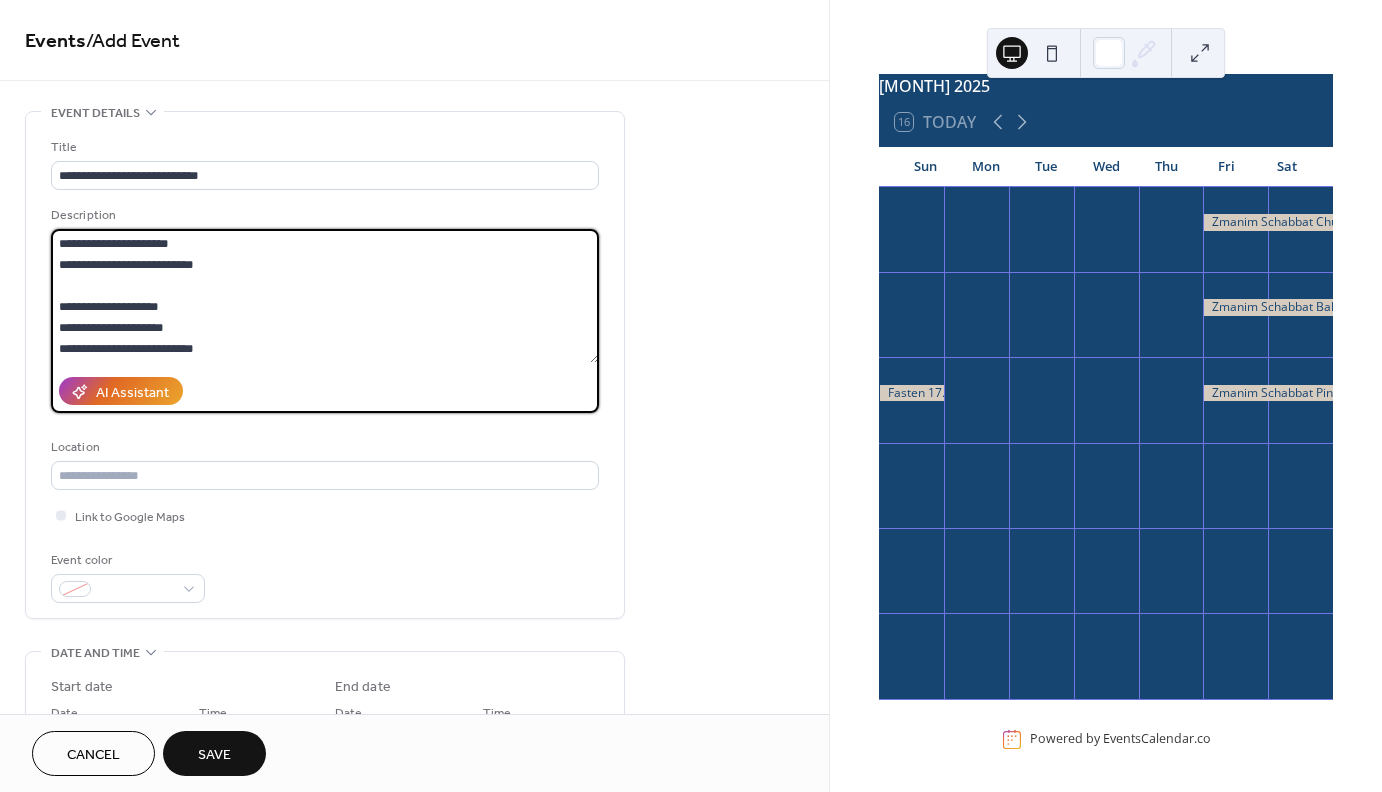 click on "**********" at bounding box center [325, 296] 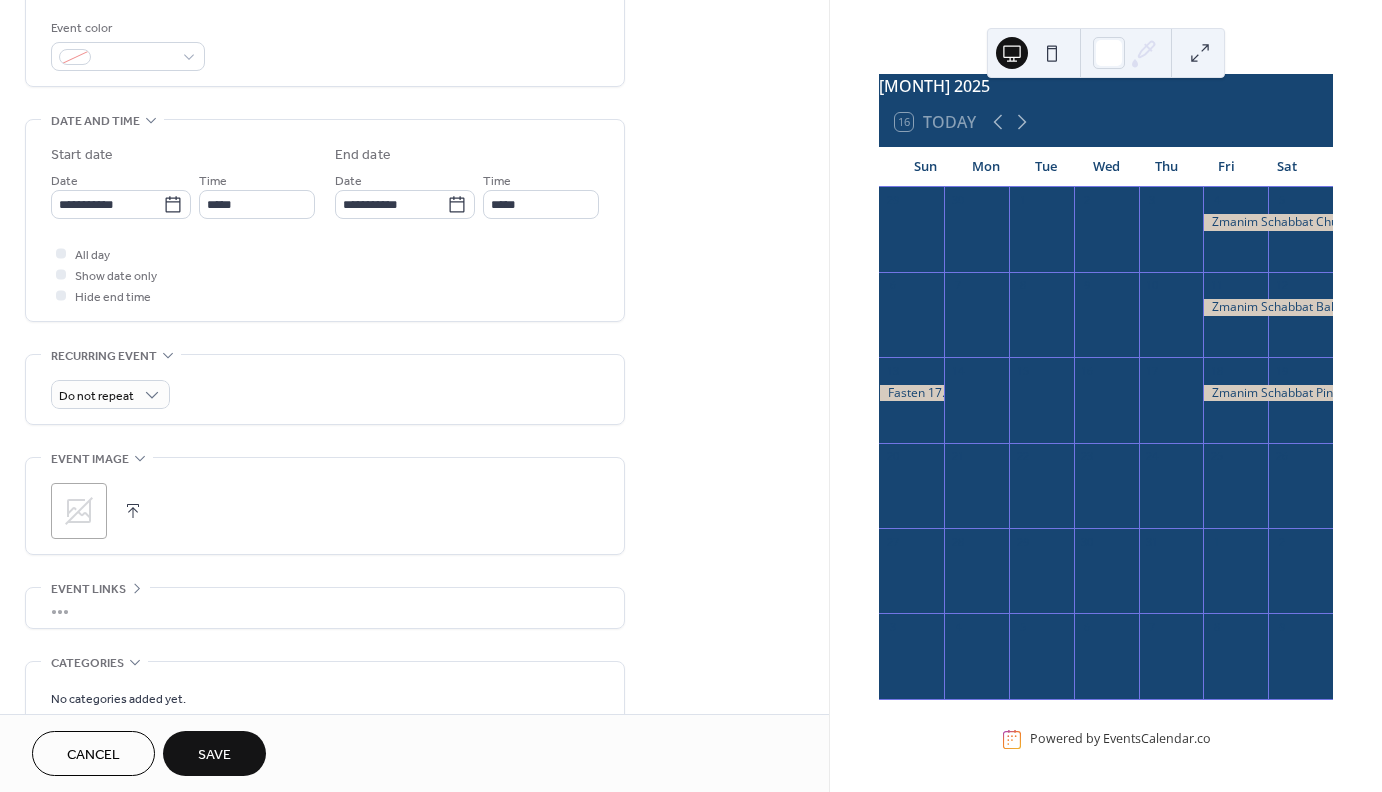 scroll, scrollTop: 534, scrollLeft: 0, axis: vertical 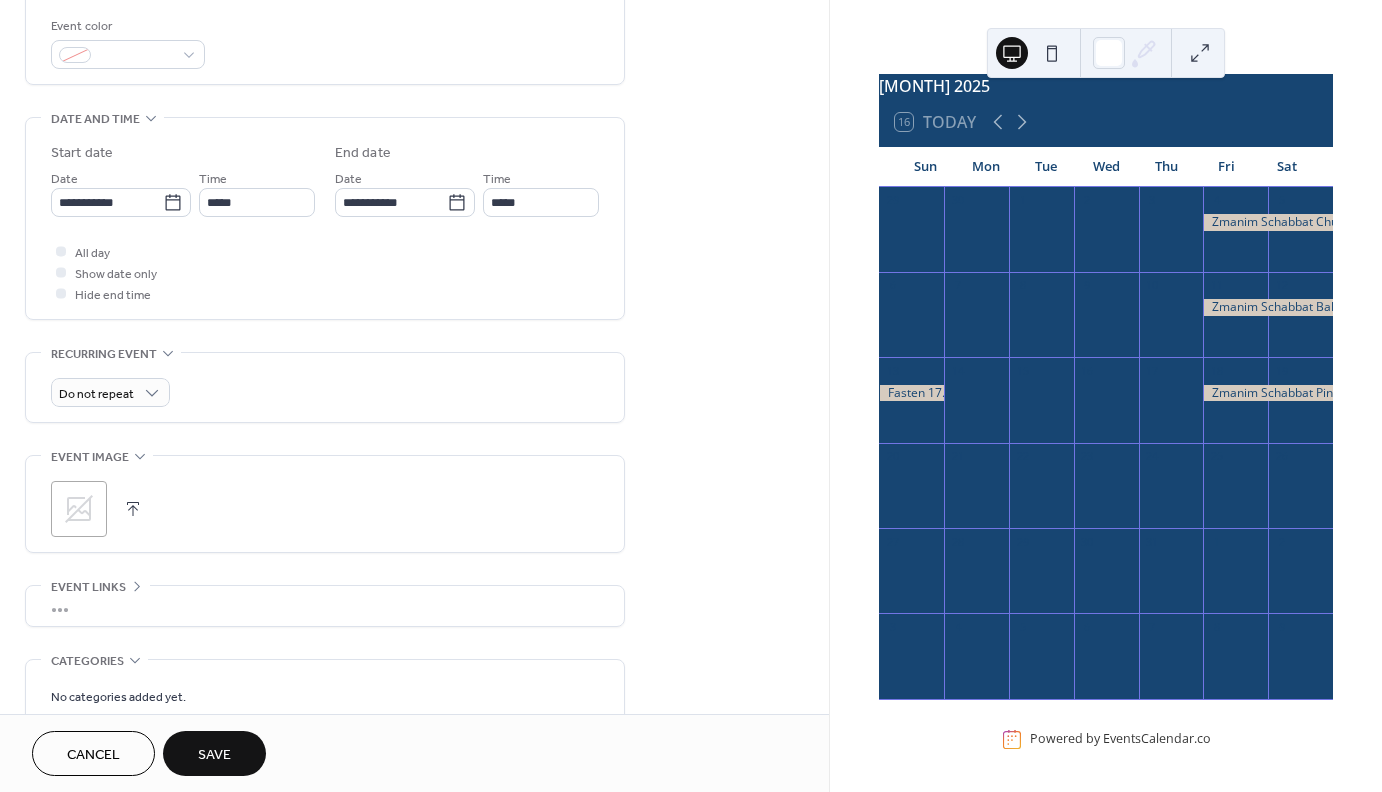 type on "**********" 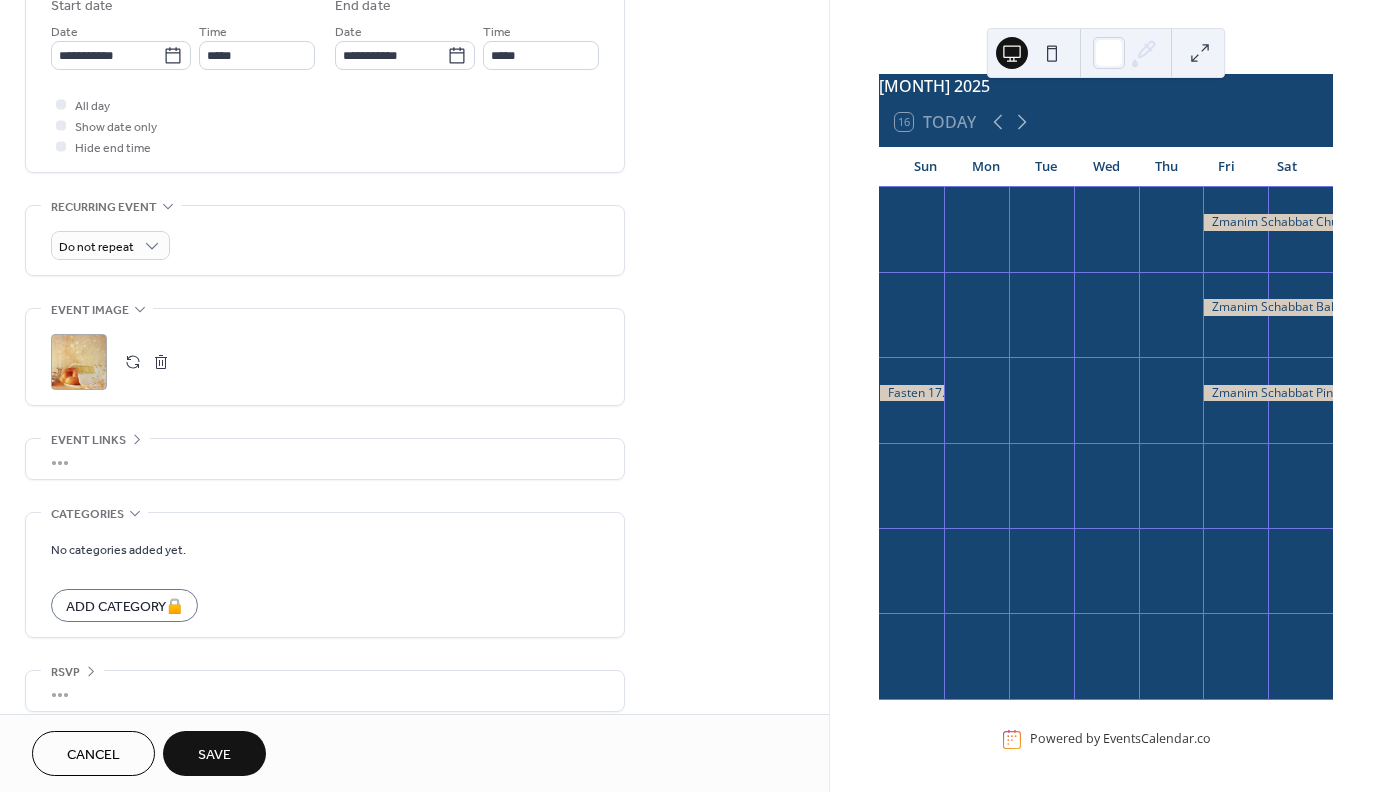scroll, scrollTop: 707, scrollLeft: 0, axis: vertical 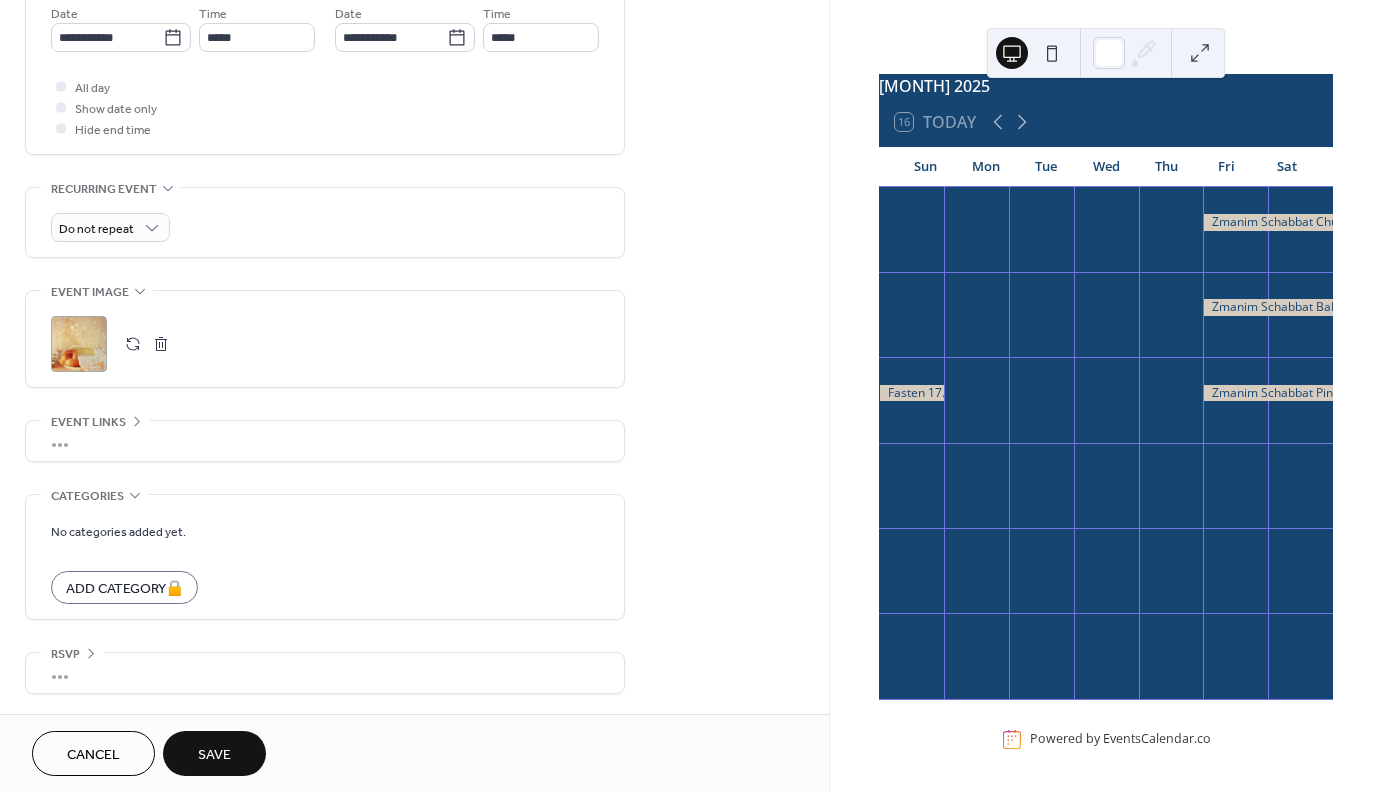 click on "Save" at bounding box center (214, 755) 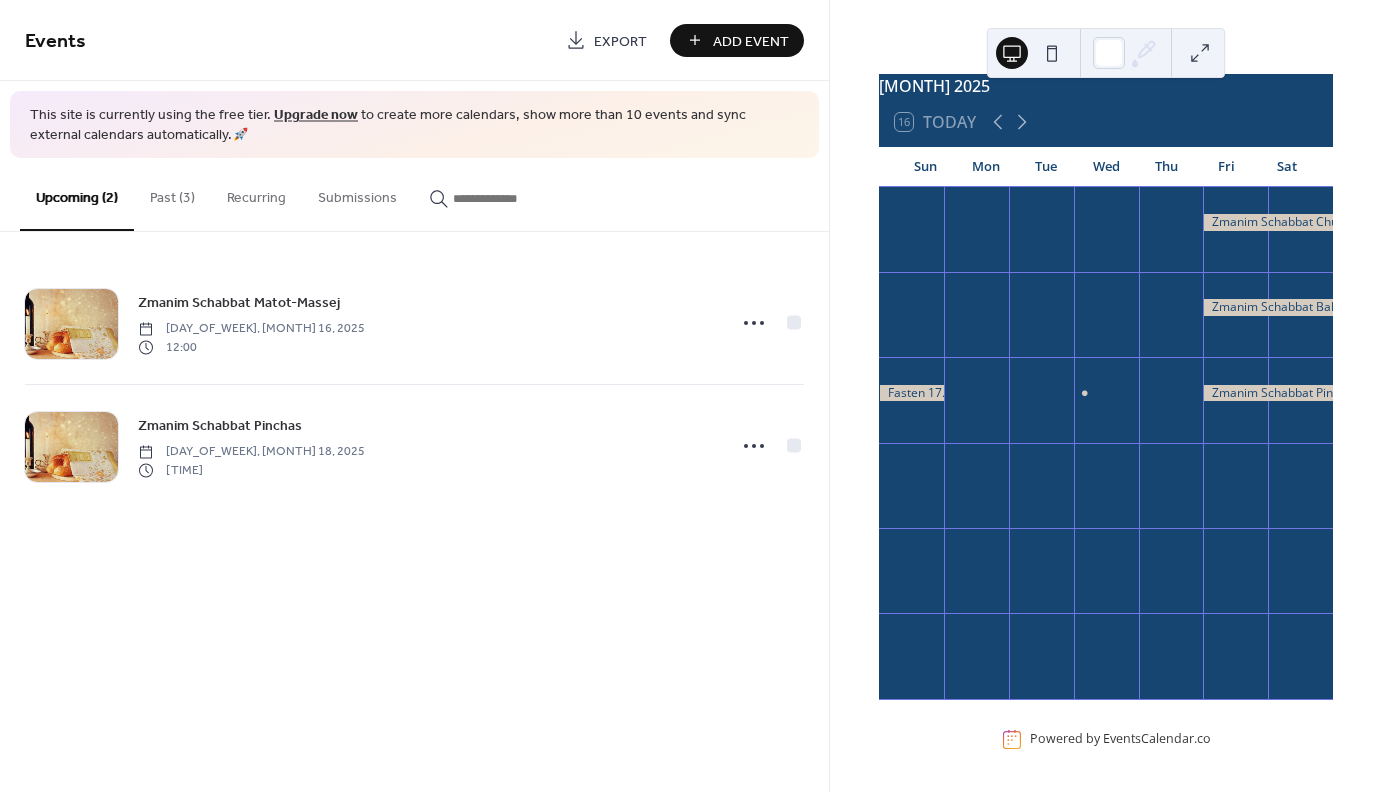 click on "Export" at bounding box center (620, 41) 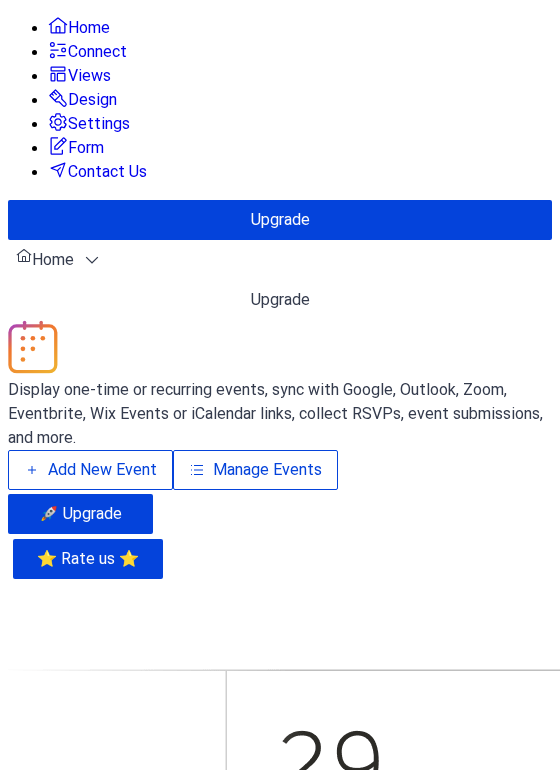 scroll, scrollTop: 0, scrollLeft: 0, axis: both 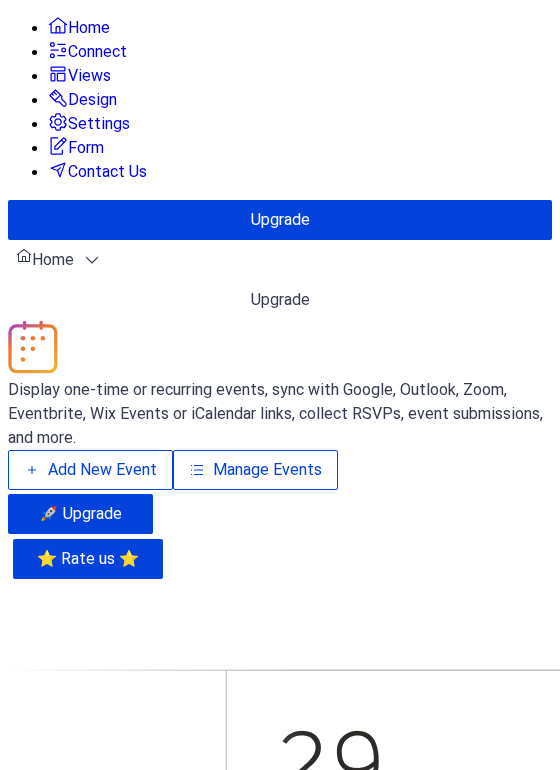 click on "Manage Events" at bounding box center (267, 470) 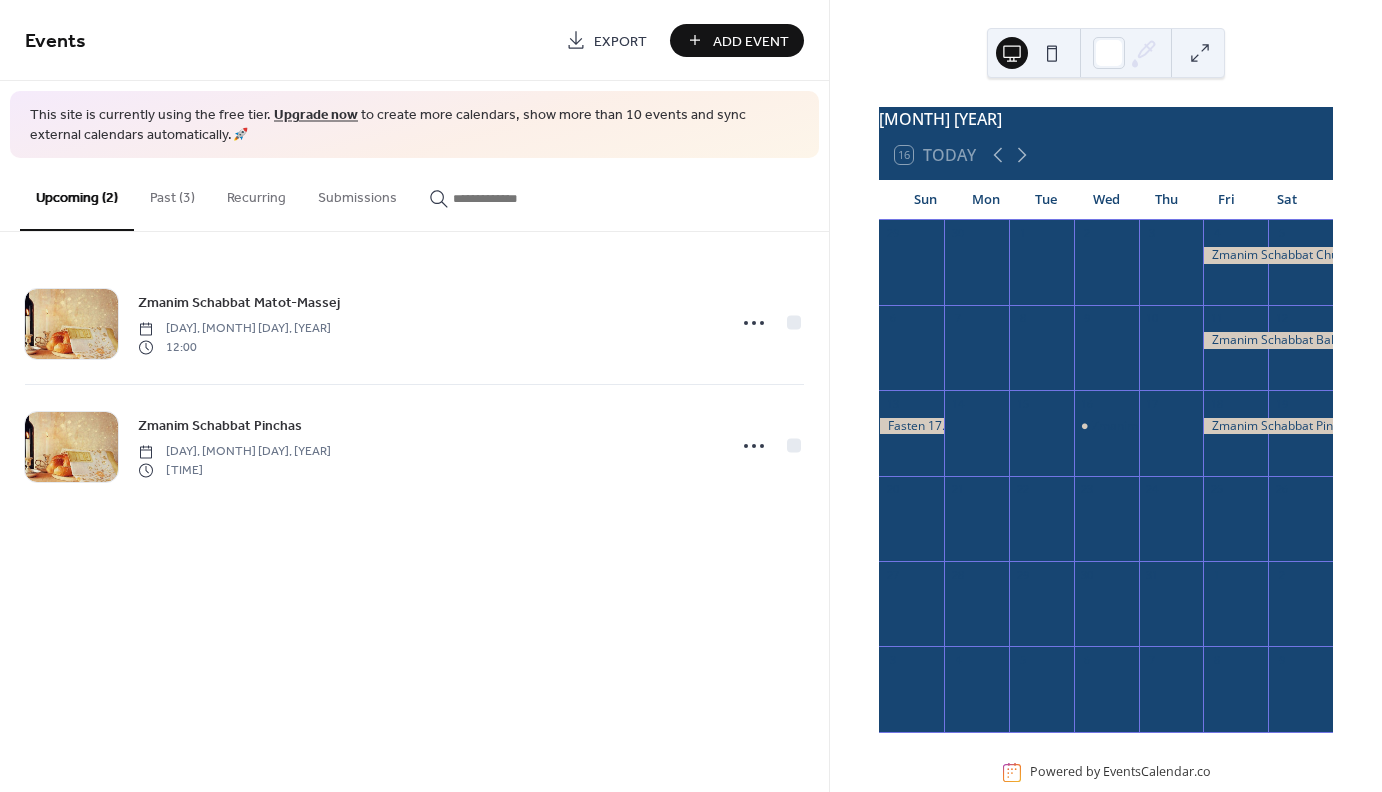 scroll, scrollTop: 0, scrollLeft: 0, axis: both 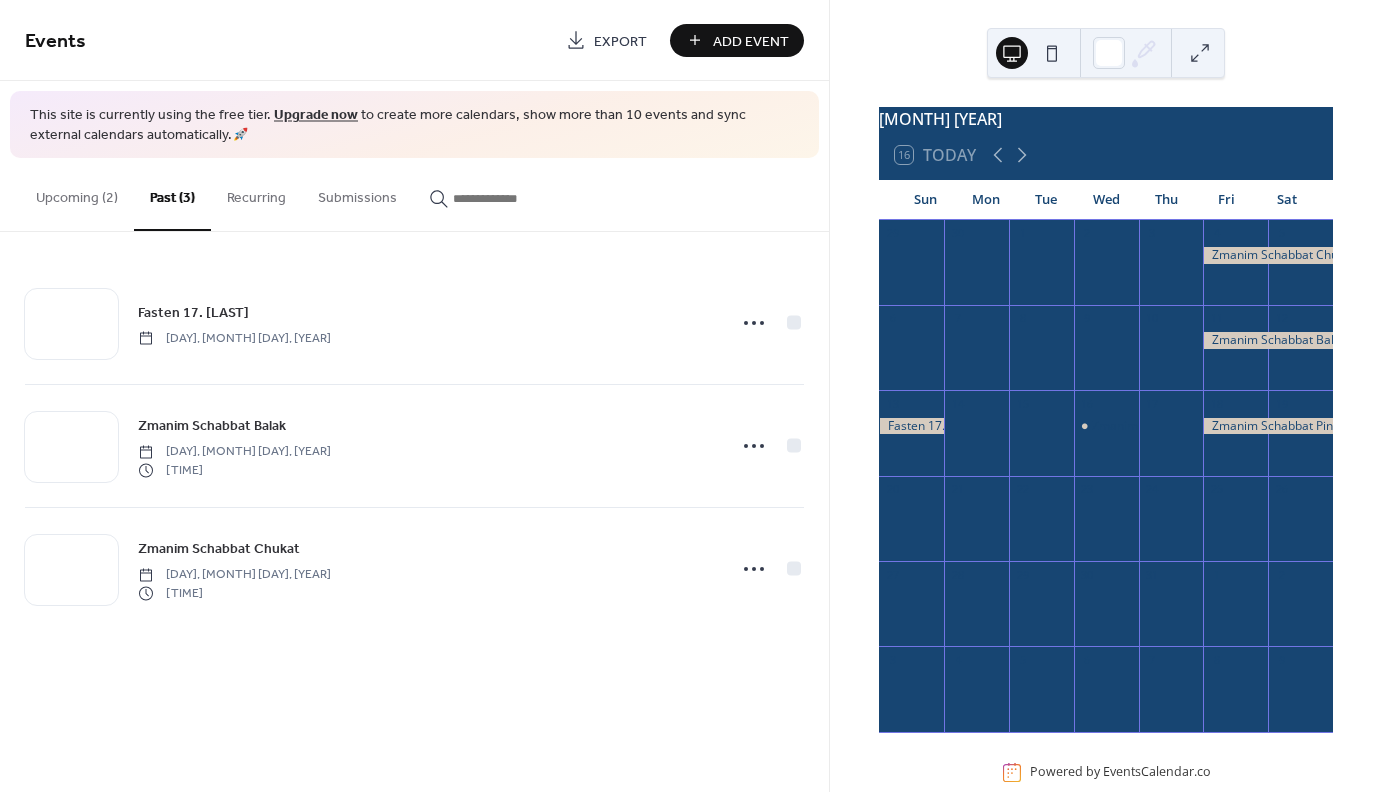 click on "Upcoming (2)" at bounding box center (77, 193) 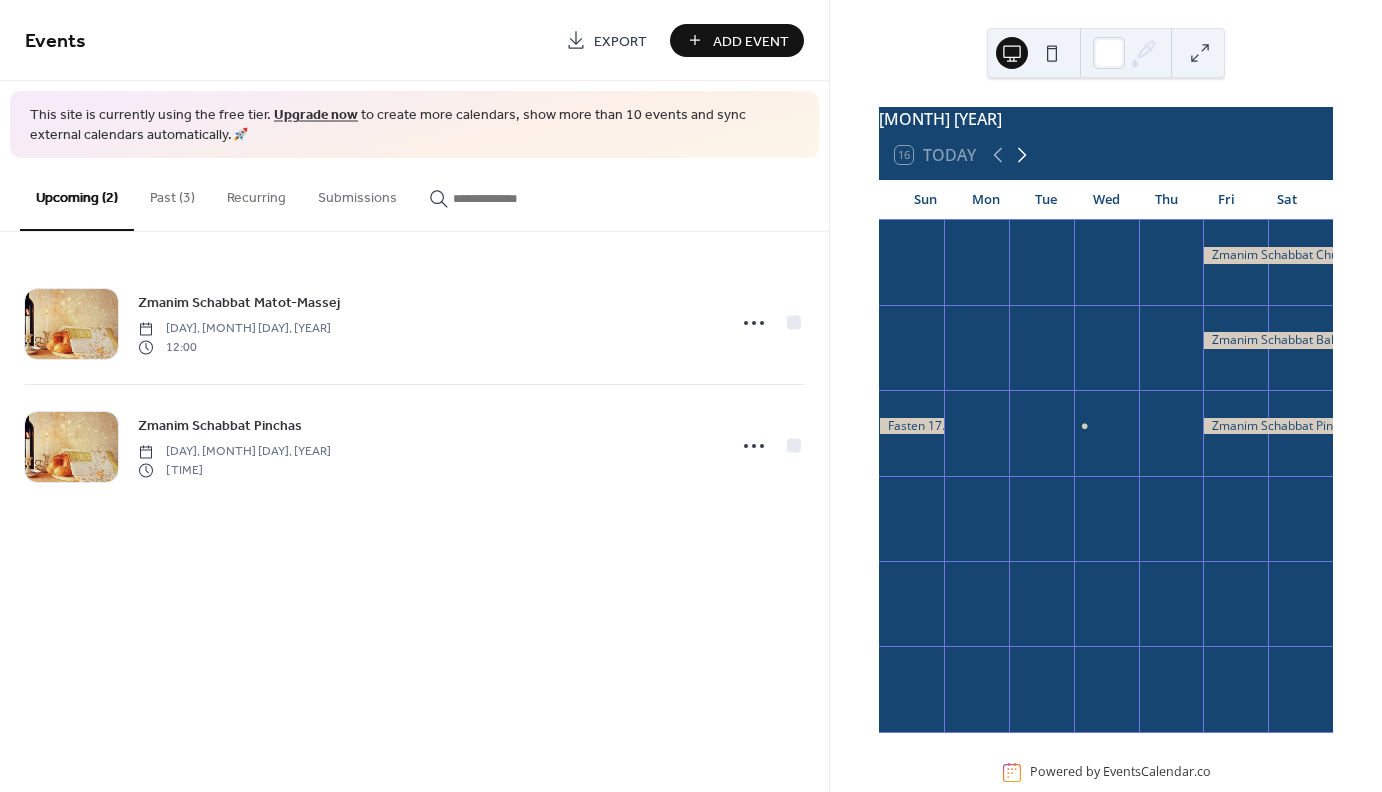 click 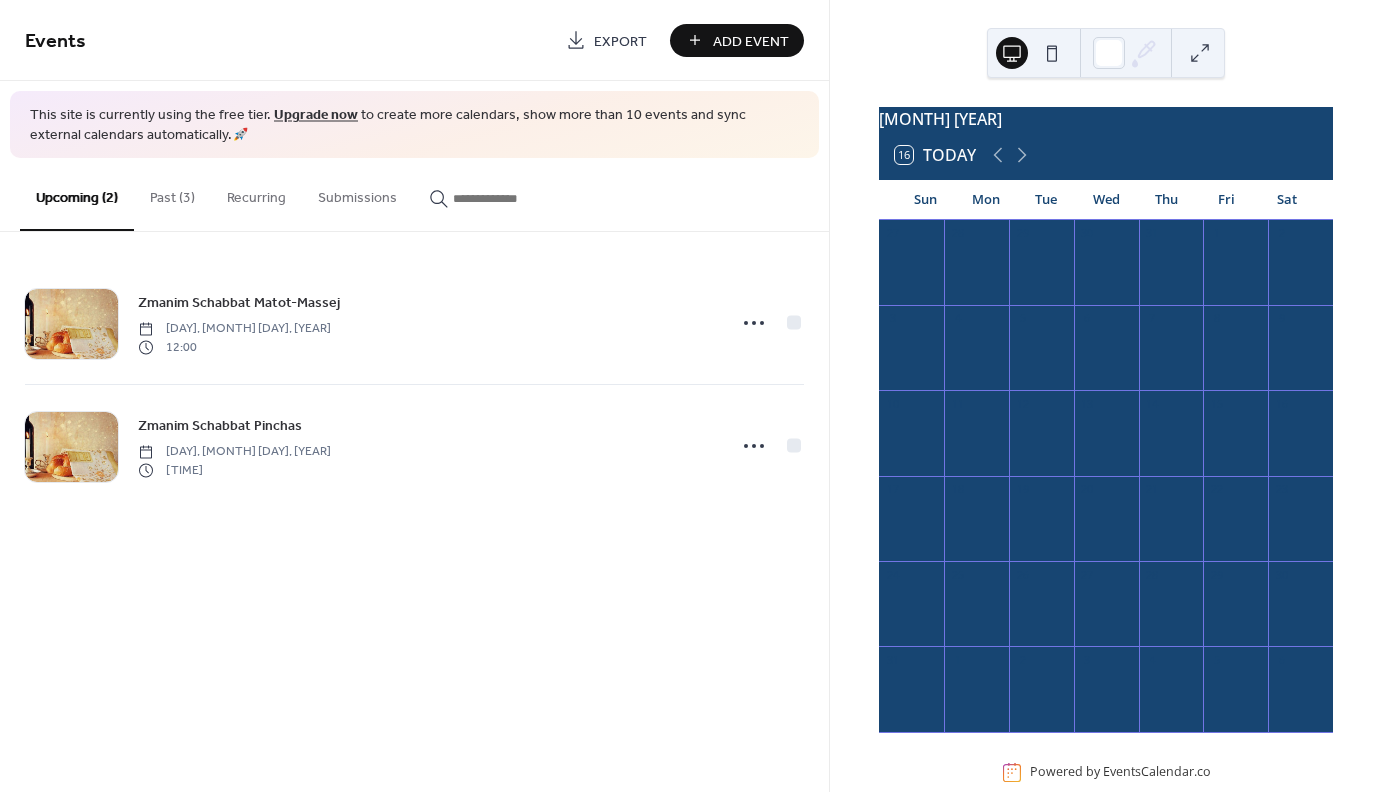 click on "Upcoming (2)" at bounding box center [77, 194] 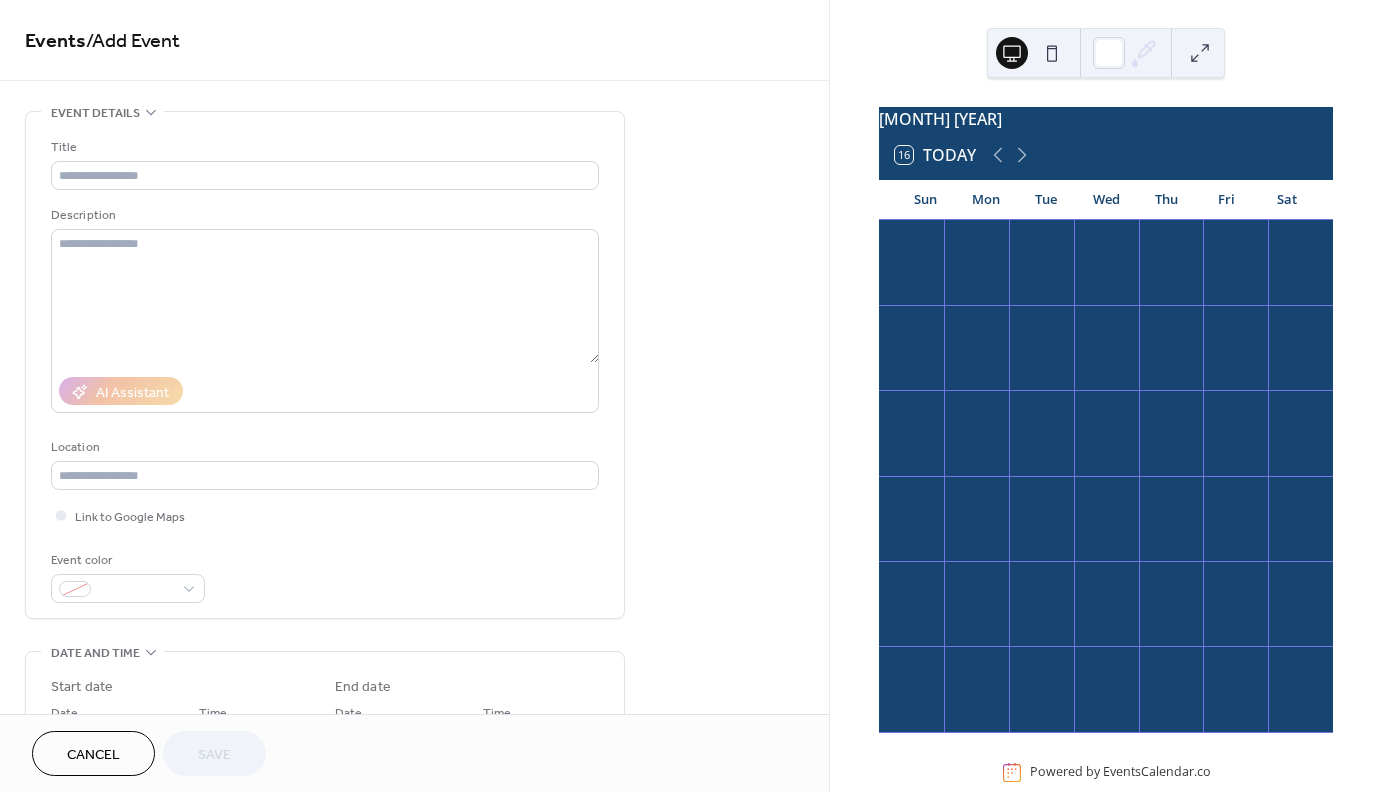 click on "**********" at bounding box center [414, 762] 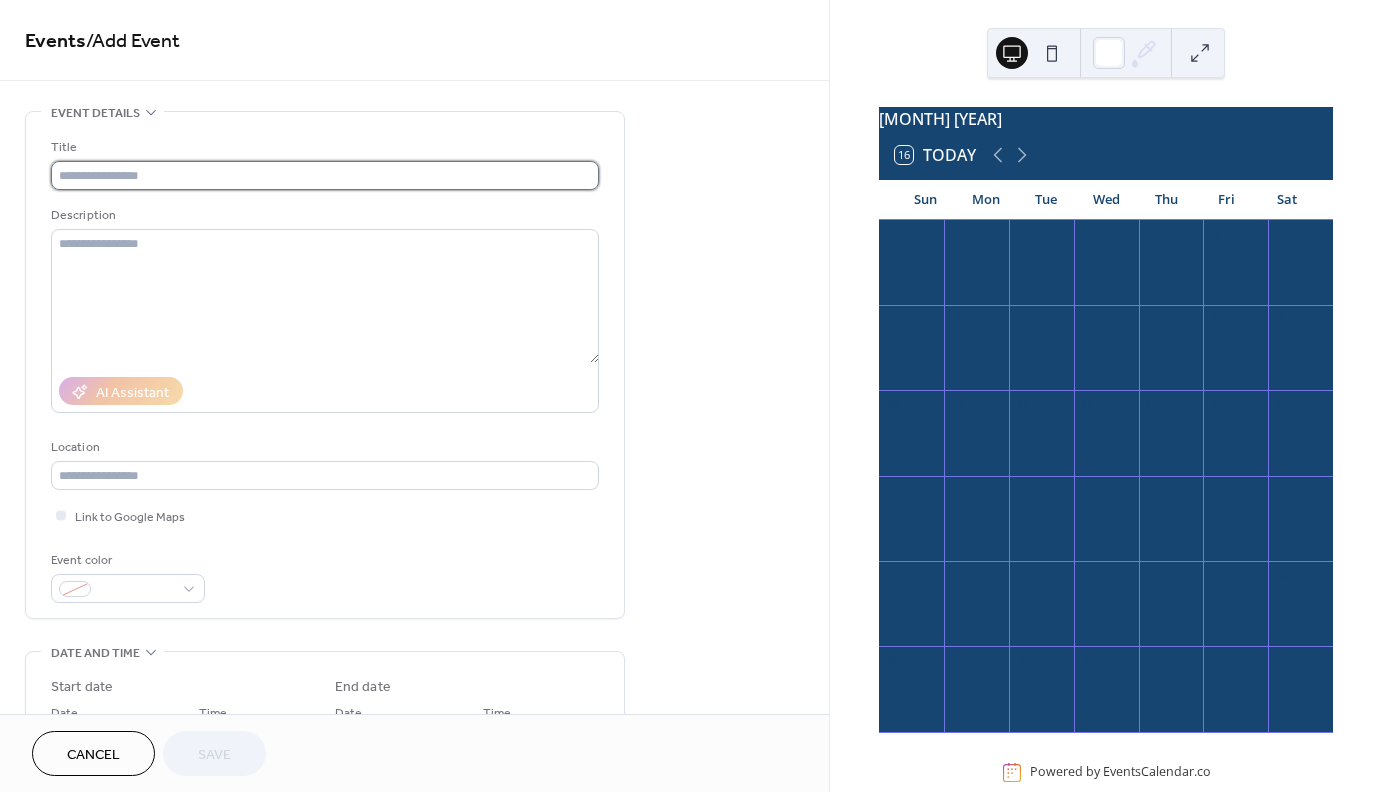 click at bounding box center (325, 175) 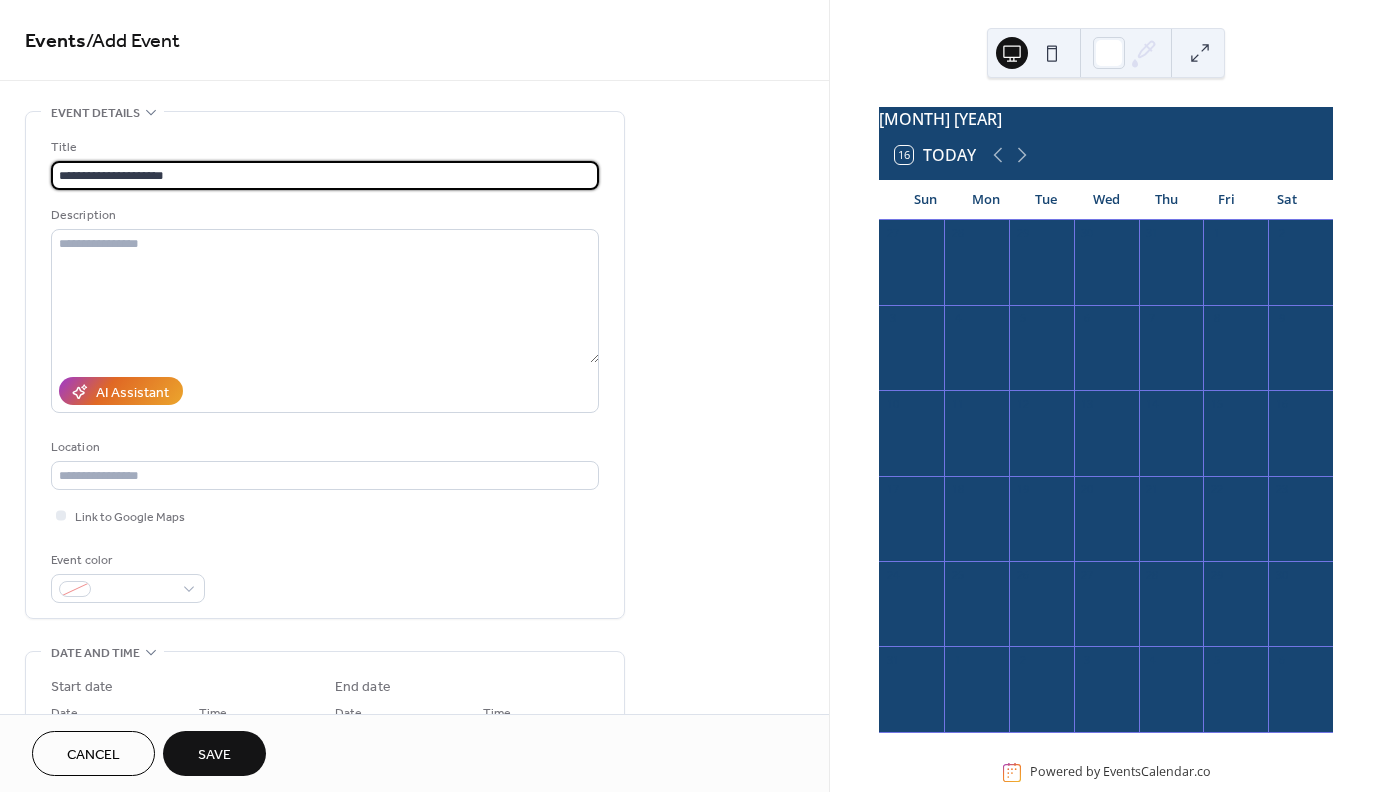drag, startPoint x: 228, startPoint y: 174, endPoint x: 161, endPoint y: 175, distance: 67.00746 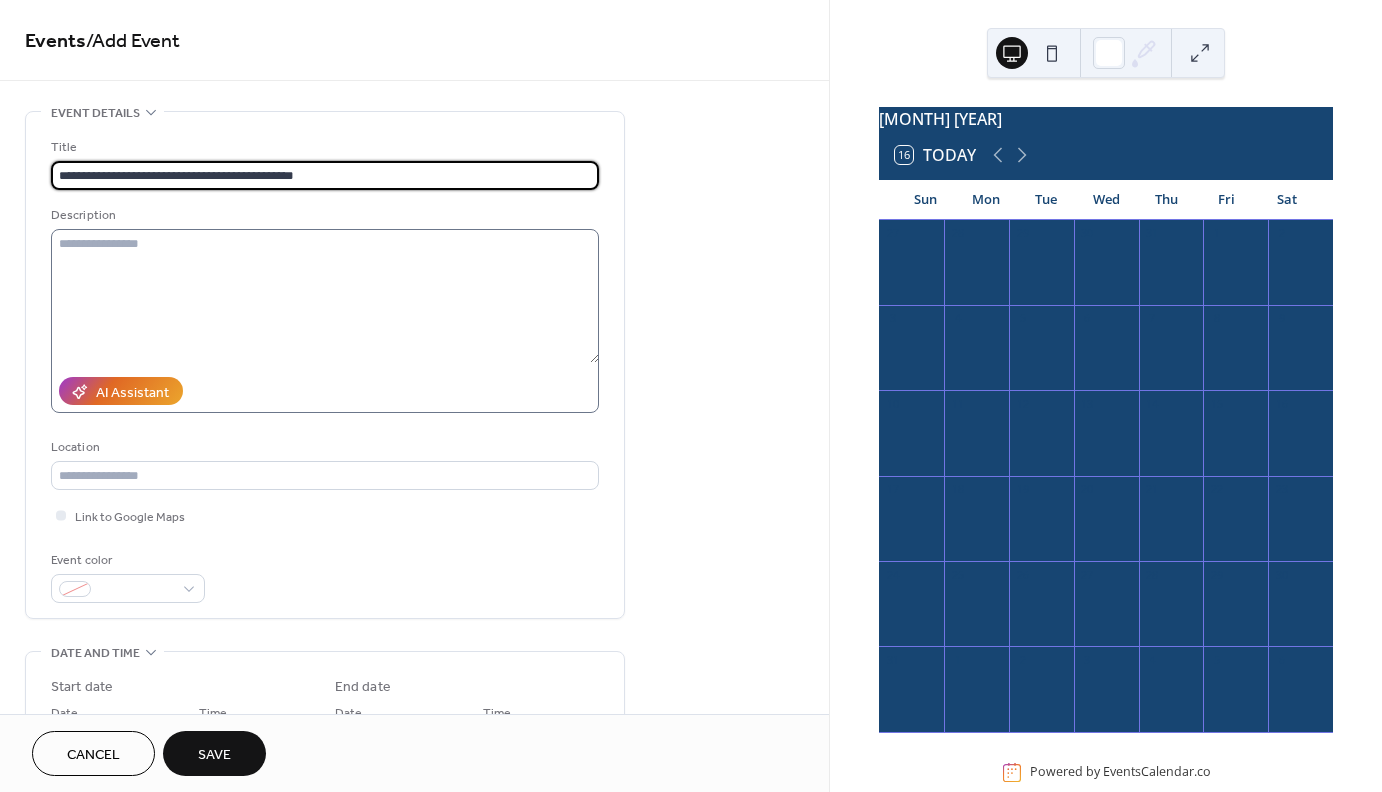 type on "**********" 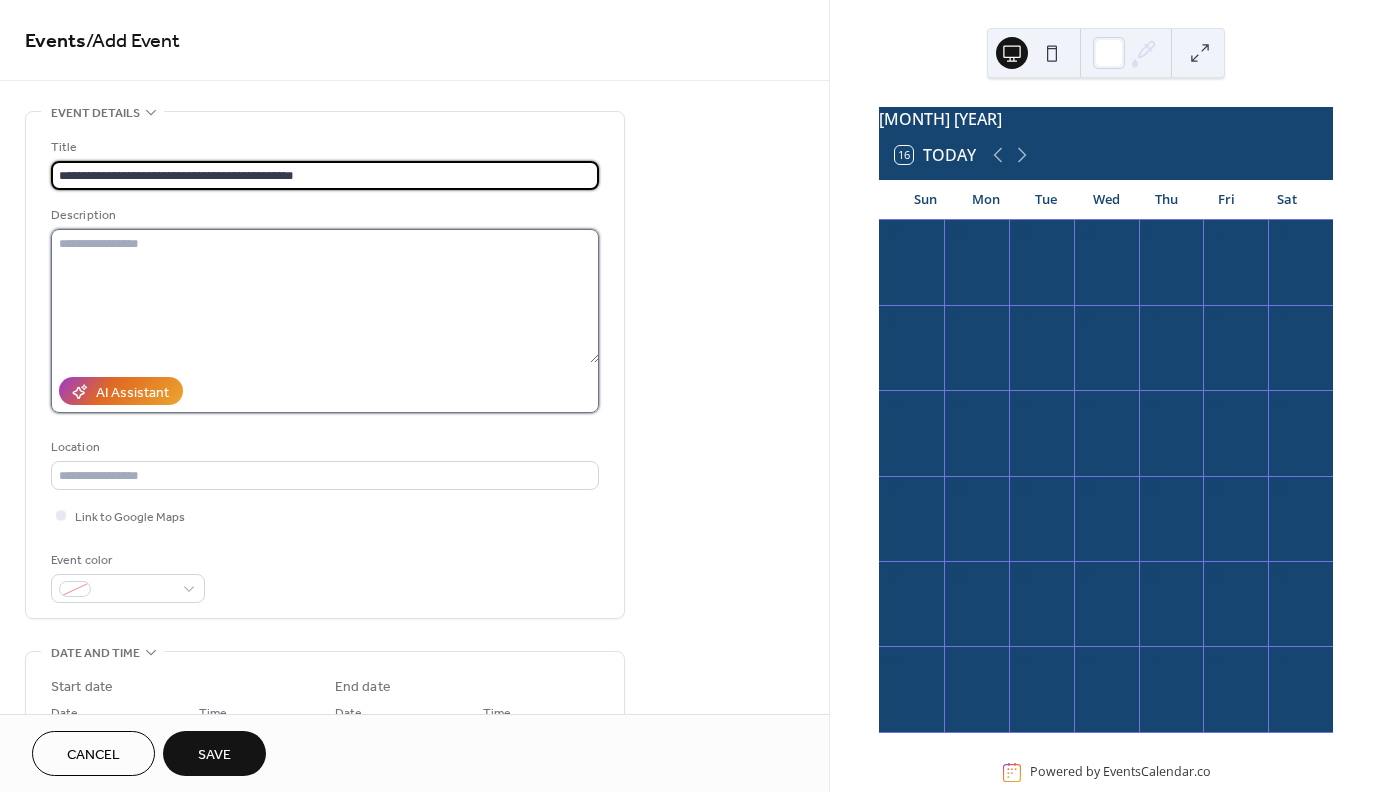click at bounding box center (325, 296) 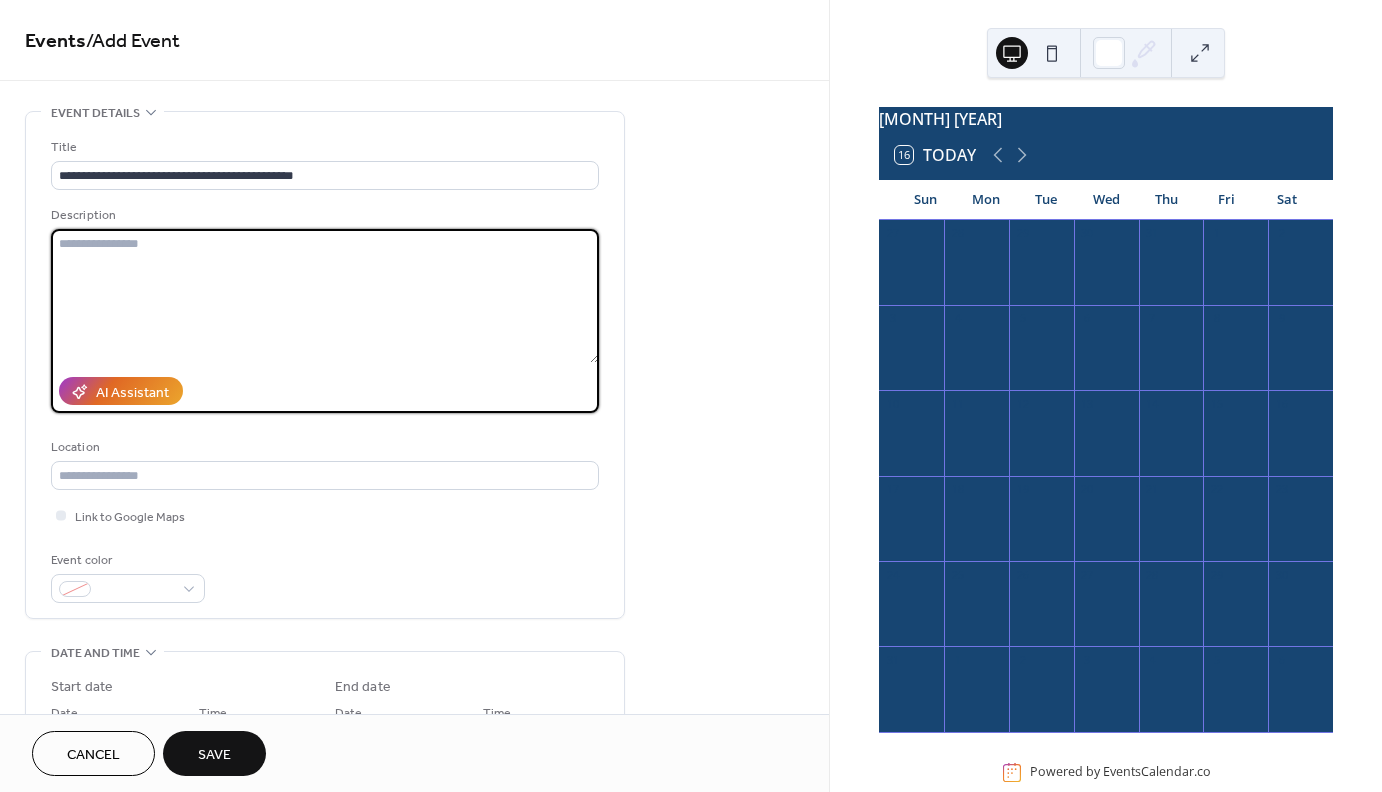 paste on "**********" 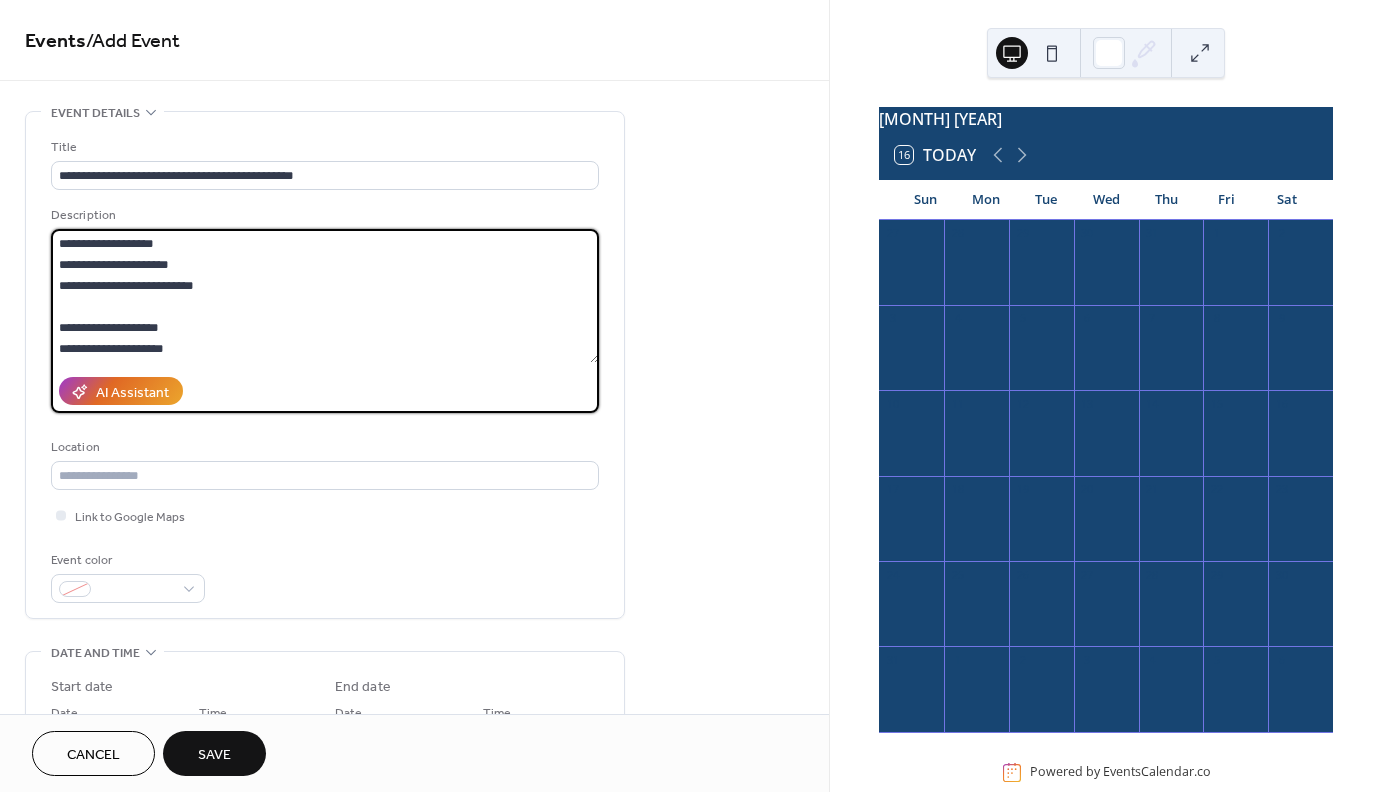 scroll, scrollTop: 18, scrollLeft: 0, axis: vertical 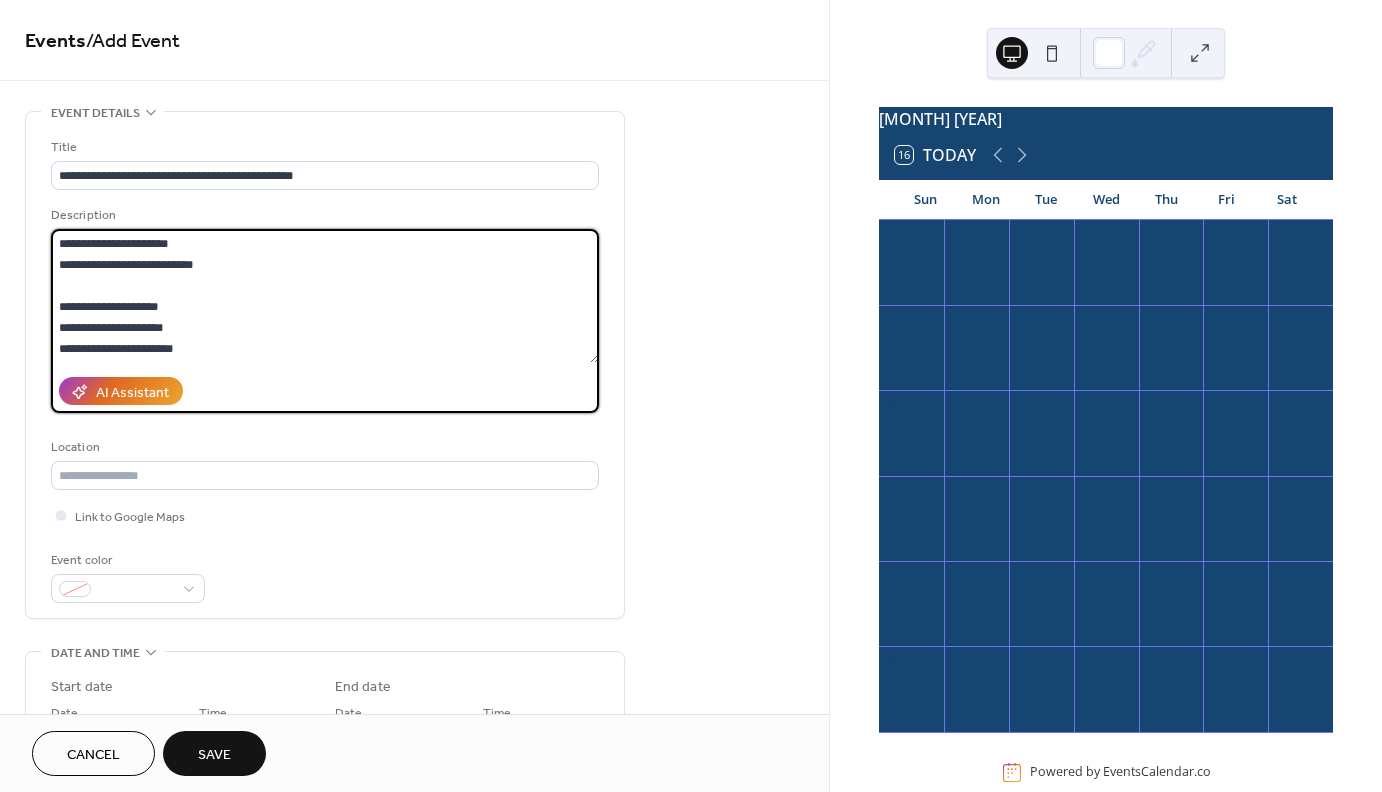 click on "**********" at bounding box center [325, 296] 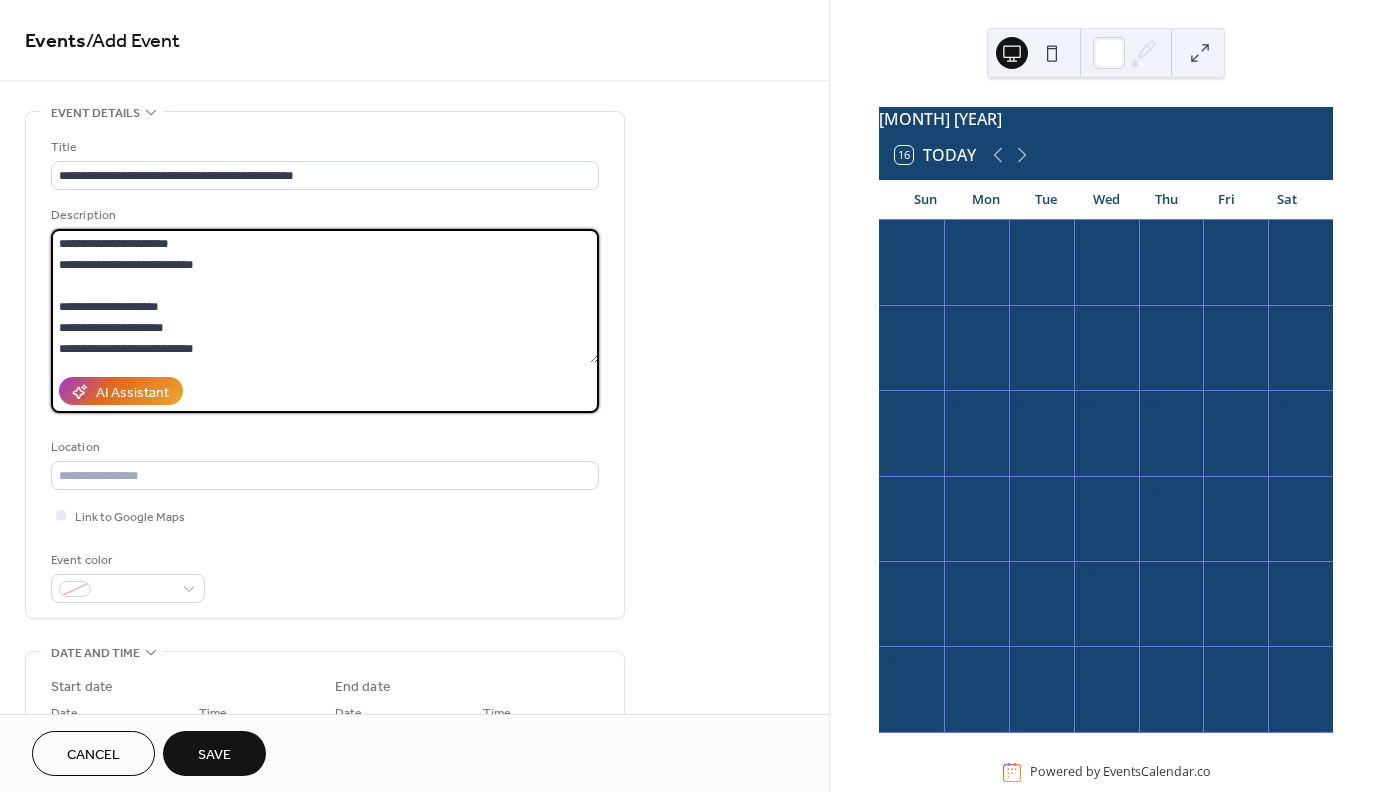 type on "**********" 